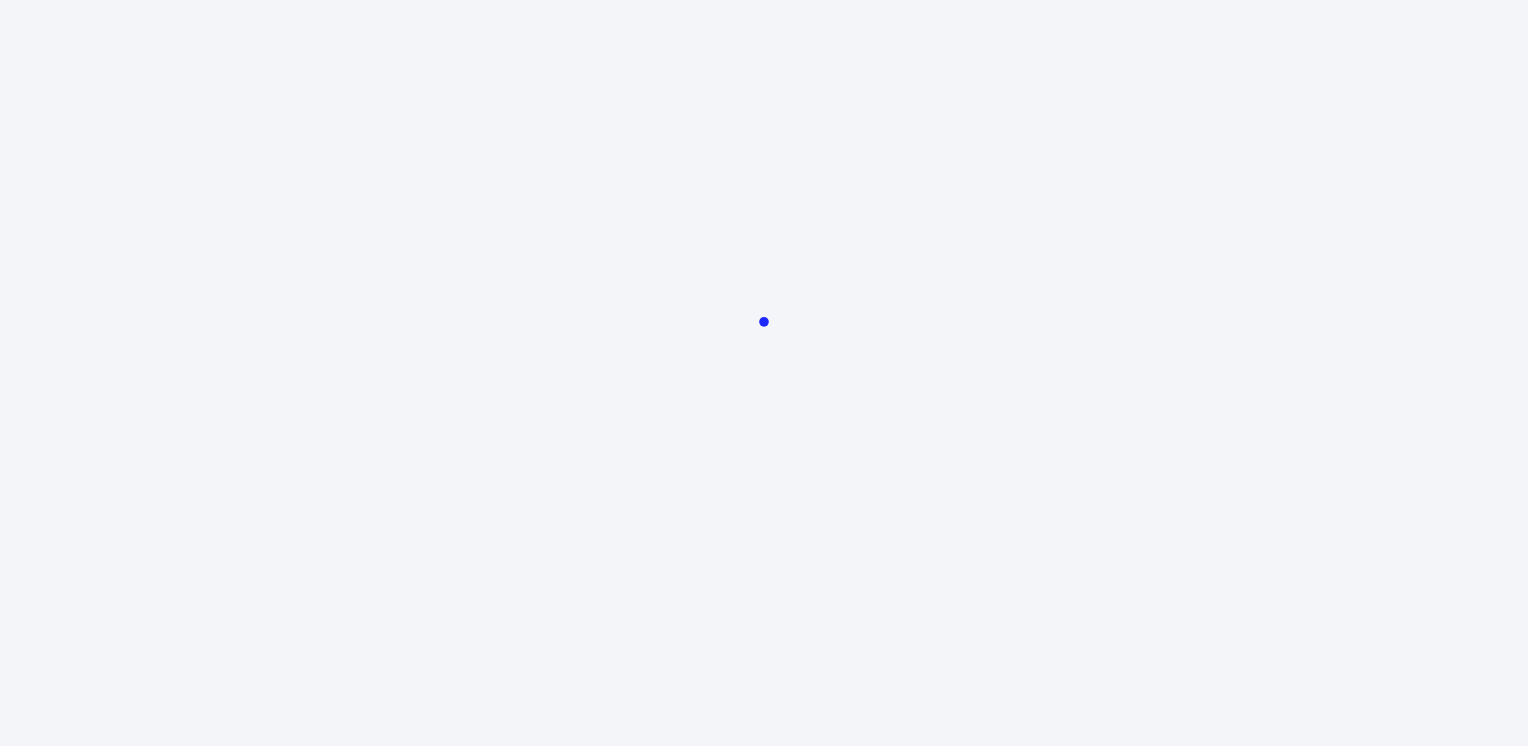 scroll, scrollTop: 0, scrollLeft: 0, axis: both 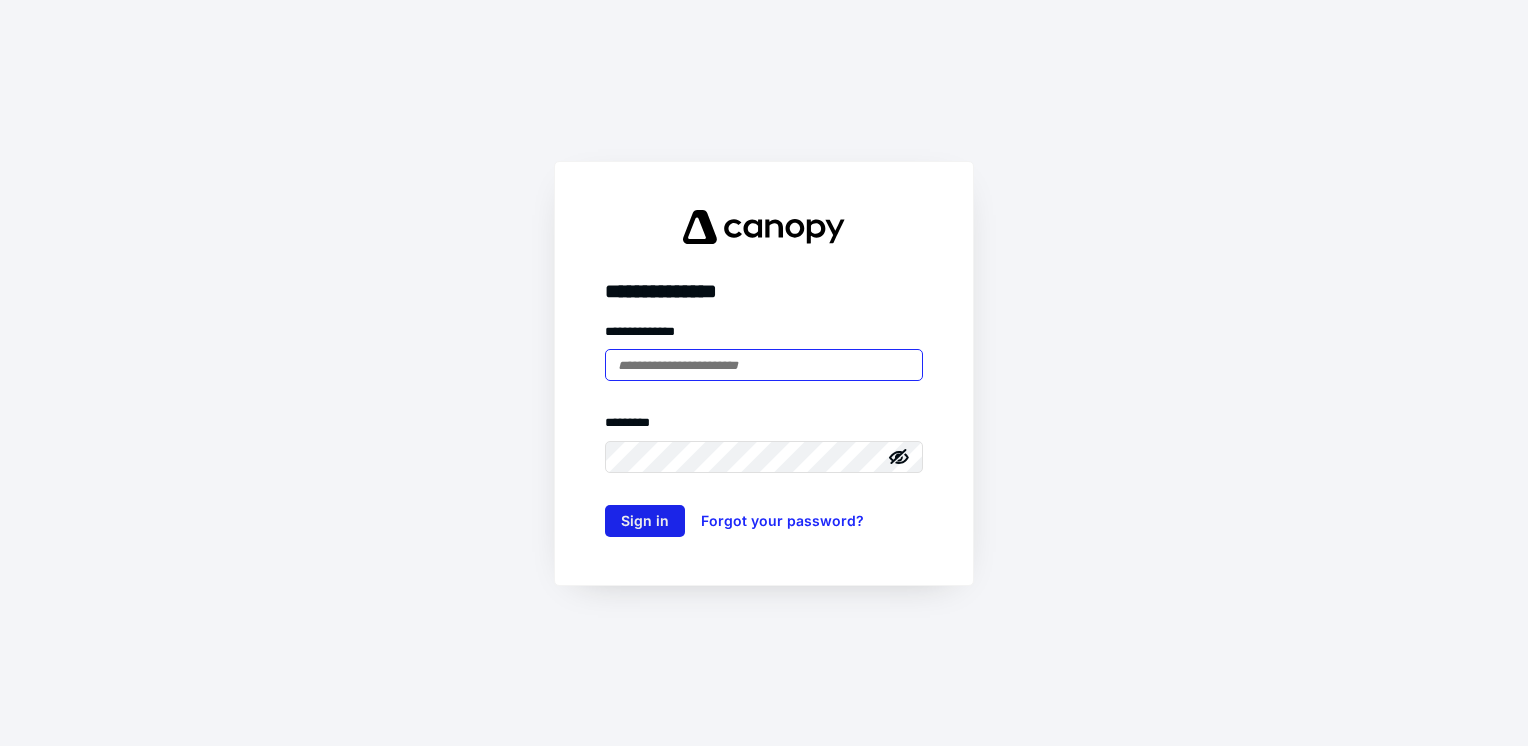 type on "**********" 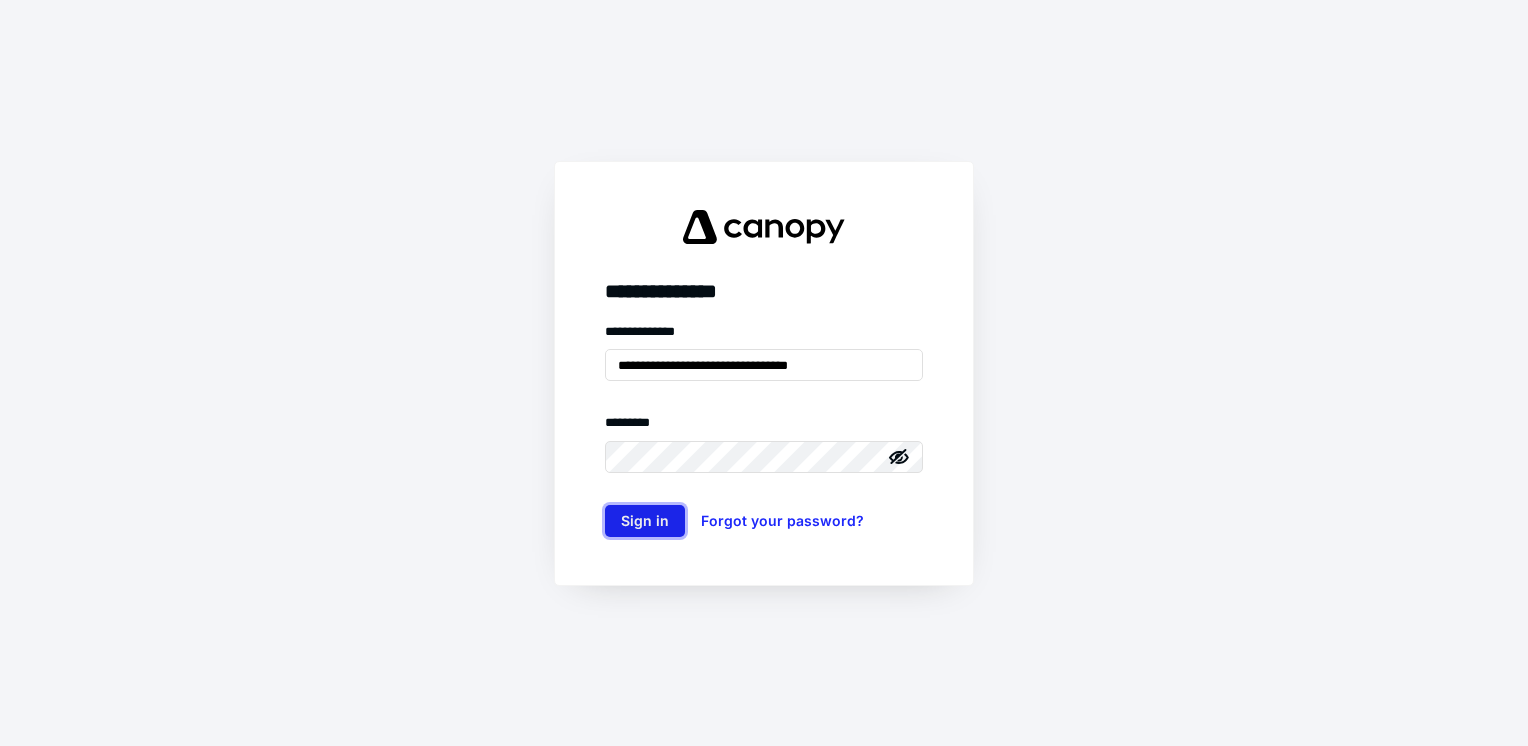 click on "Sign in" at bounding box center [645, 521] 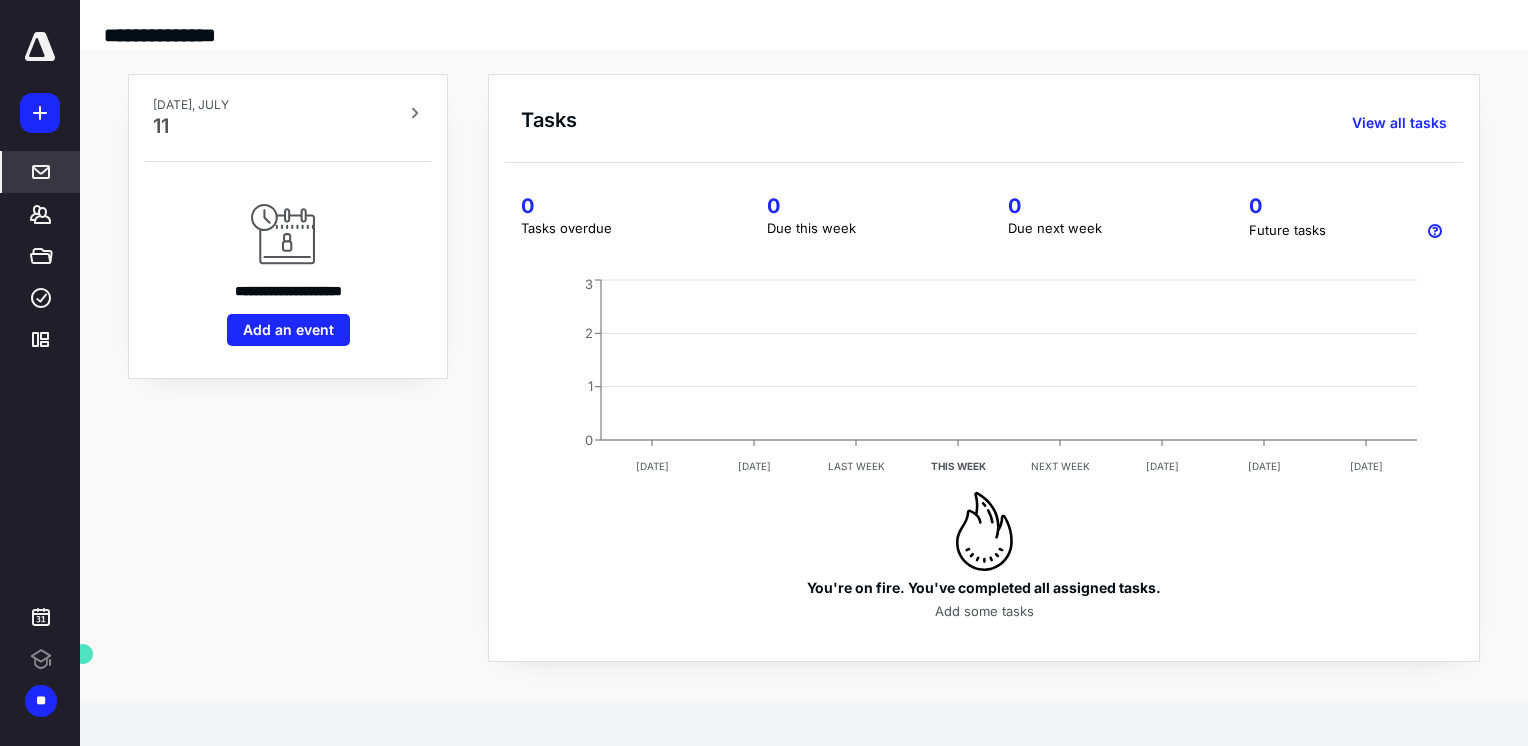 scroll, scrollTop: 0, scrollLeft: 0, axis: both 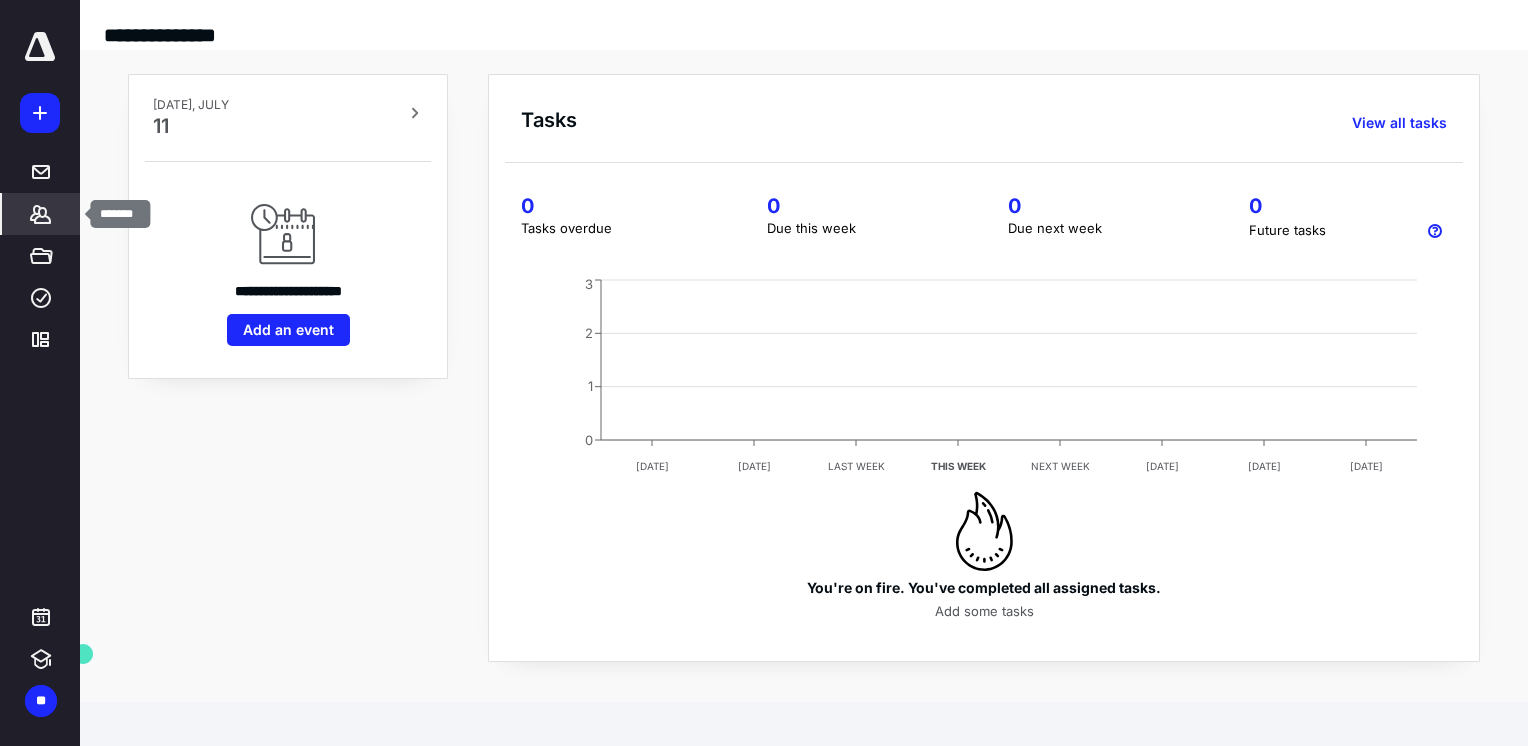 click 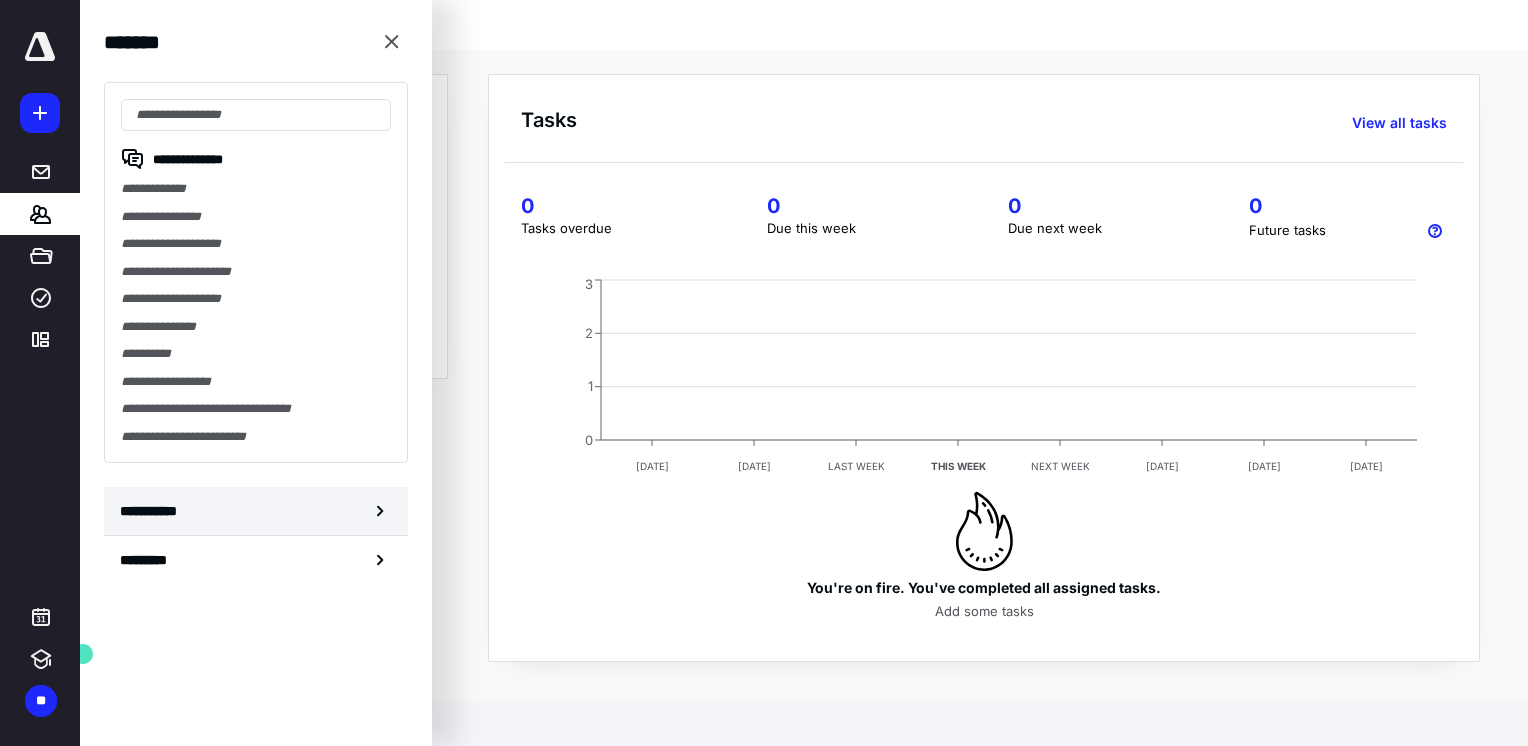 click on "**********" at bounding box center (153, 511) 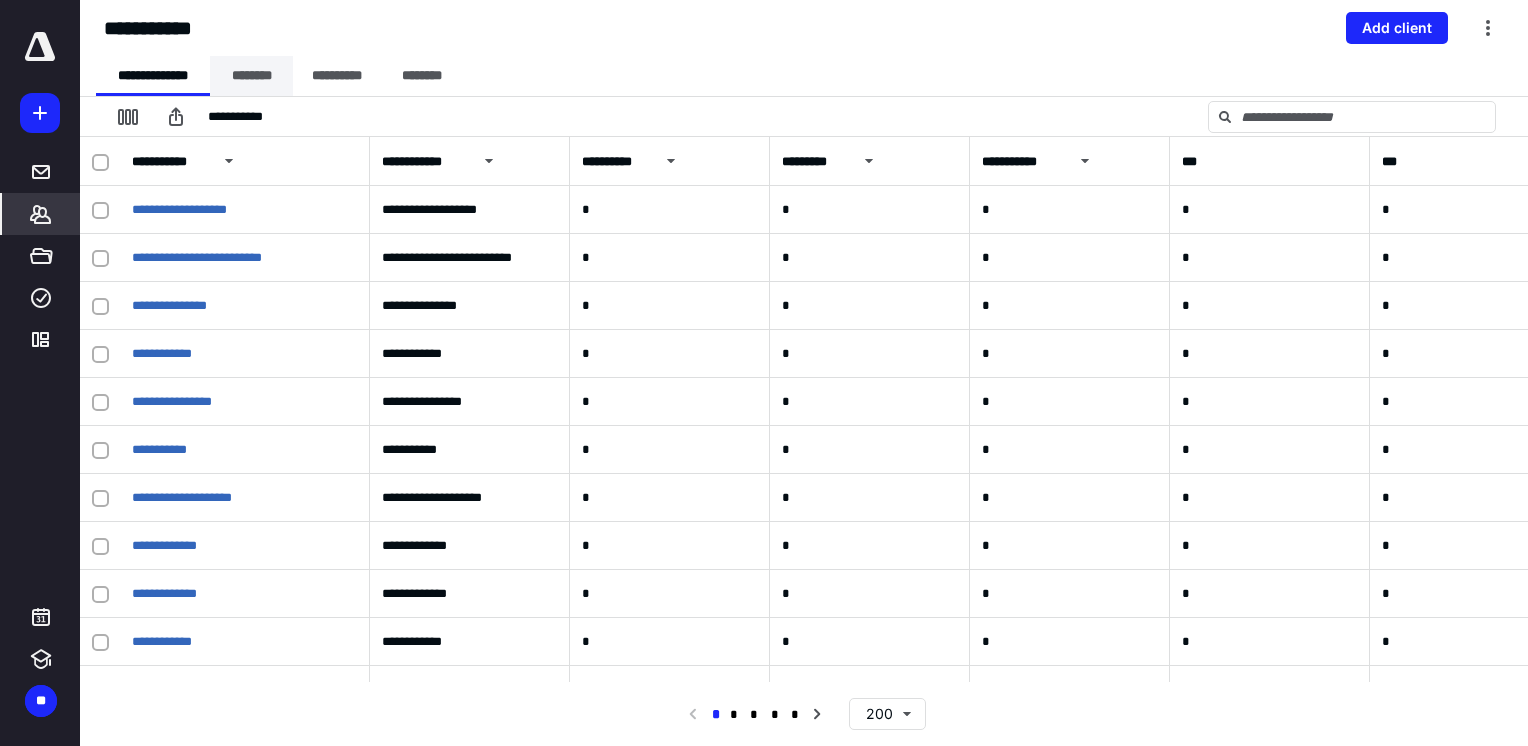 click on "********" at bounding box center (251, 76) 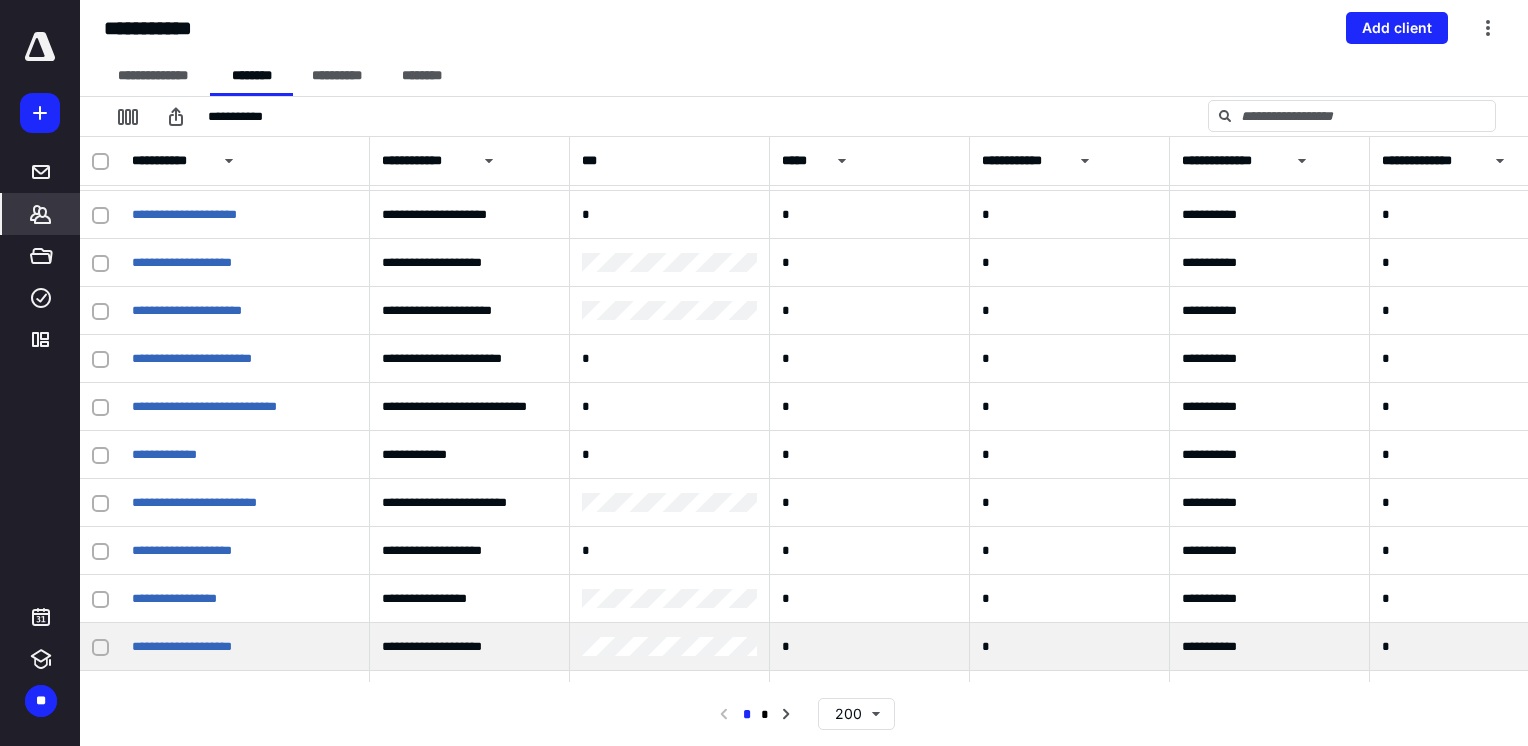 scroll, scrollTop: 8919, scrollLeft: 0, axis: vertical 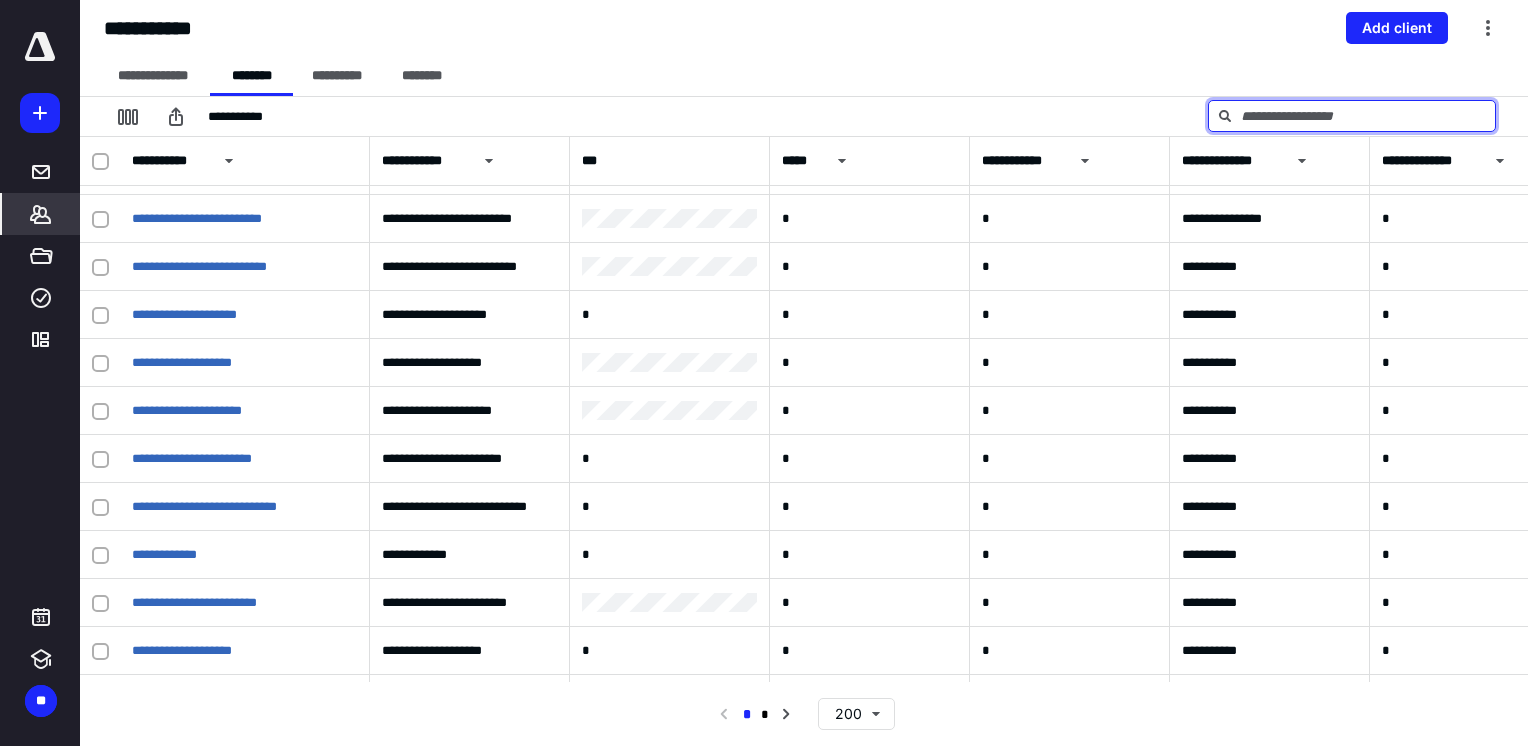 click at bounding box center (1352, 116) 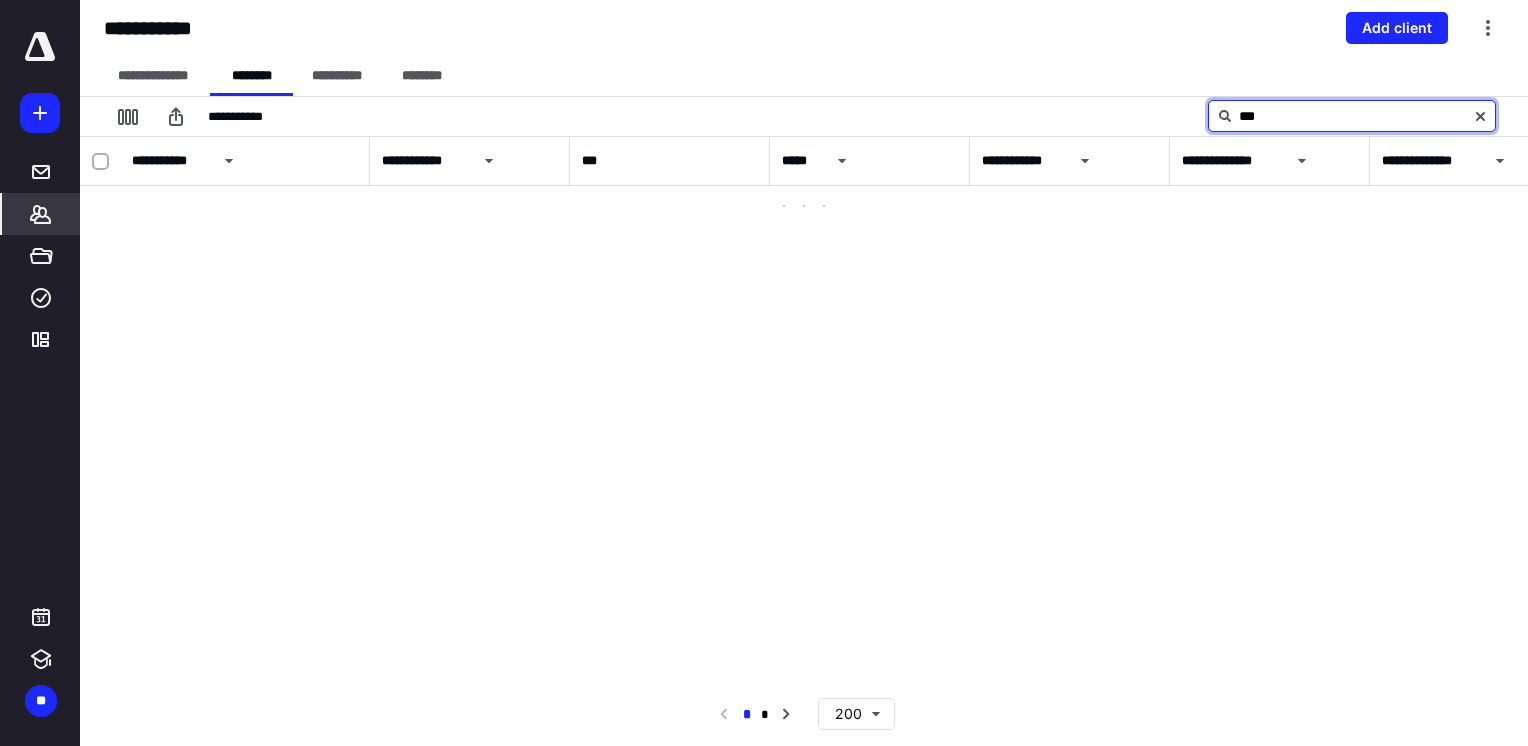scroll, scrollTop: 0, scrollLeft: 0, axis: both 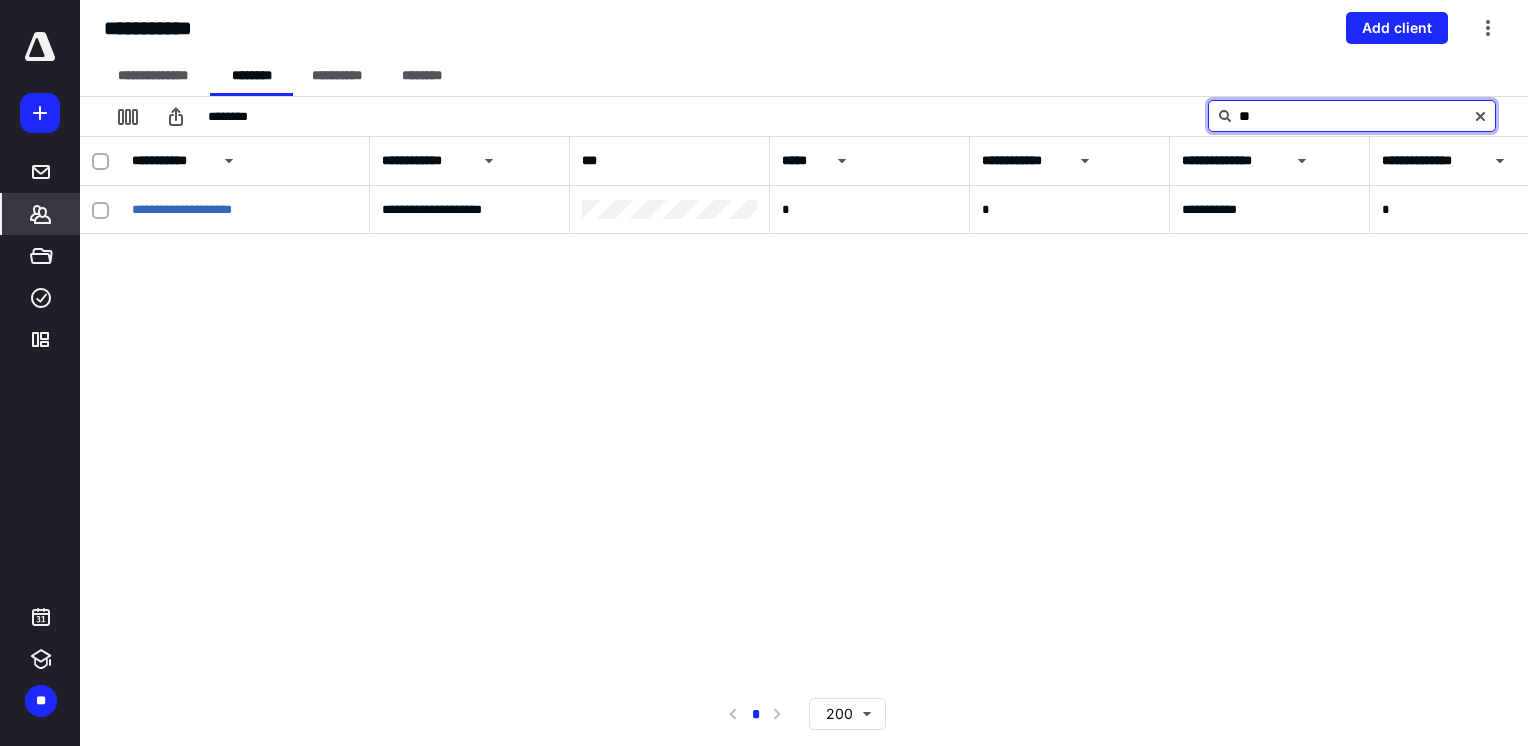 type on "*" 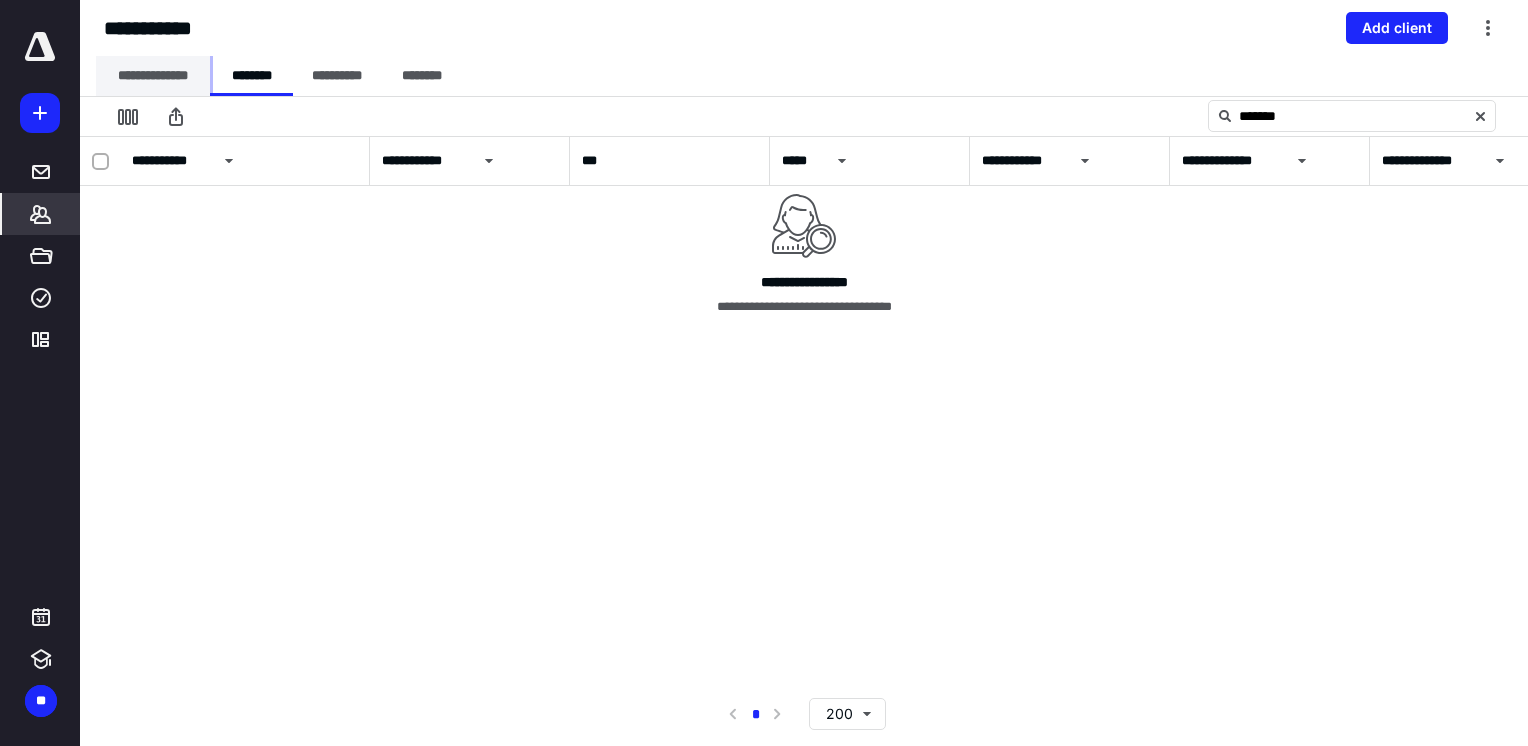 click on "**********" at bounding box center (153, 76) 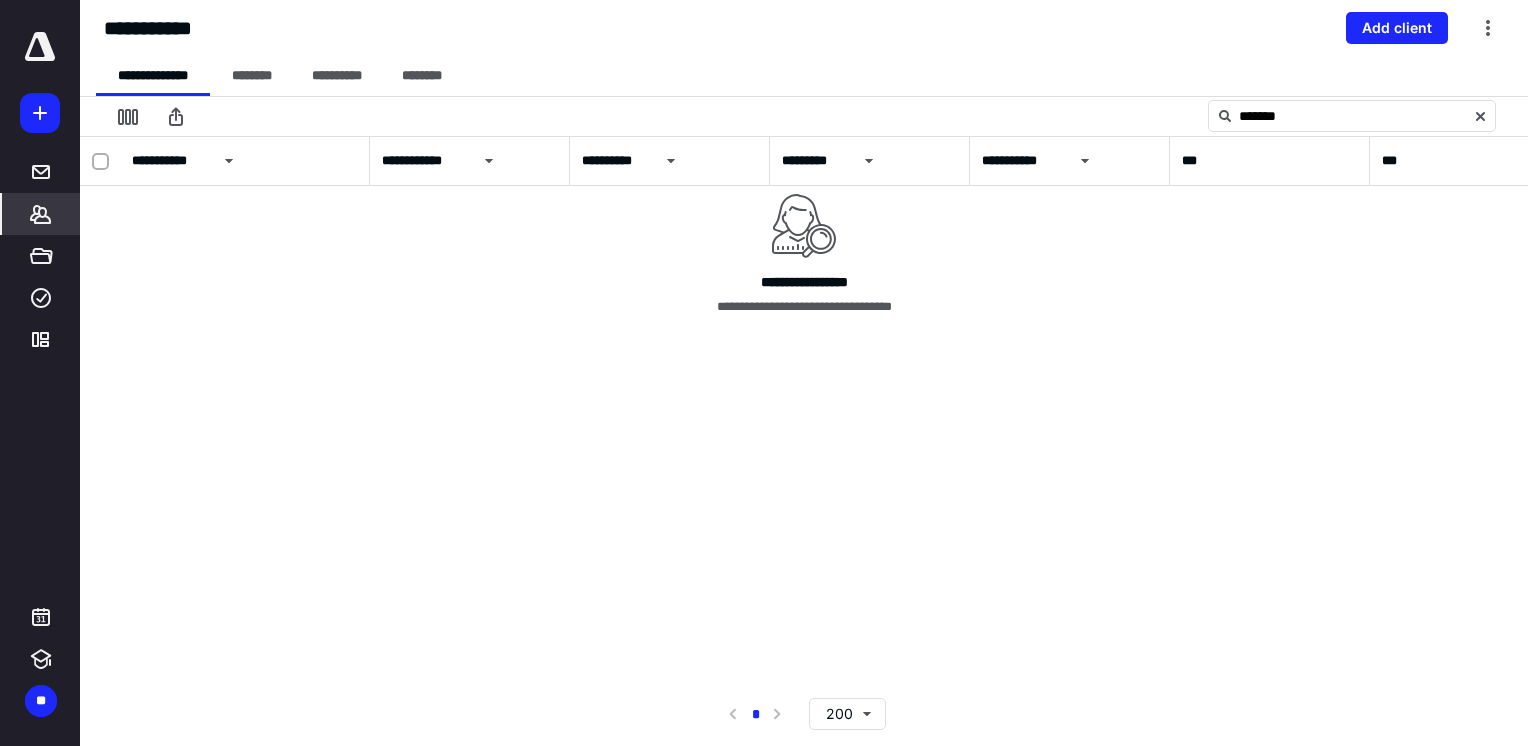 click on "**********" at bounding box center (425, 161) 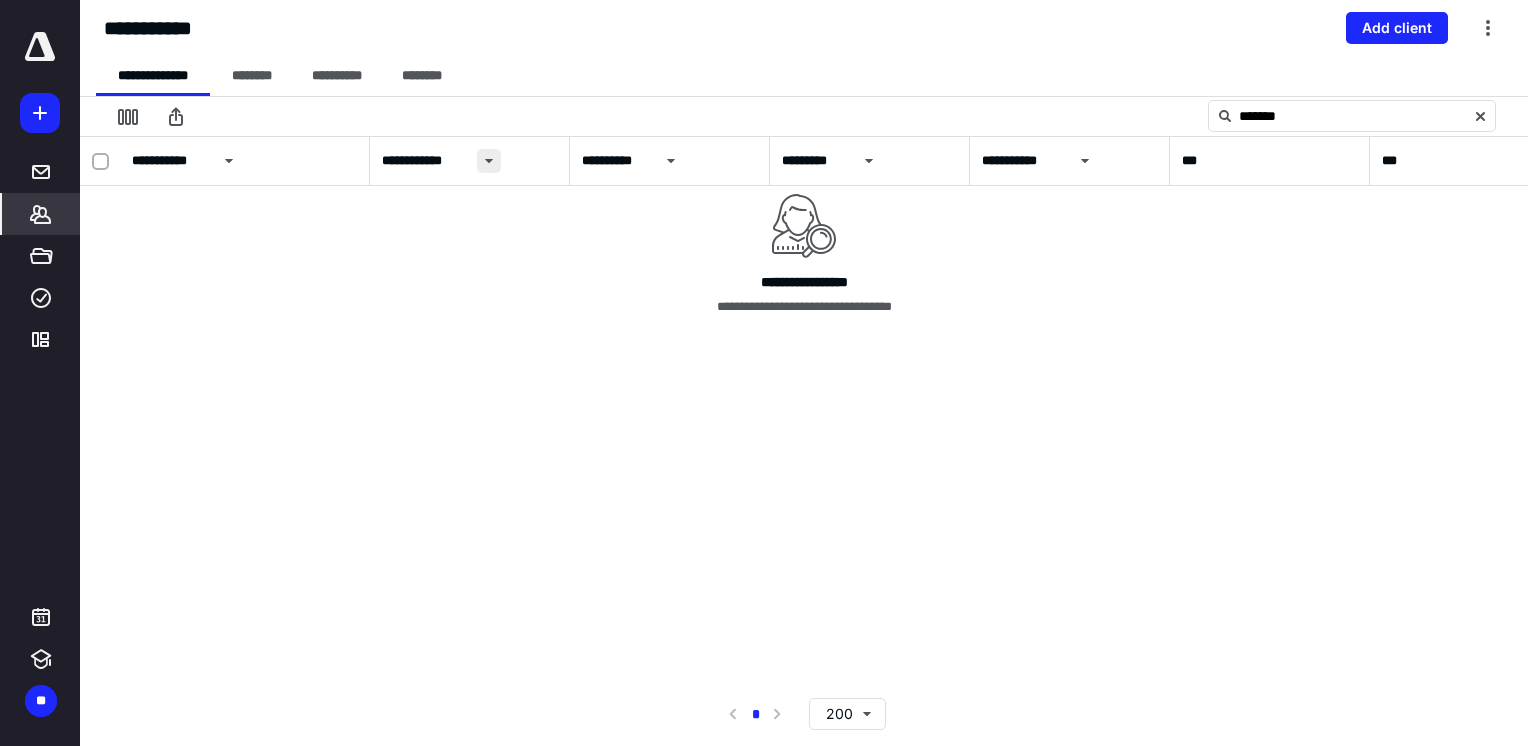 click at bounding box center (489, 161) 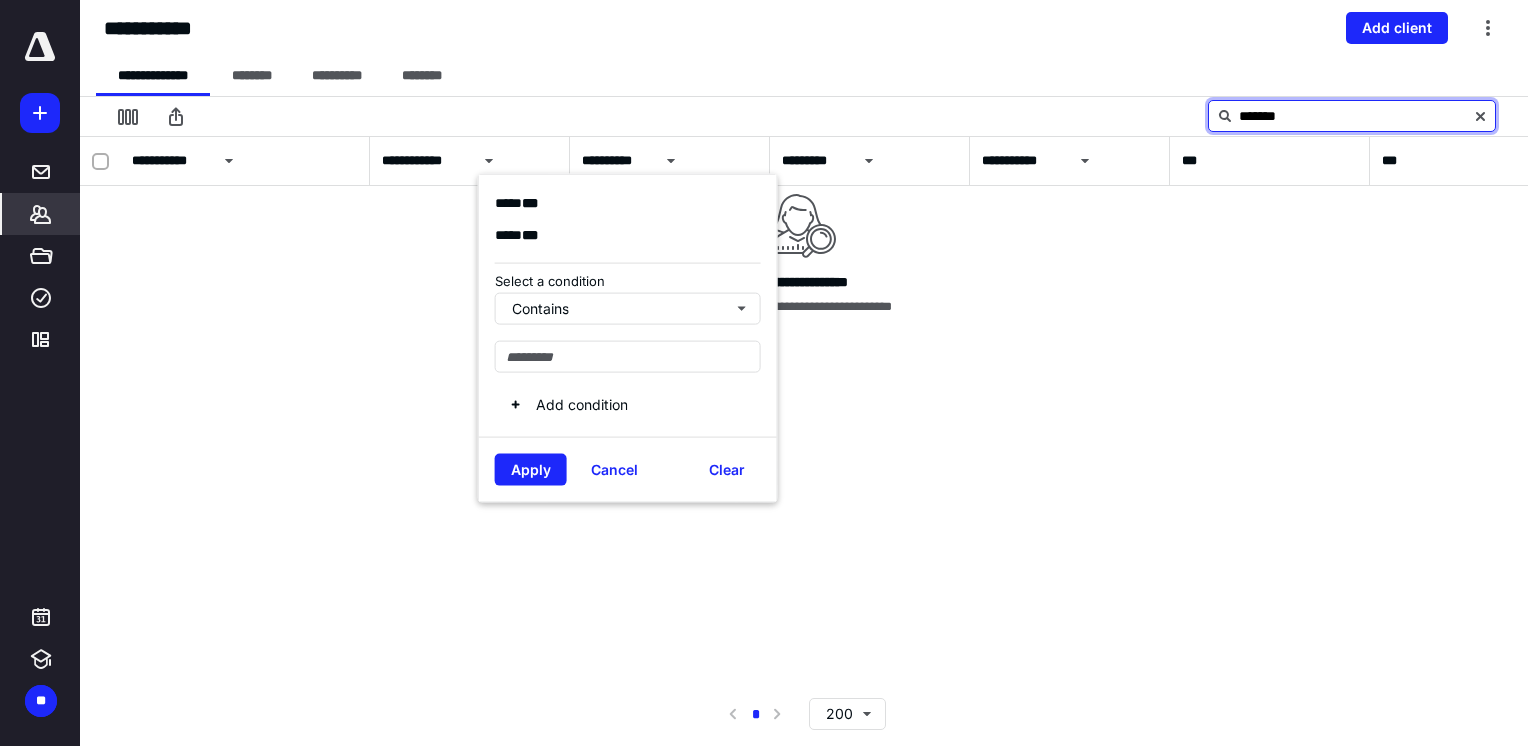 click on "*******" at bounding box center (1352, 116) 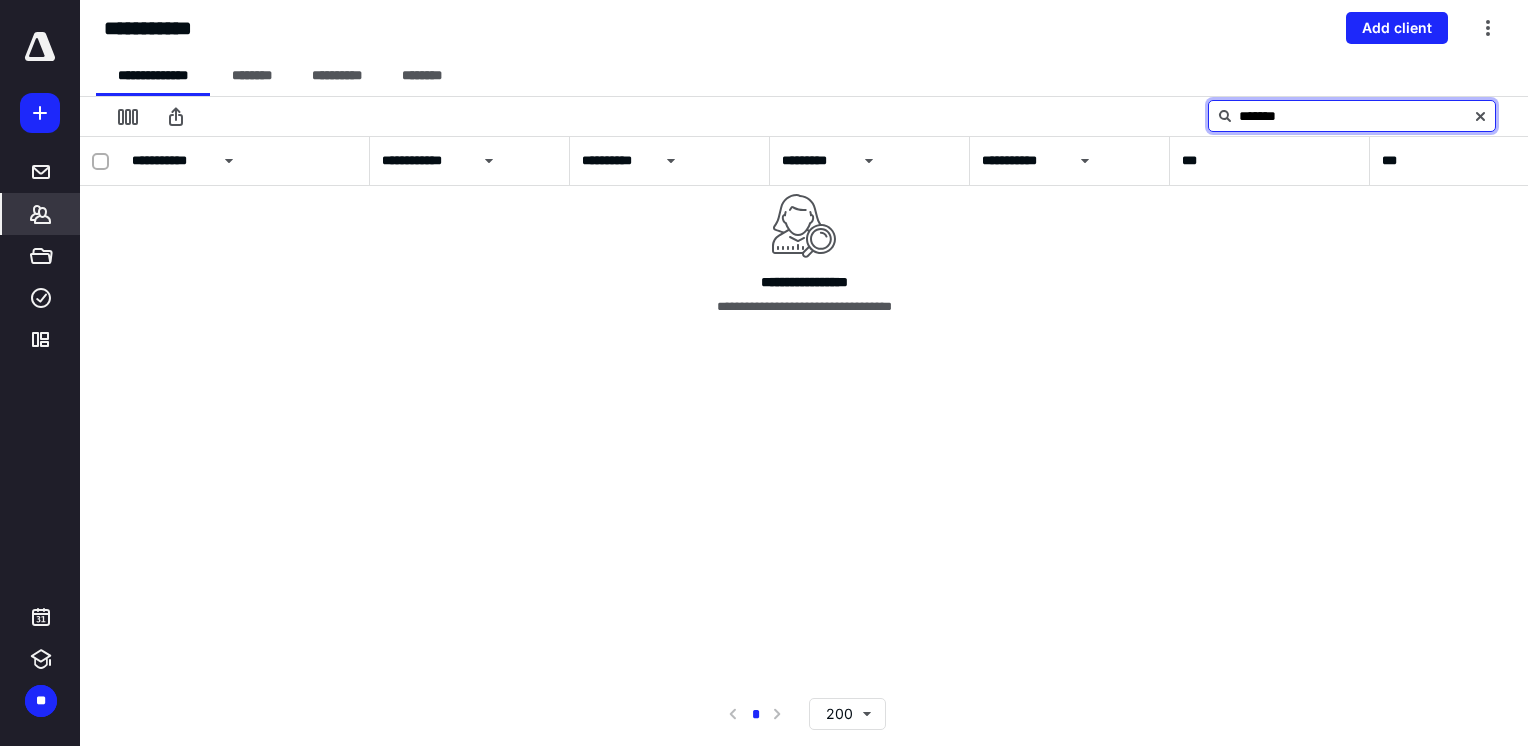 click on "*******" at bounding box center (1352, 116) 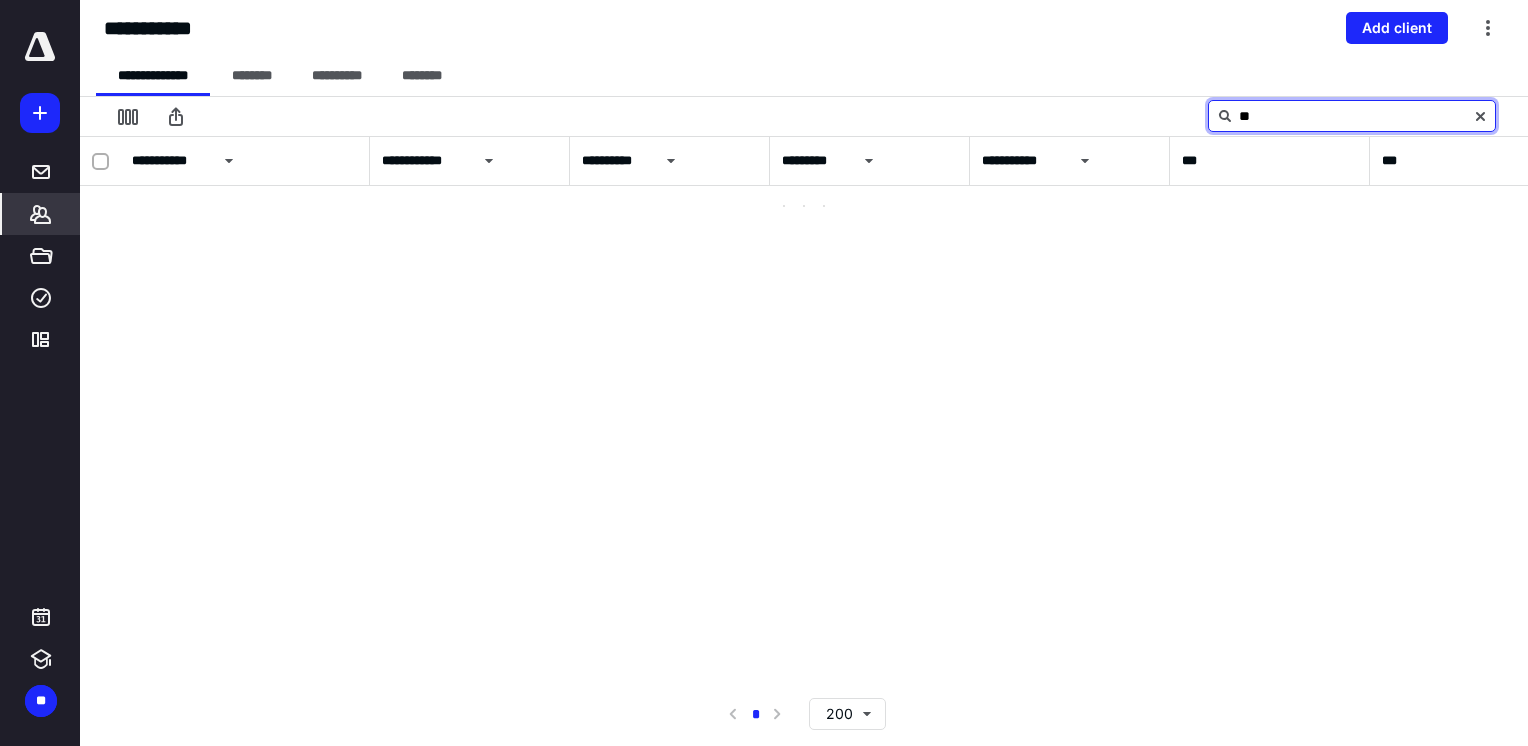 type on "*" 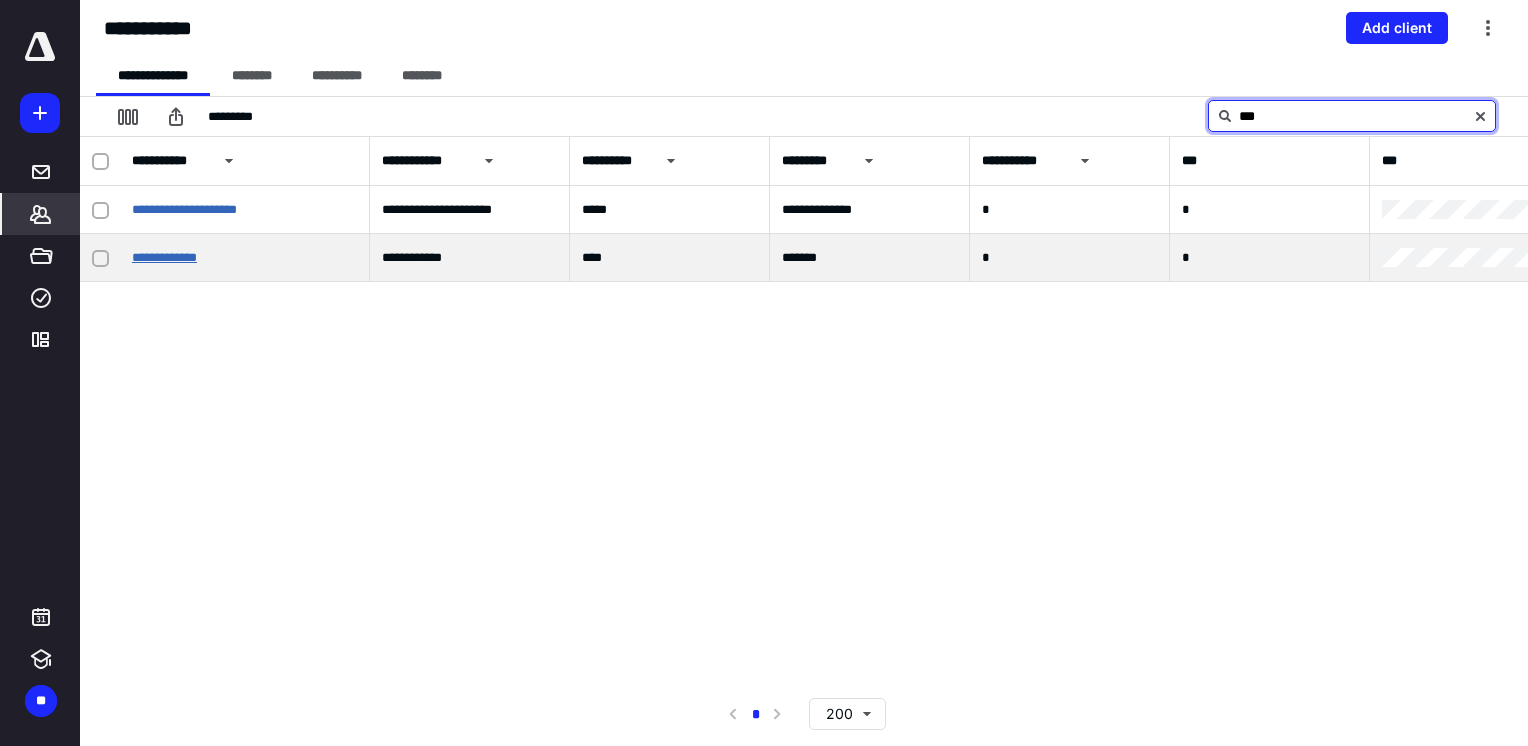 type on "***" 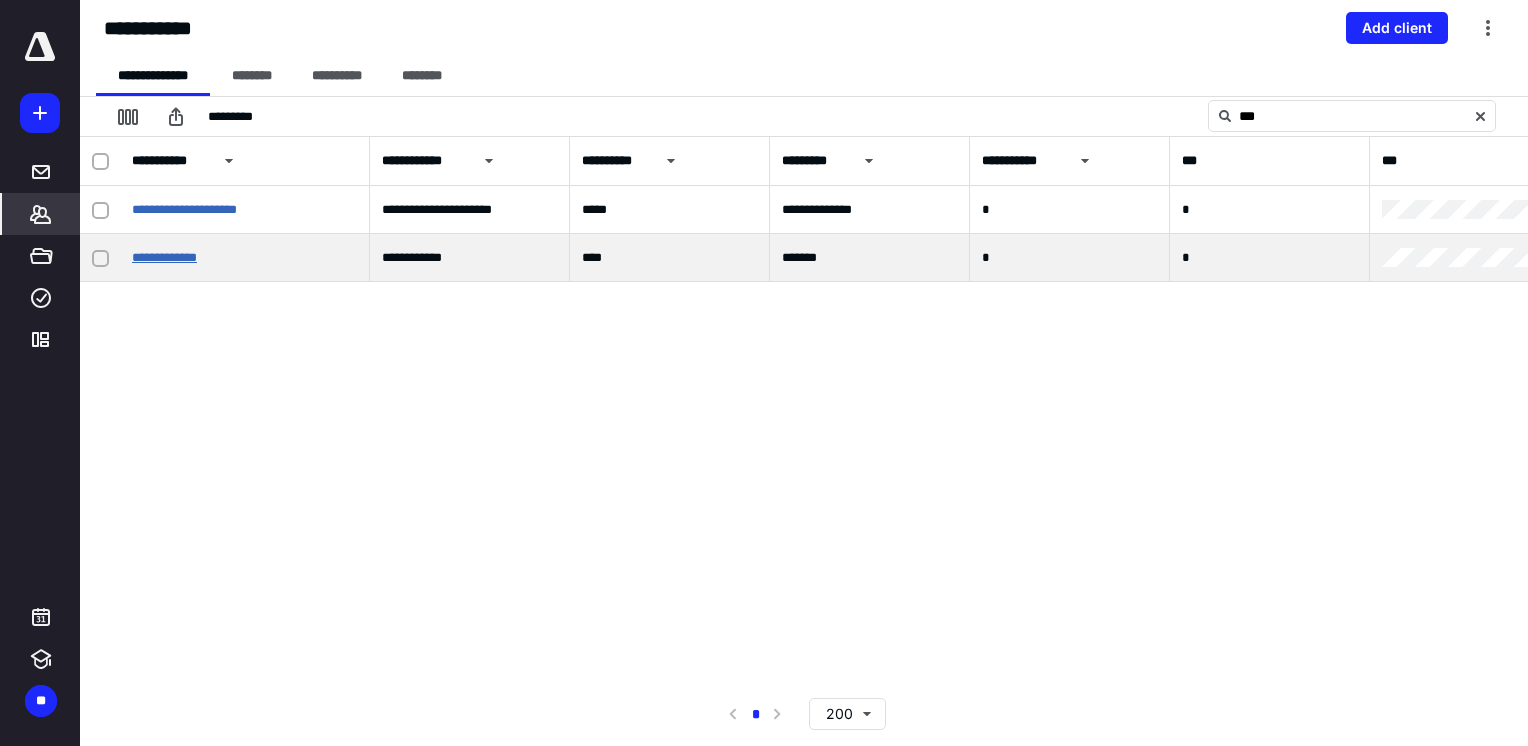 click on "**********" at bounding box center (164, 257) 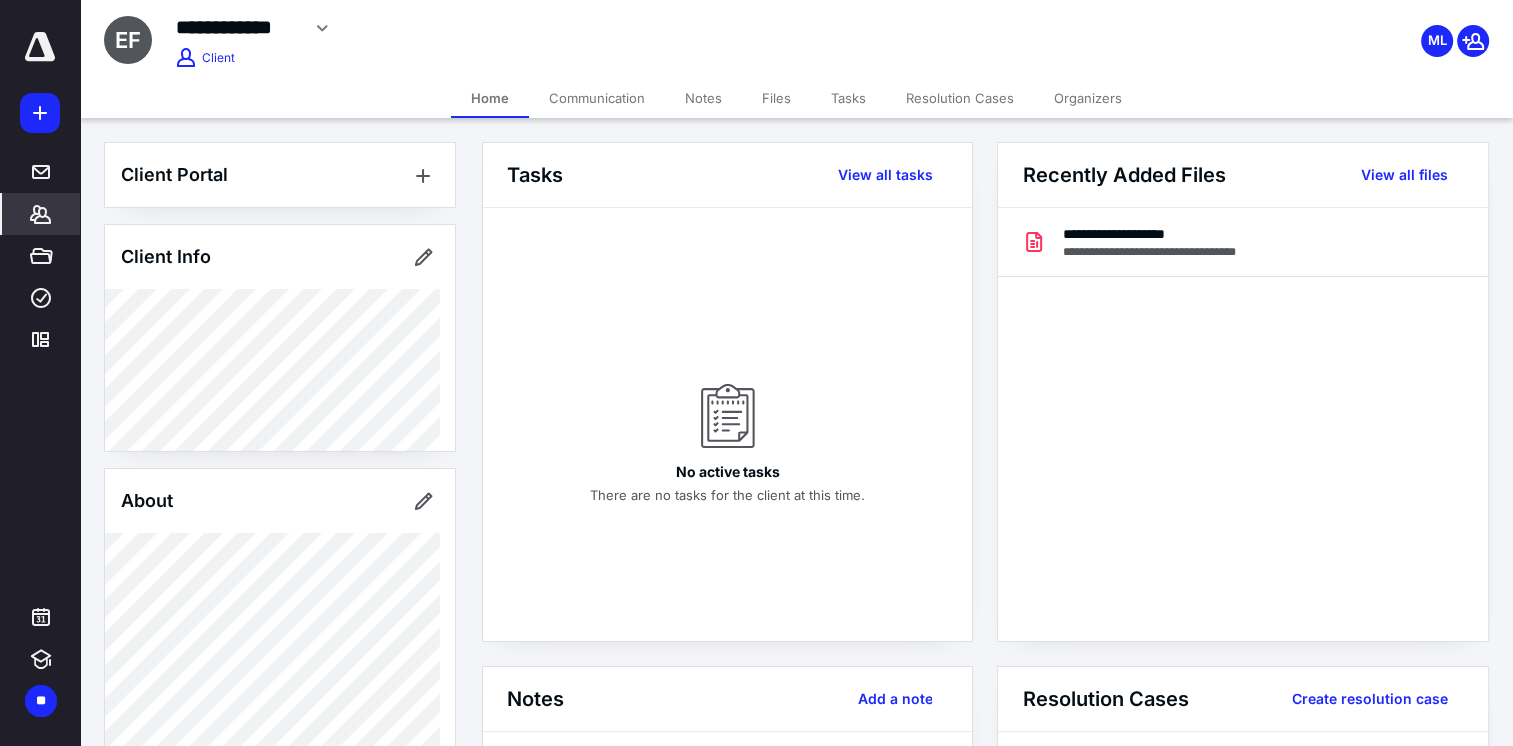 click 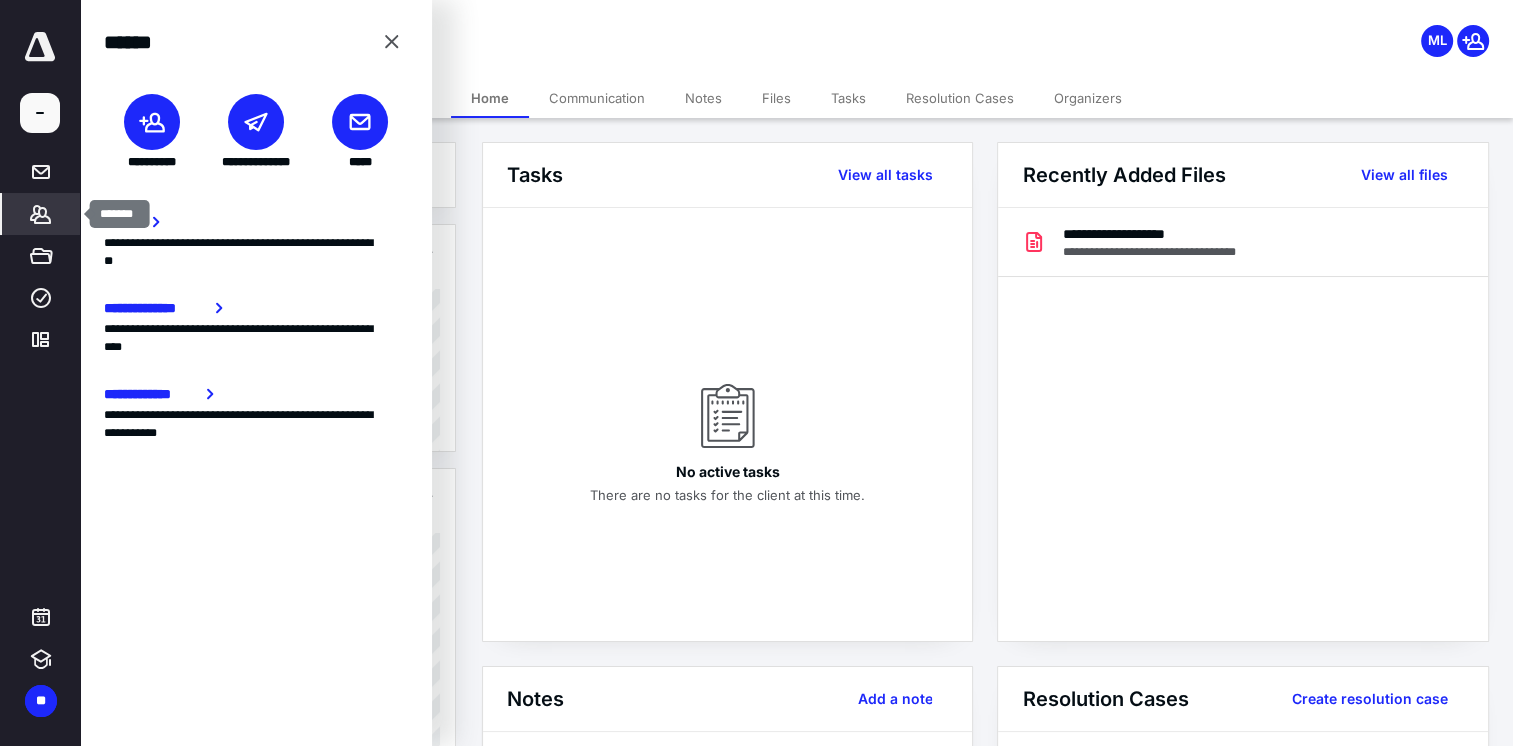 click 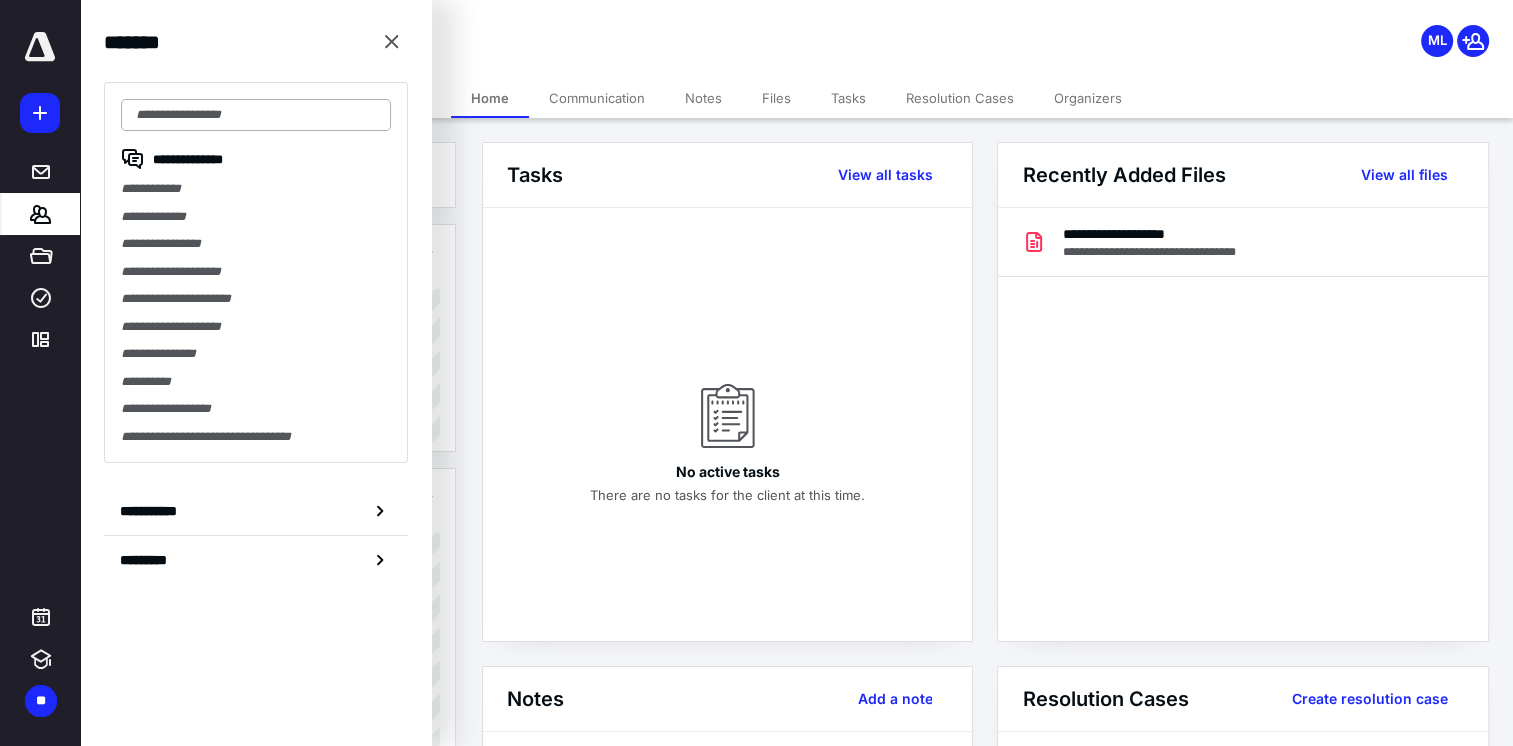 click at bounding box center (256, 115) 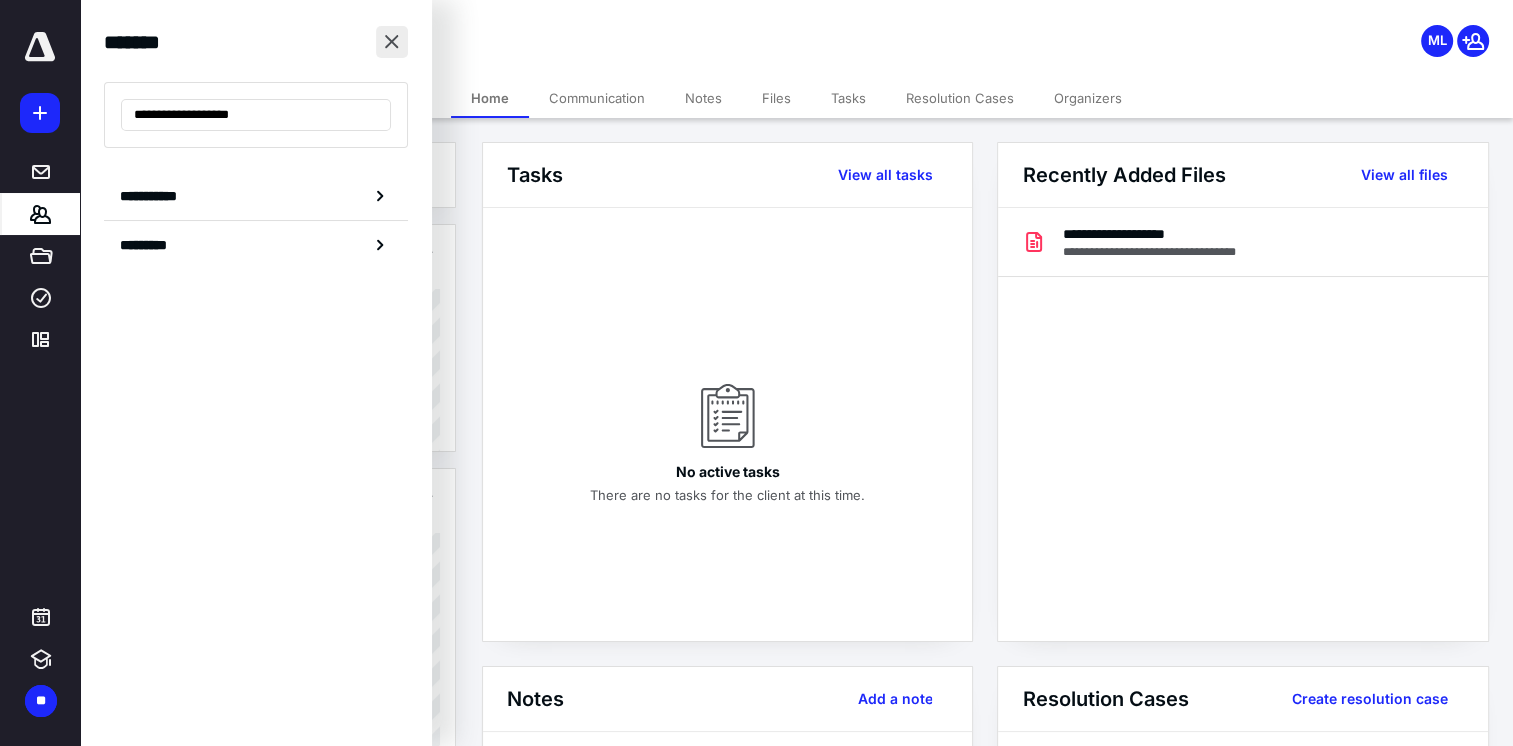 type on "**********" 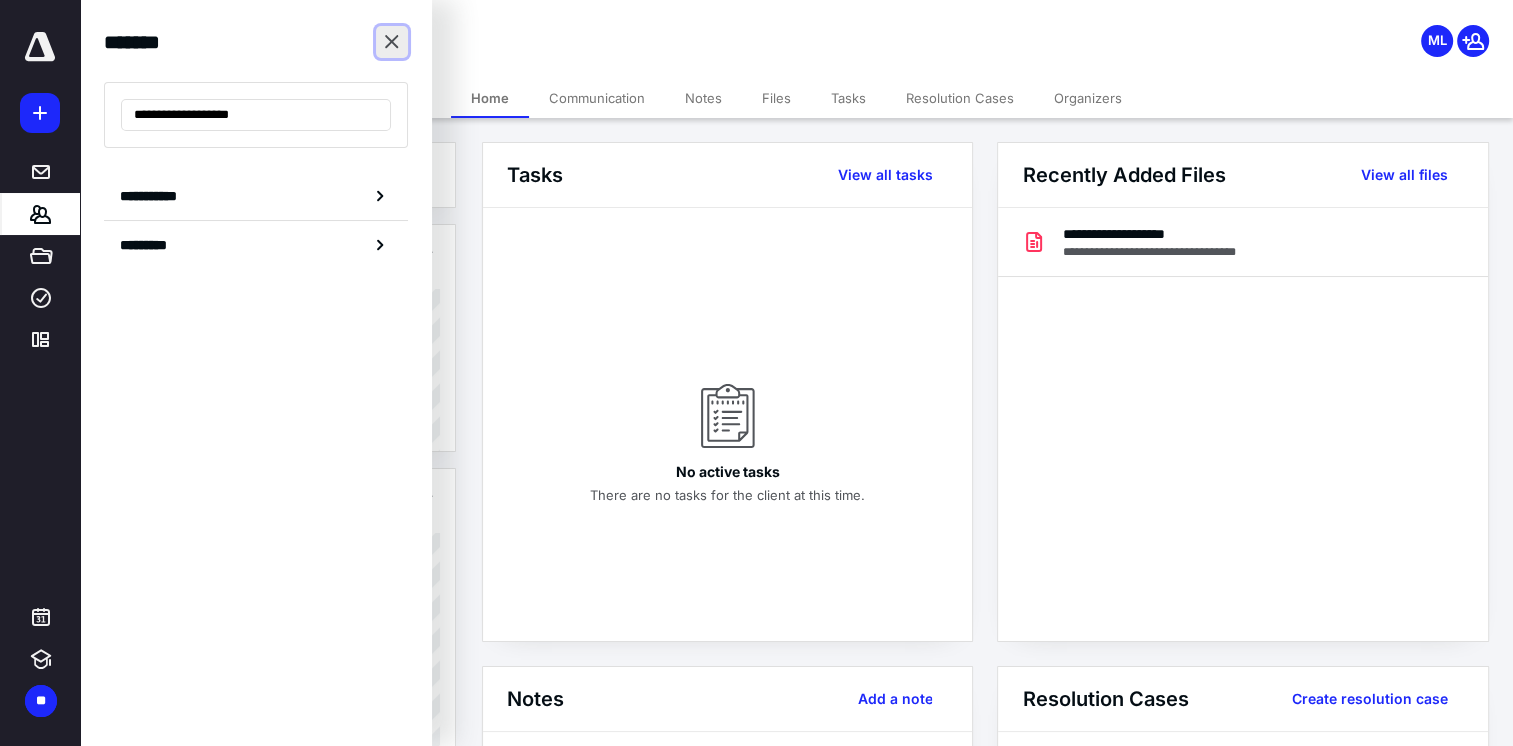 click at bounding box center (392, 42) 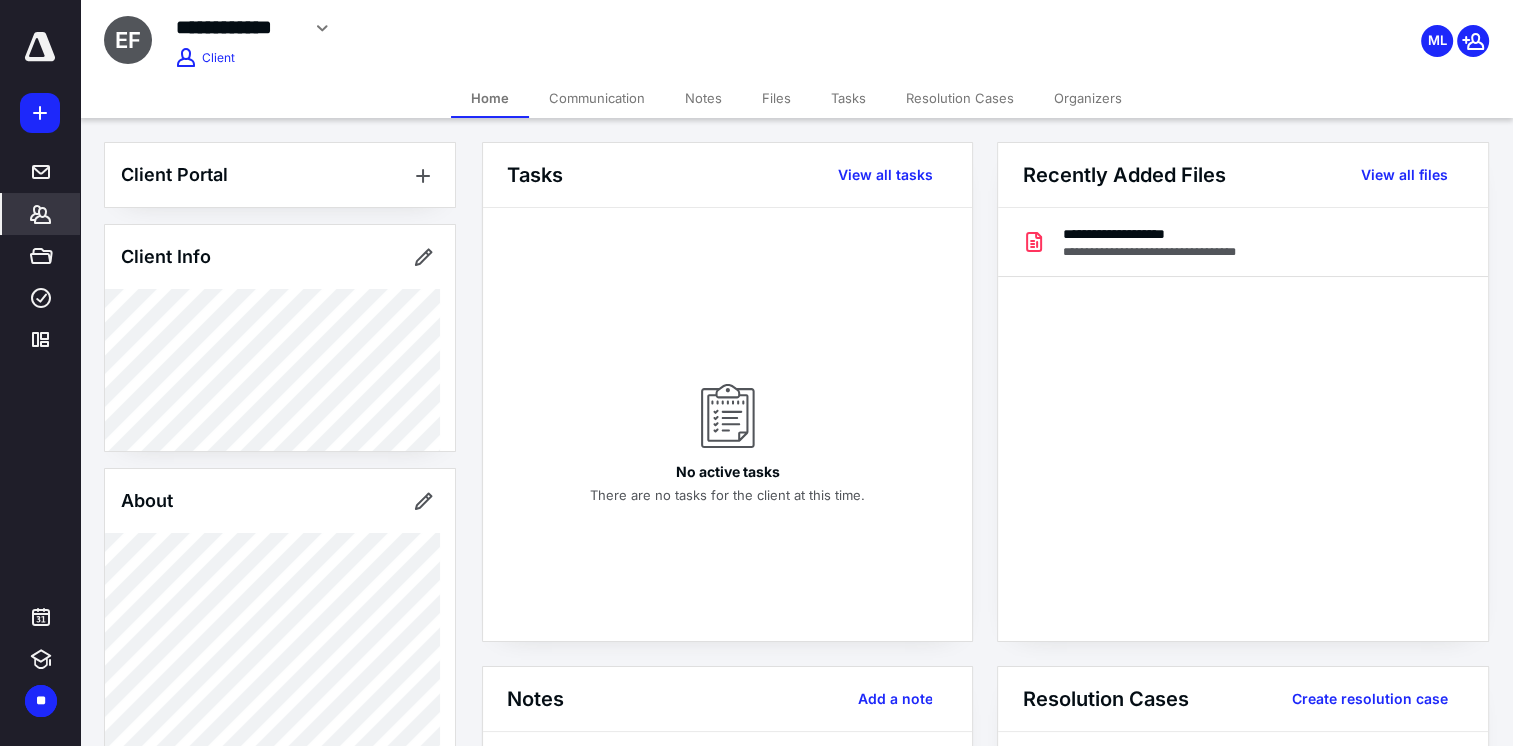click 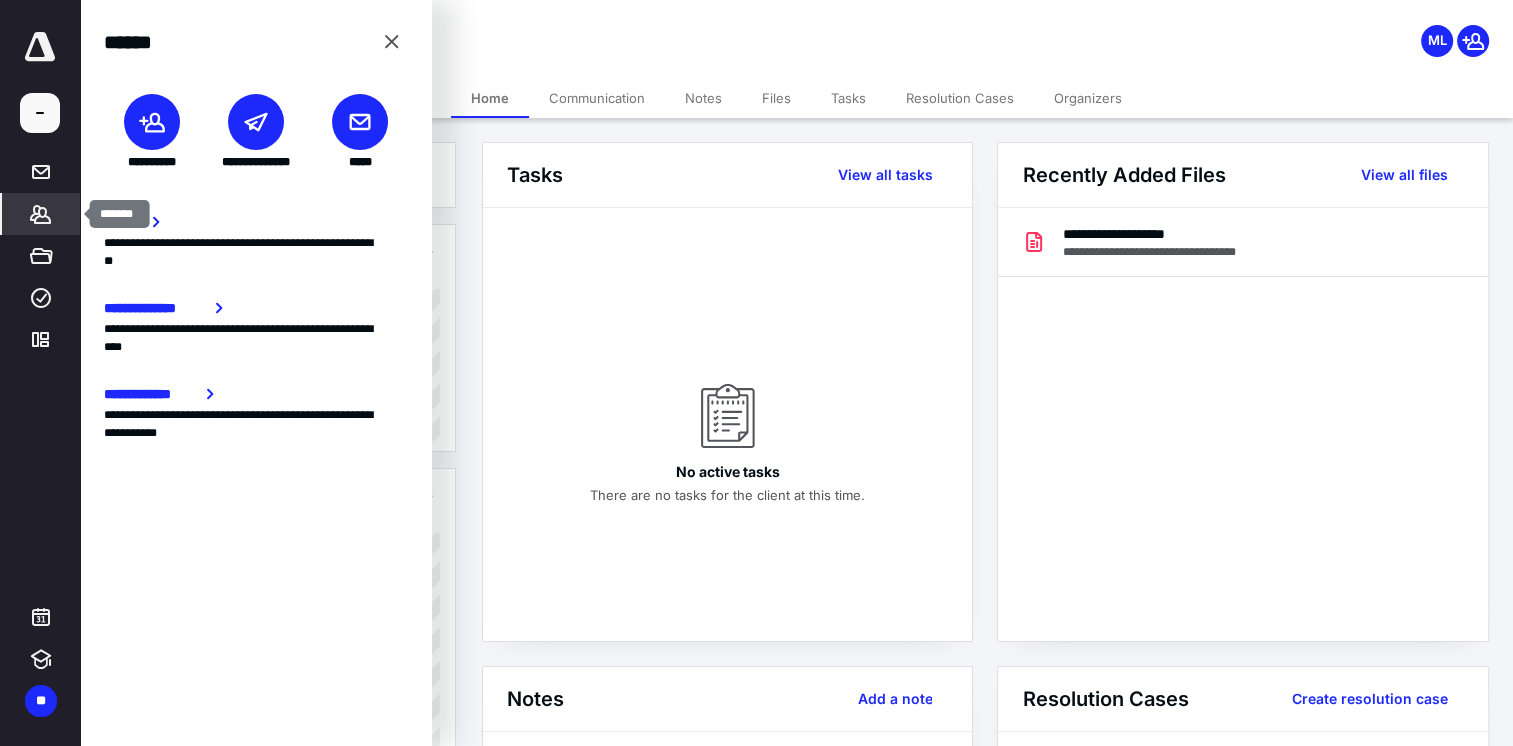 click 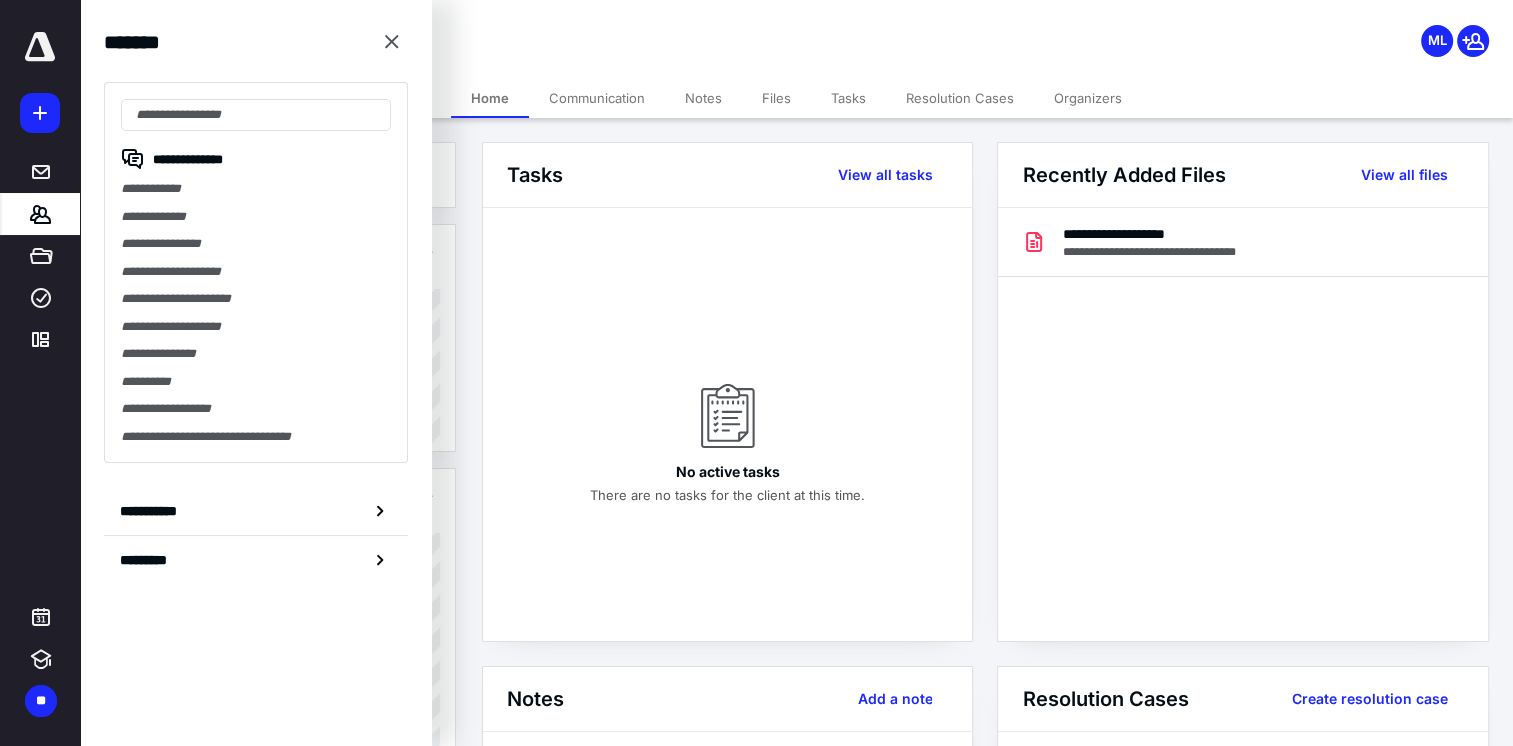click 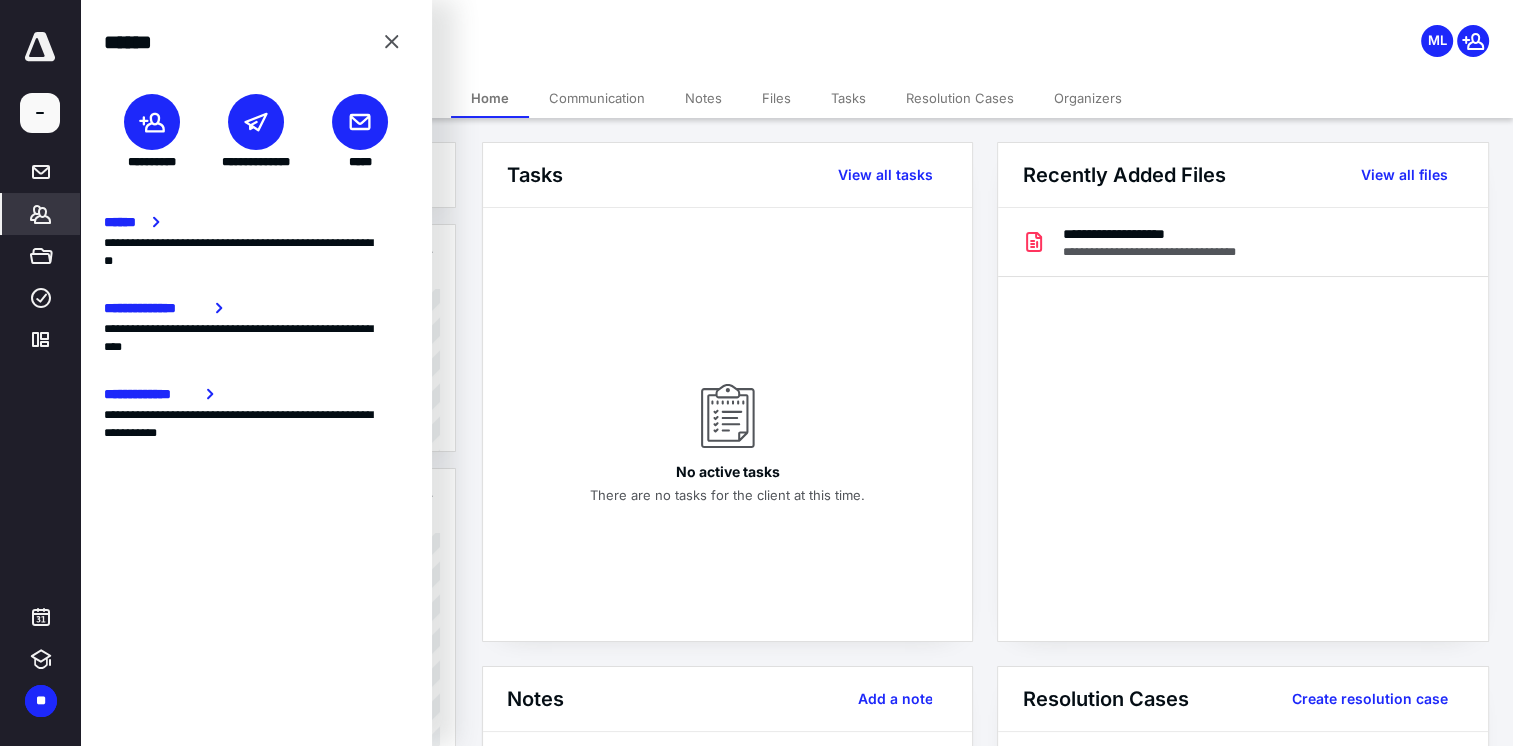 click 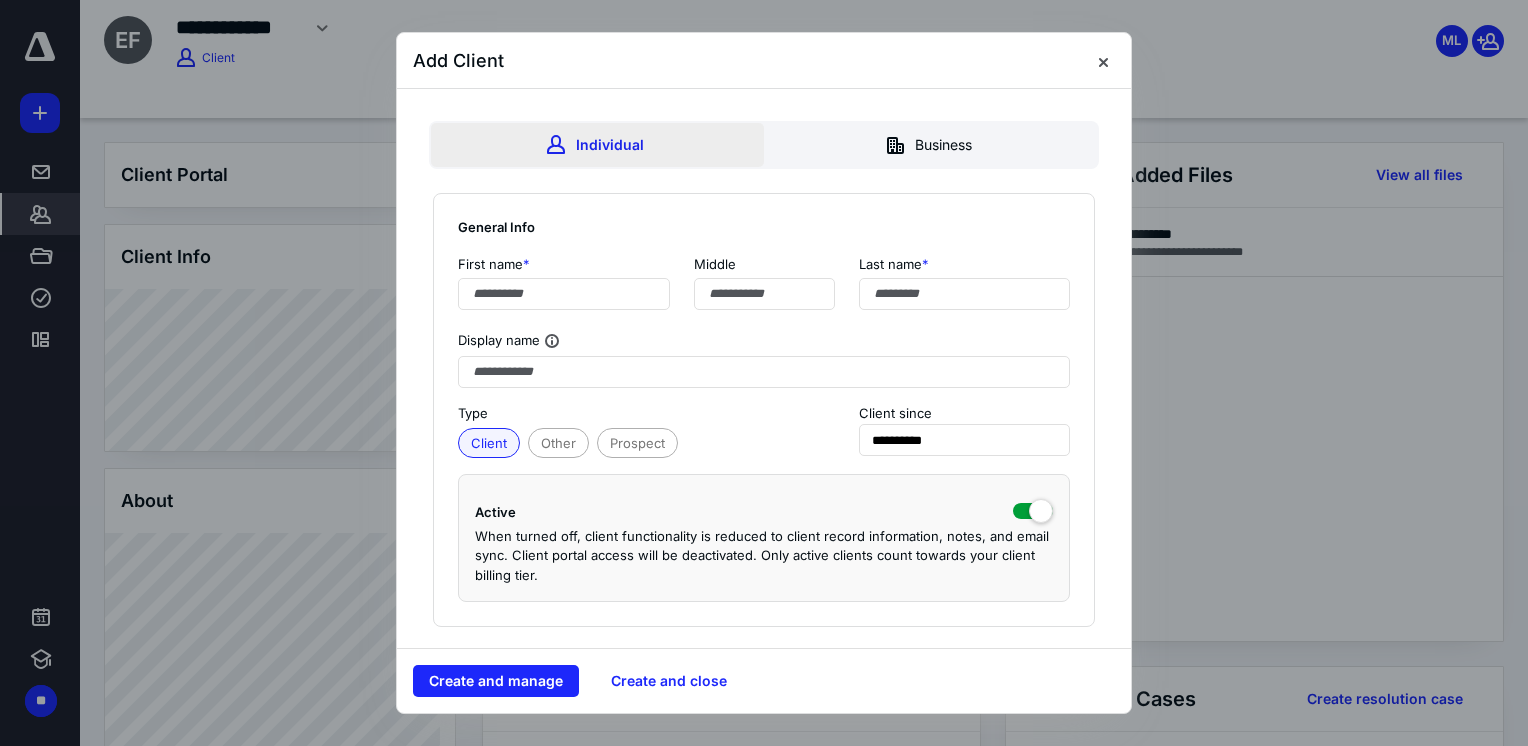 click on "Individual" at bounding box center (597, 145) 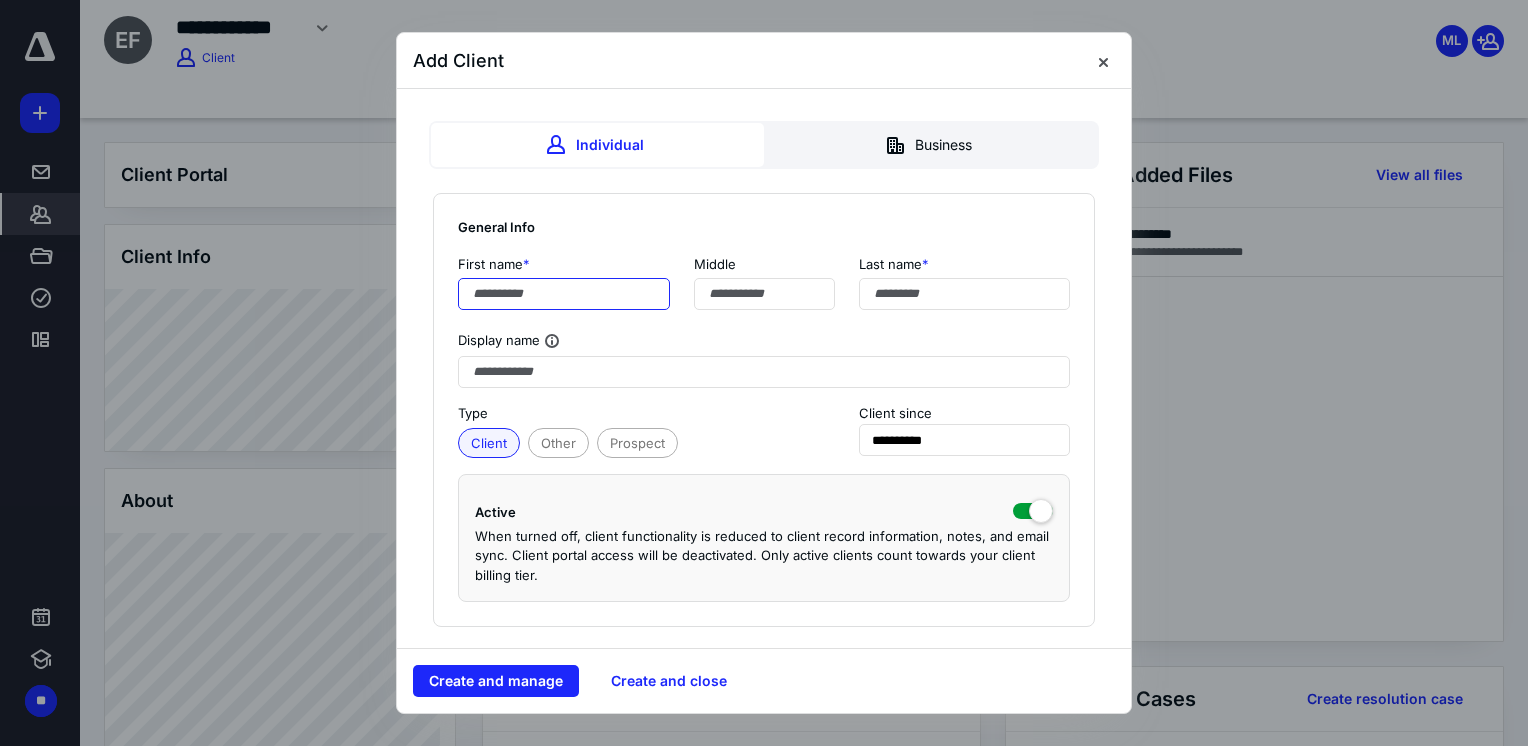 click at bounding box center (564, 294) 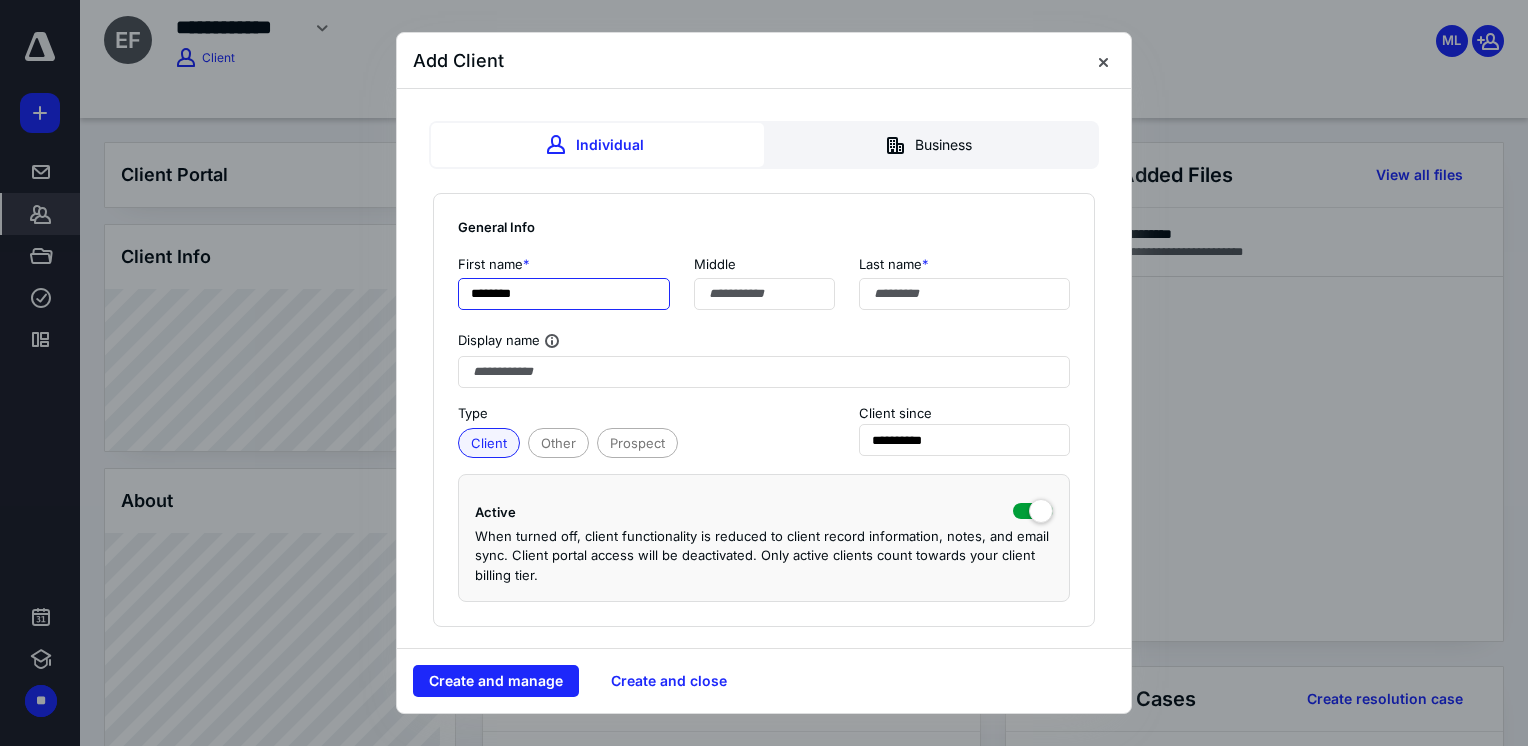 type on "*******" 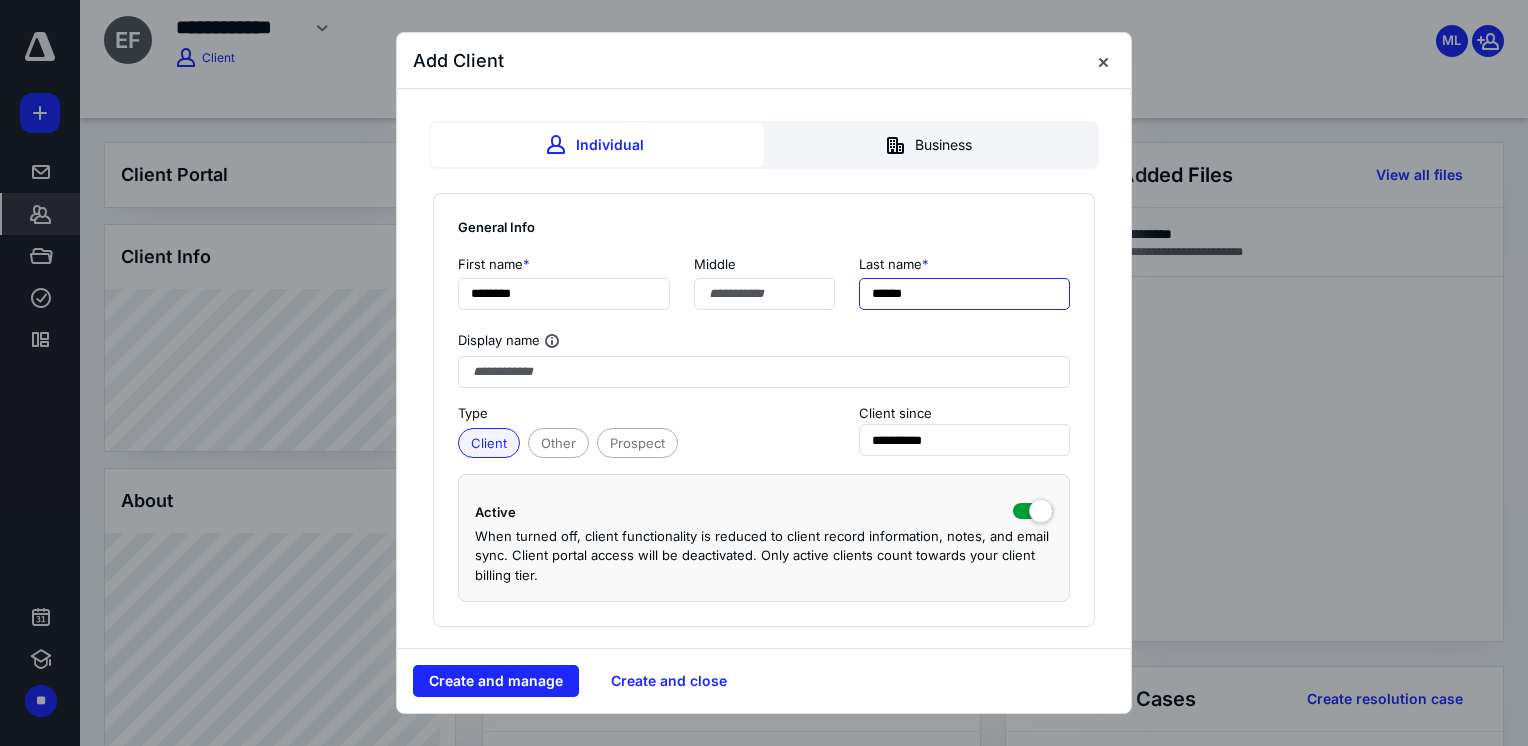type on "******" 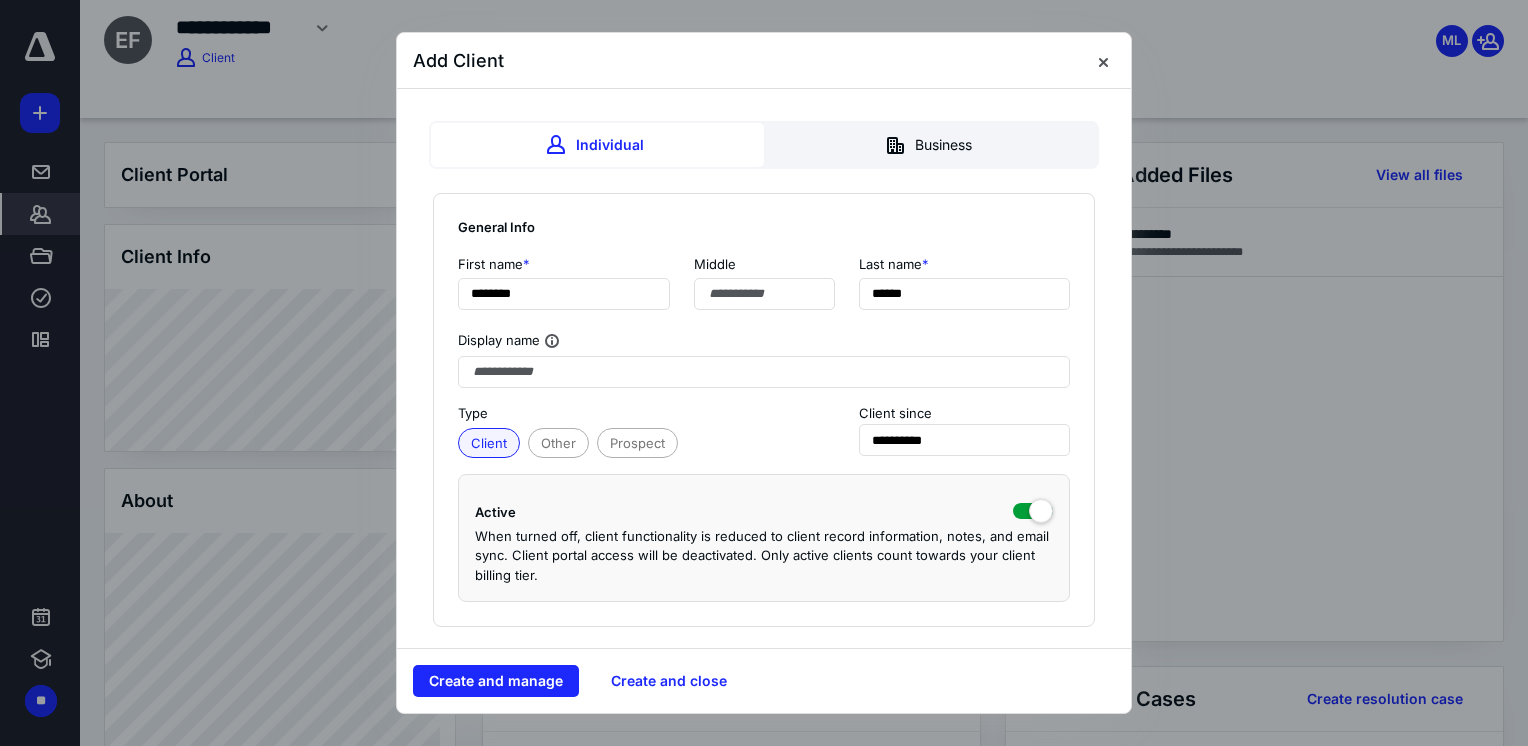 type 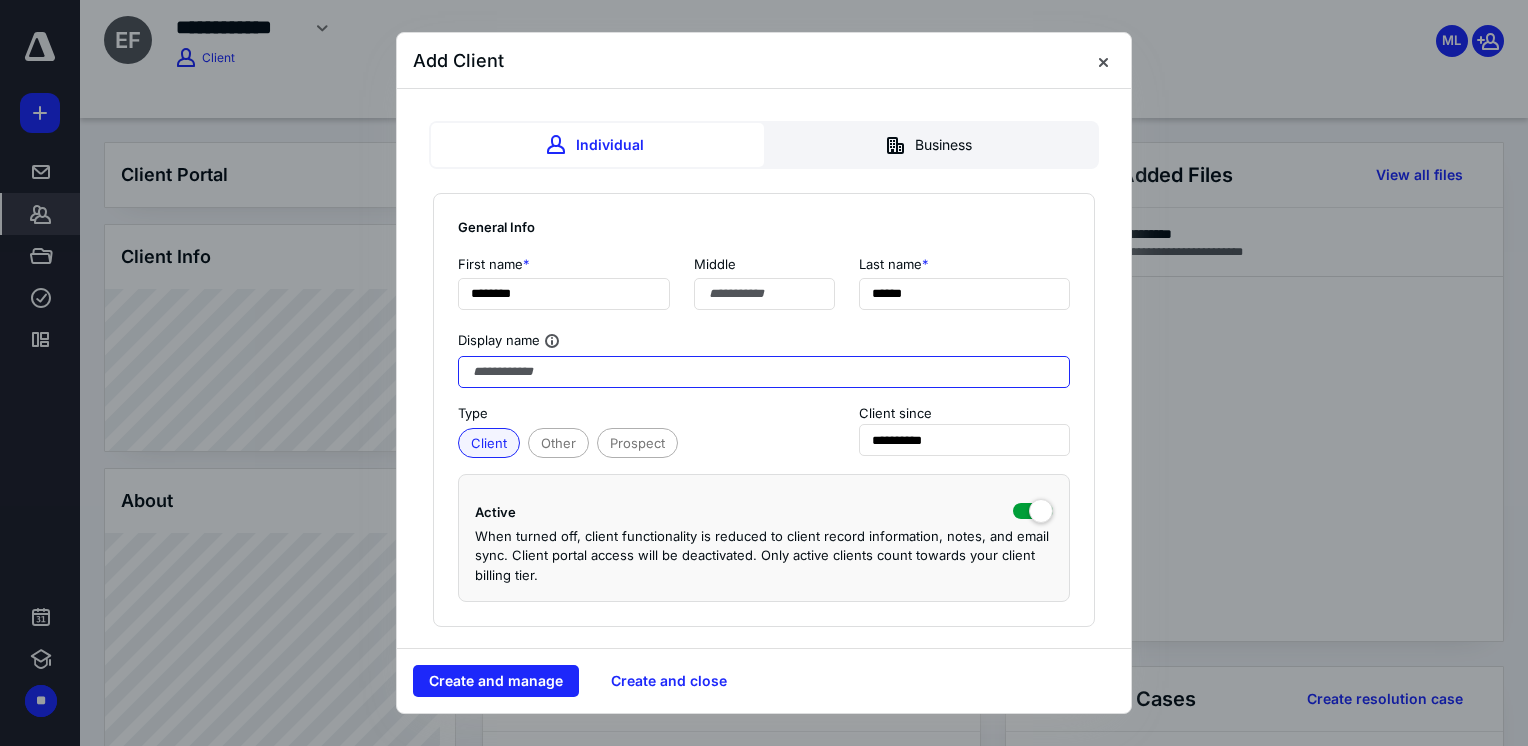click at bounding box center (764, 372) 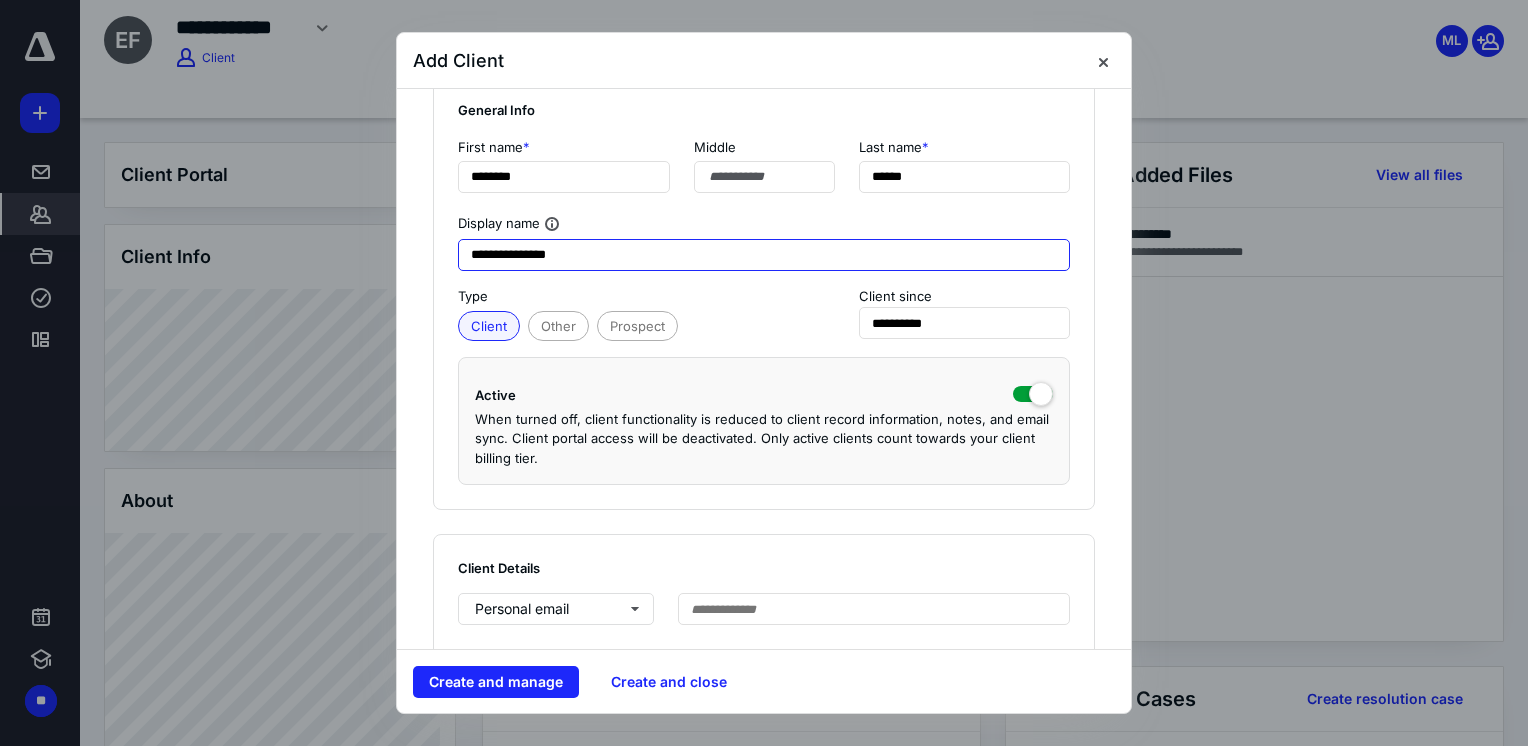 scroll, scrollTop: 500, scrollLeft: 0, axis: vertical 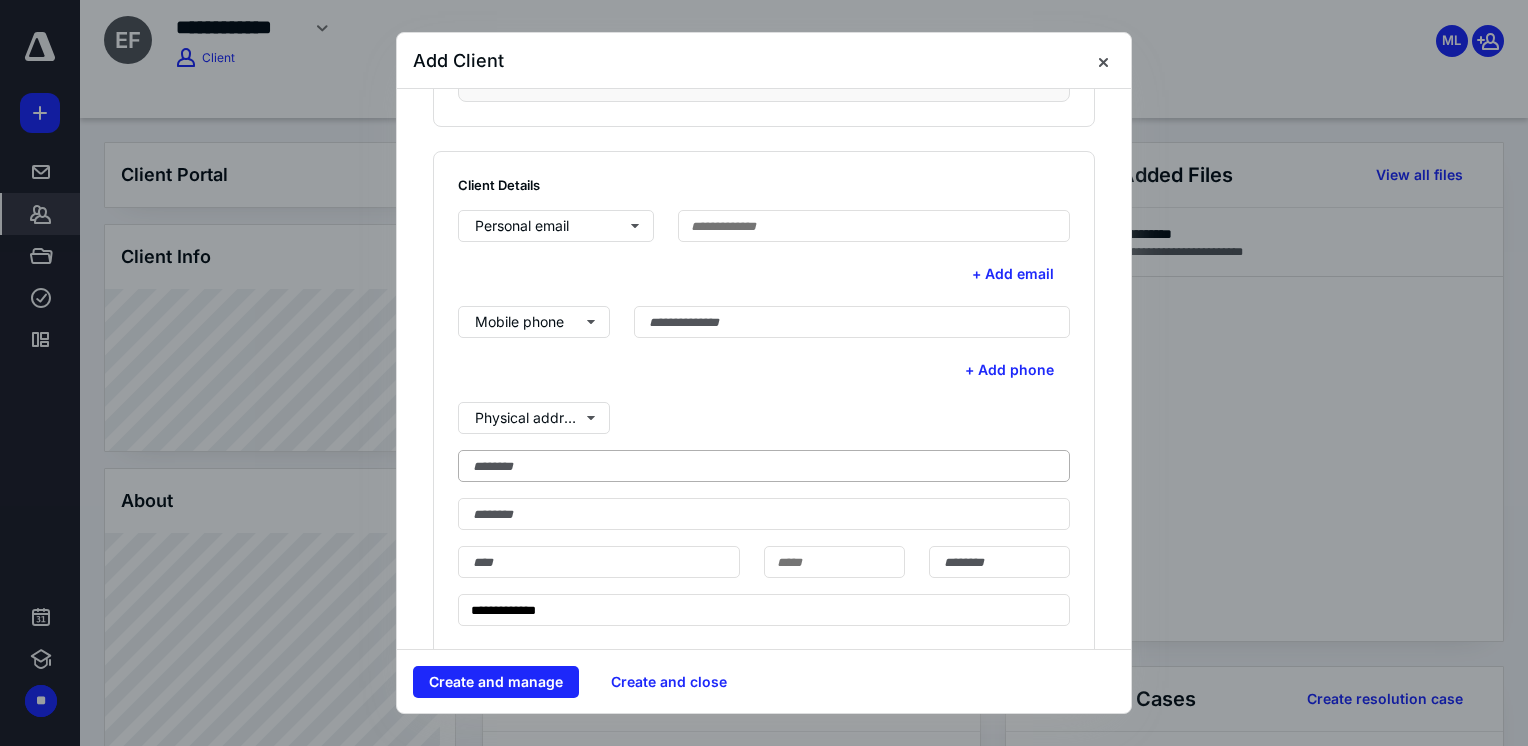 type on "**********" 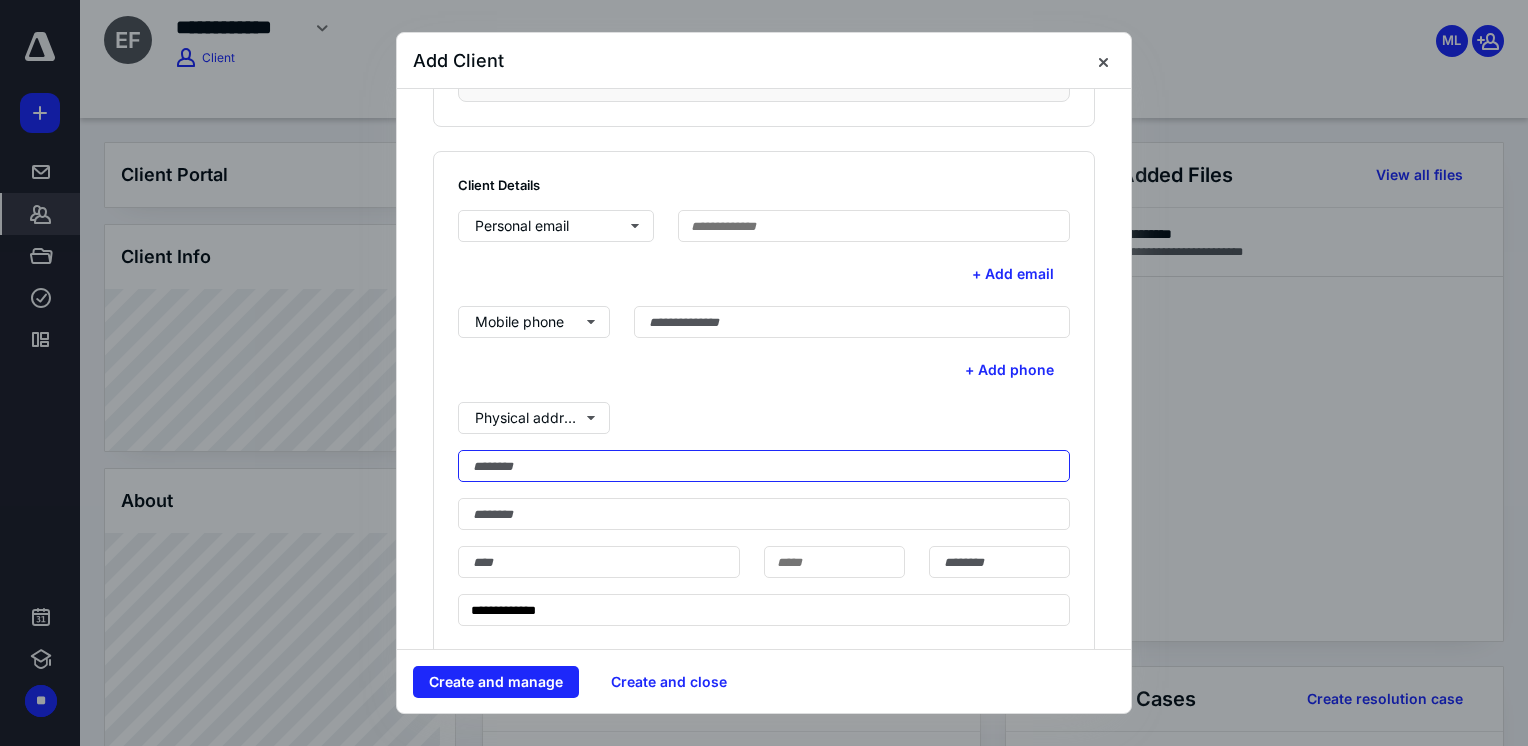 drag, startPoint x: 555, startPoint y: 468, endPoint x: 555, endPoint y: 455, distance: 13 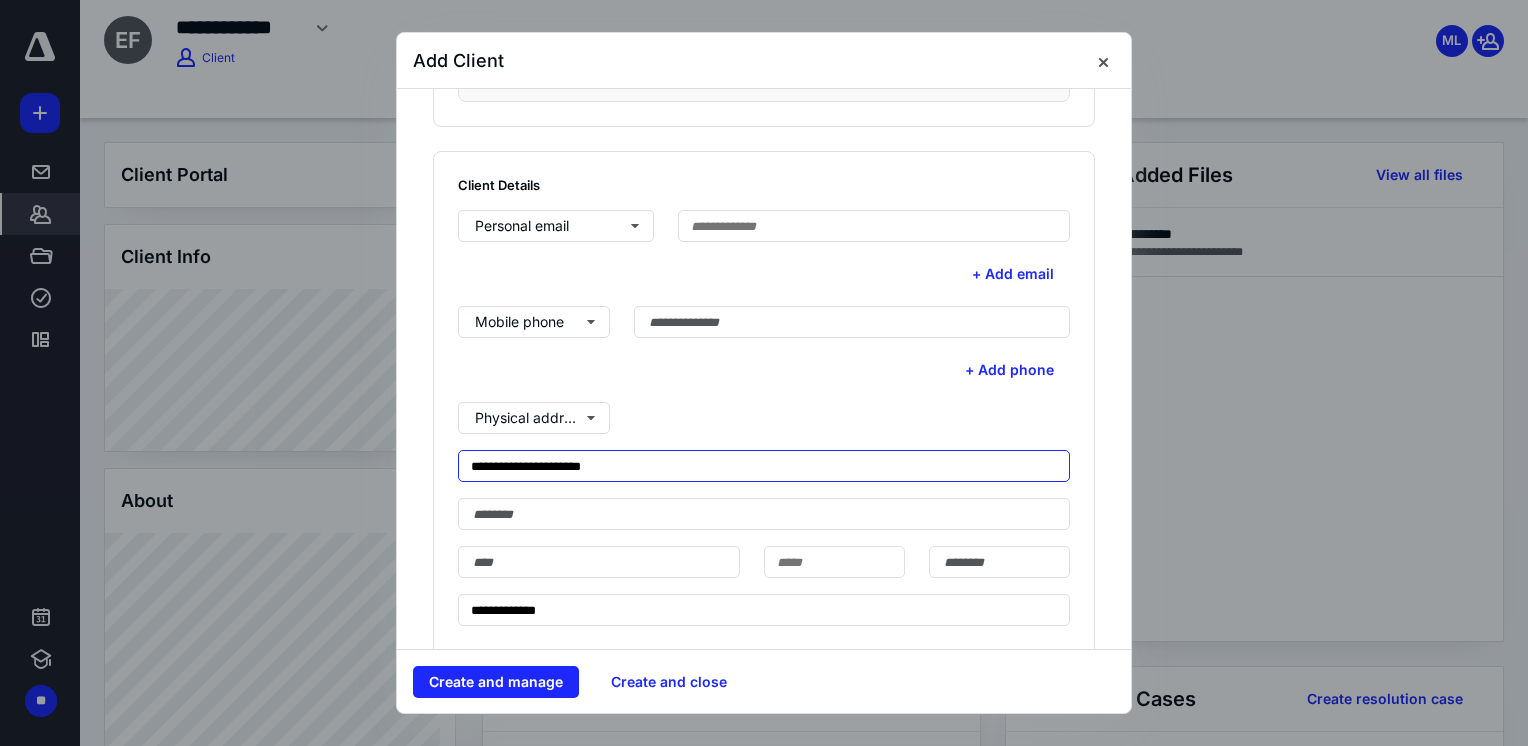 type on "**********" 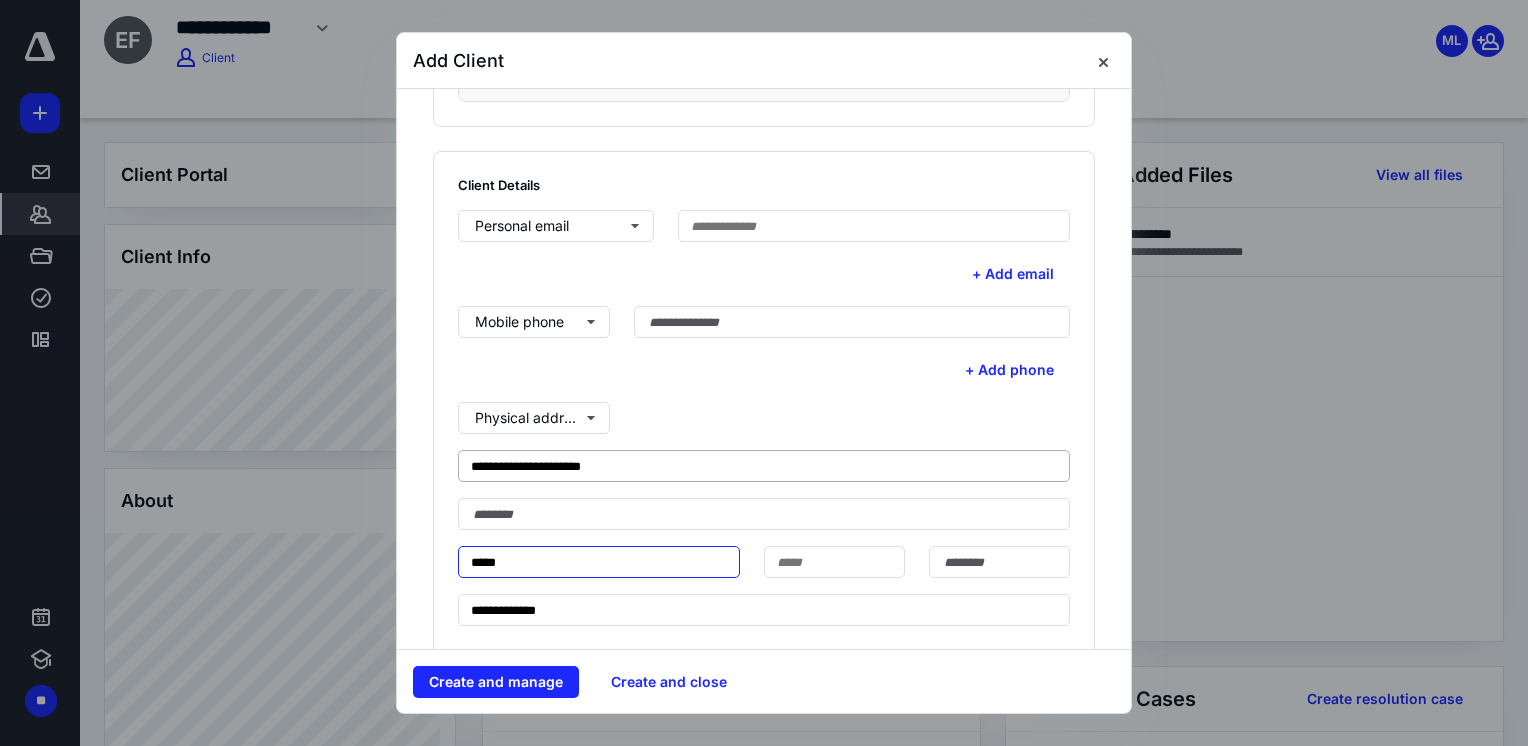 type on "*****" 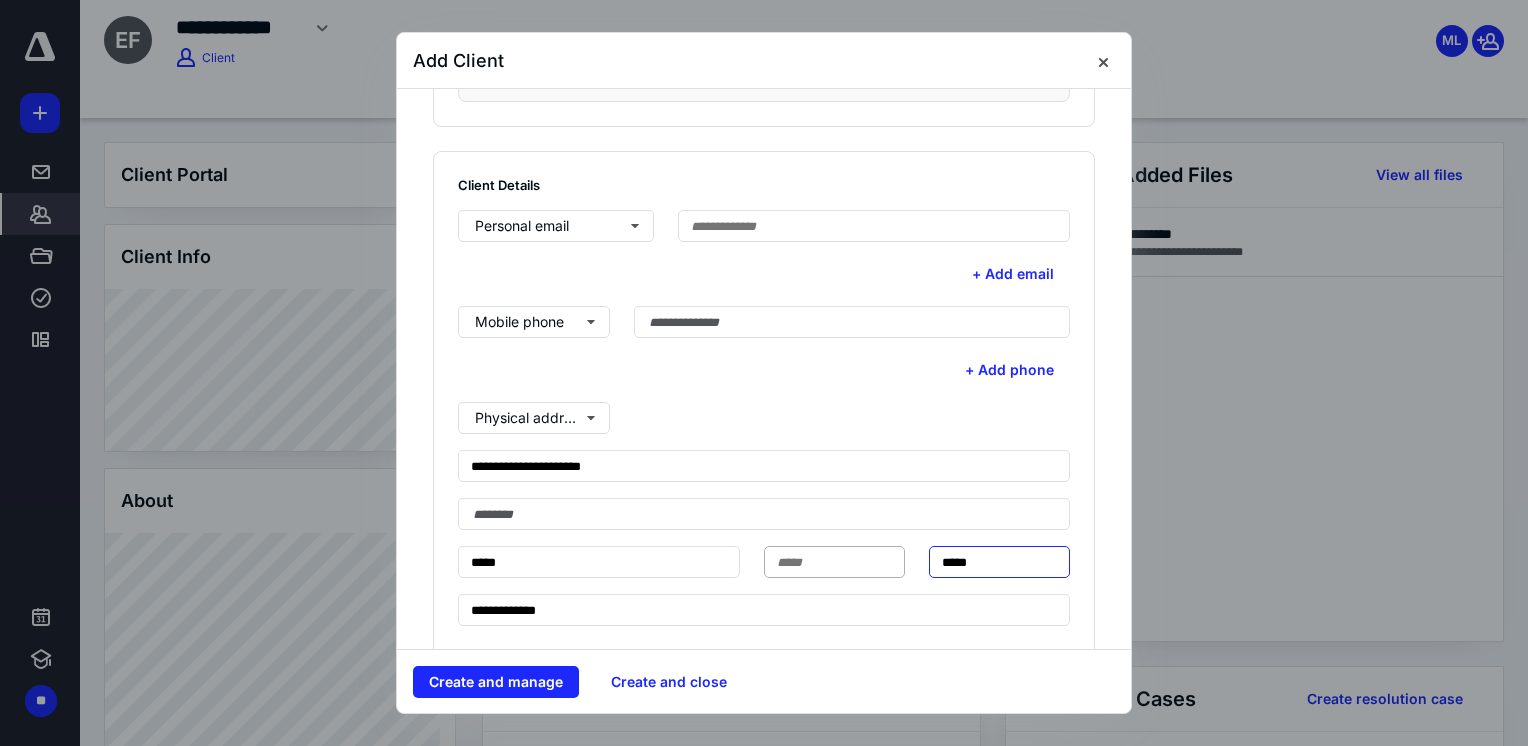 type on "*****" 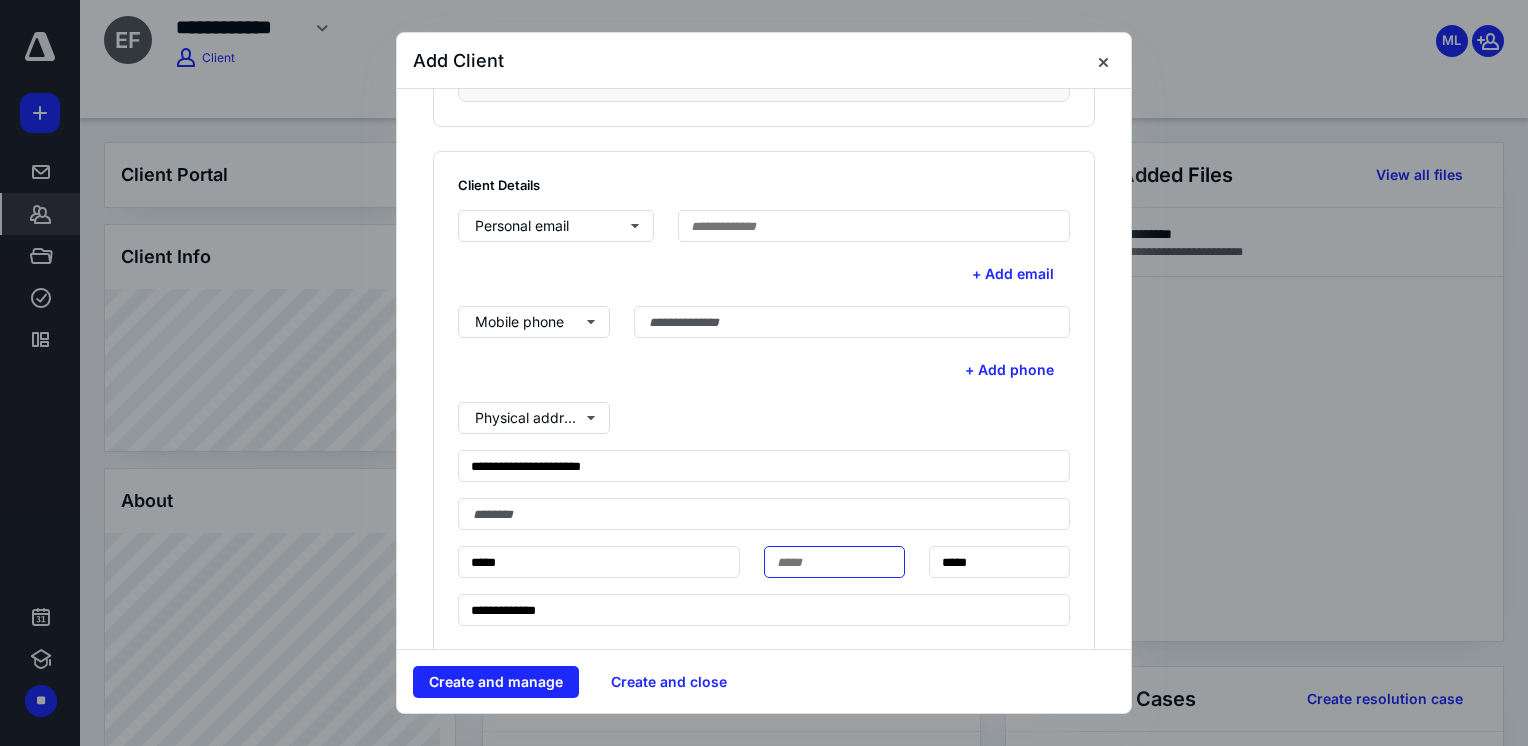 click at bounding box center [834, 562] 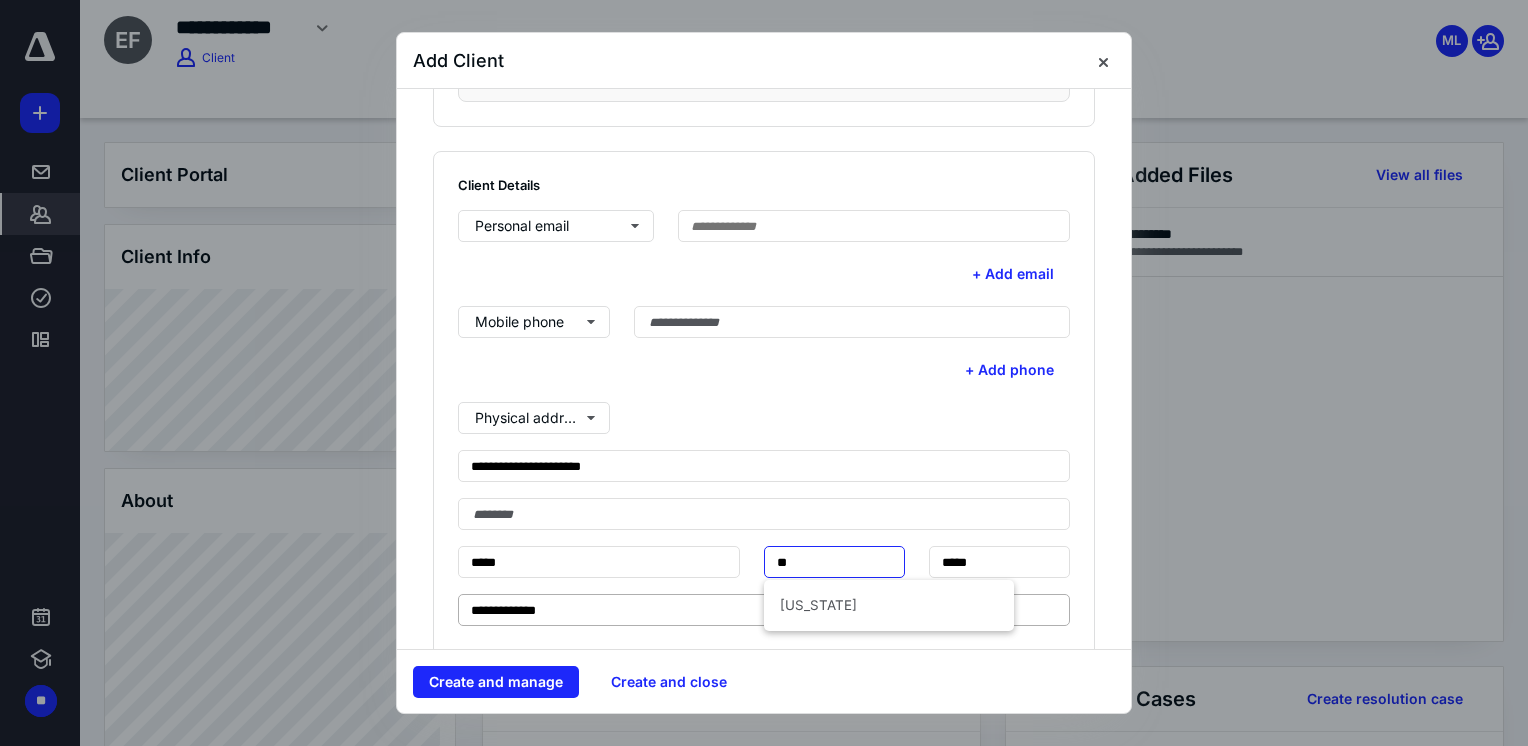 click on "[US_STATE]" at bounding box center (889, 605) 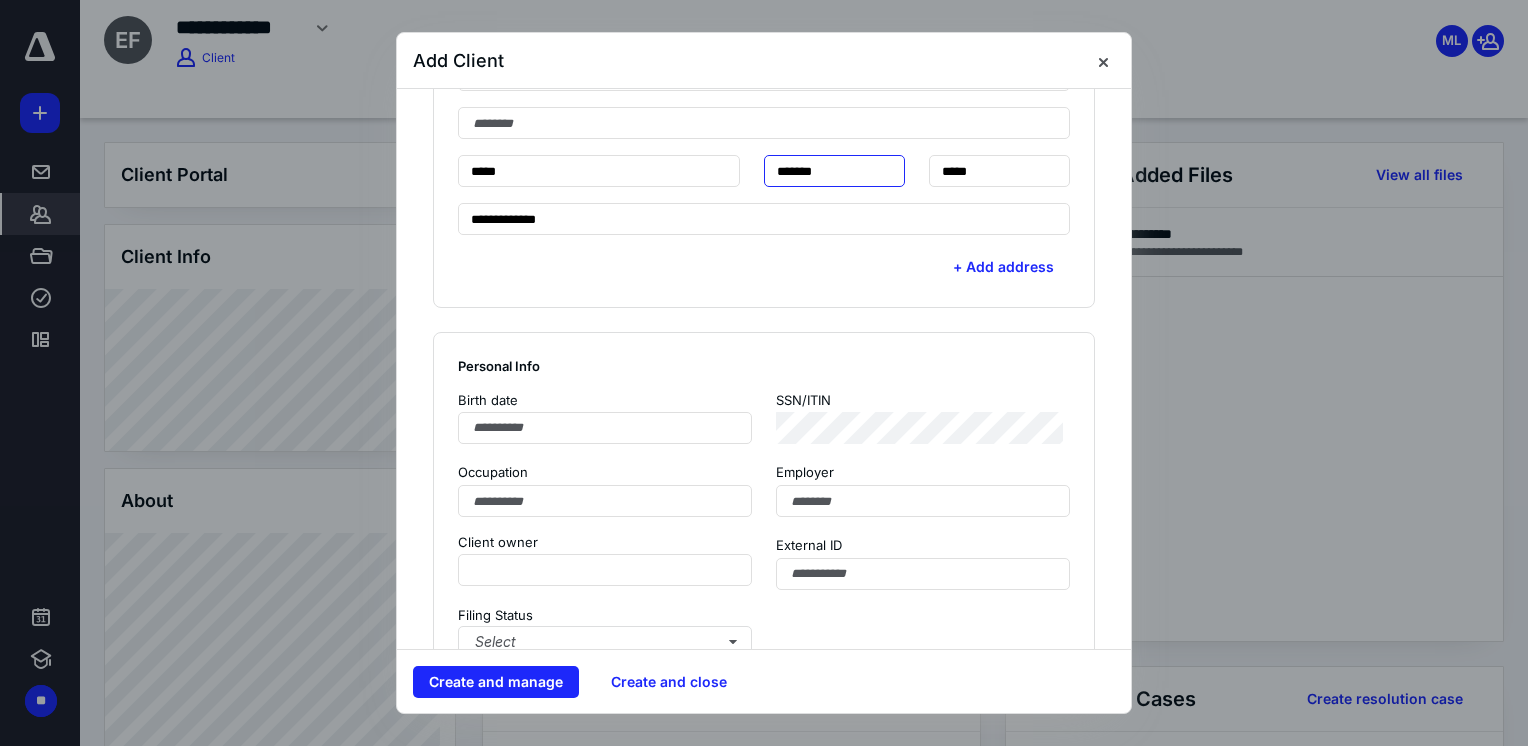 scroll, scrollTop: 900, scrollLeft: 0, axis: vertical 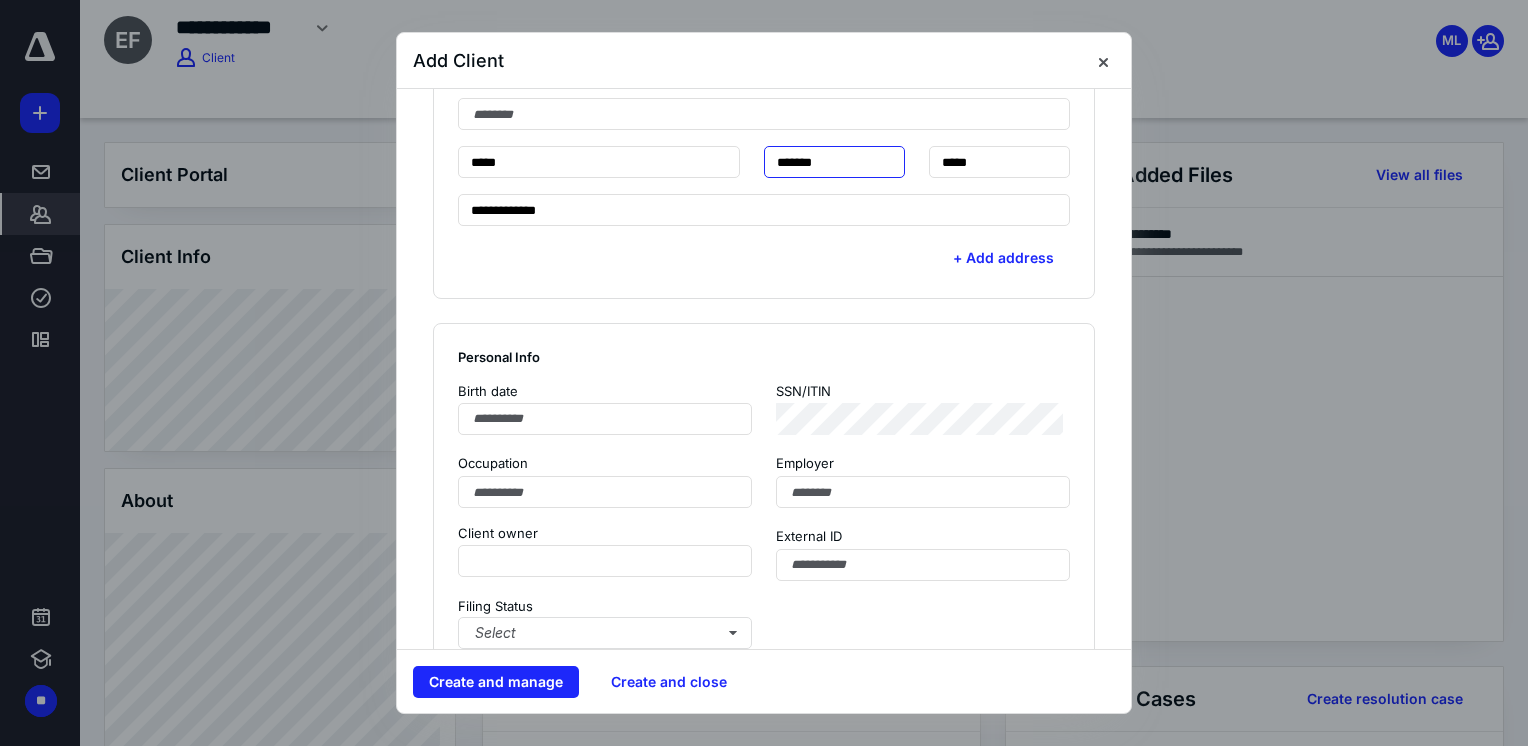 type on "*******" 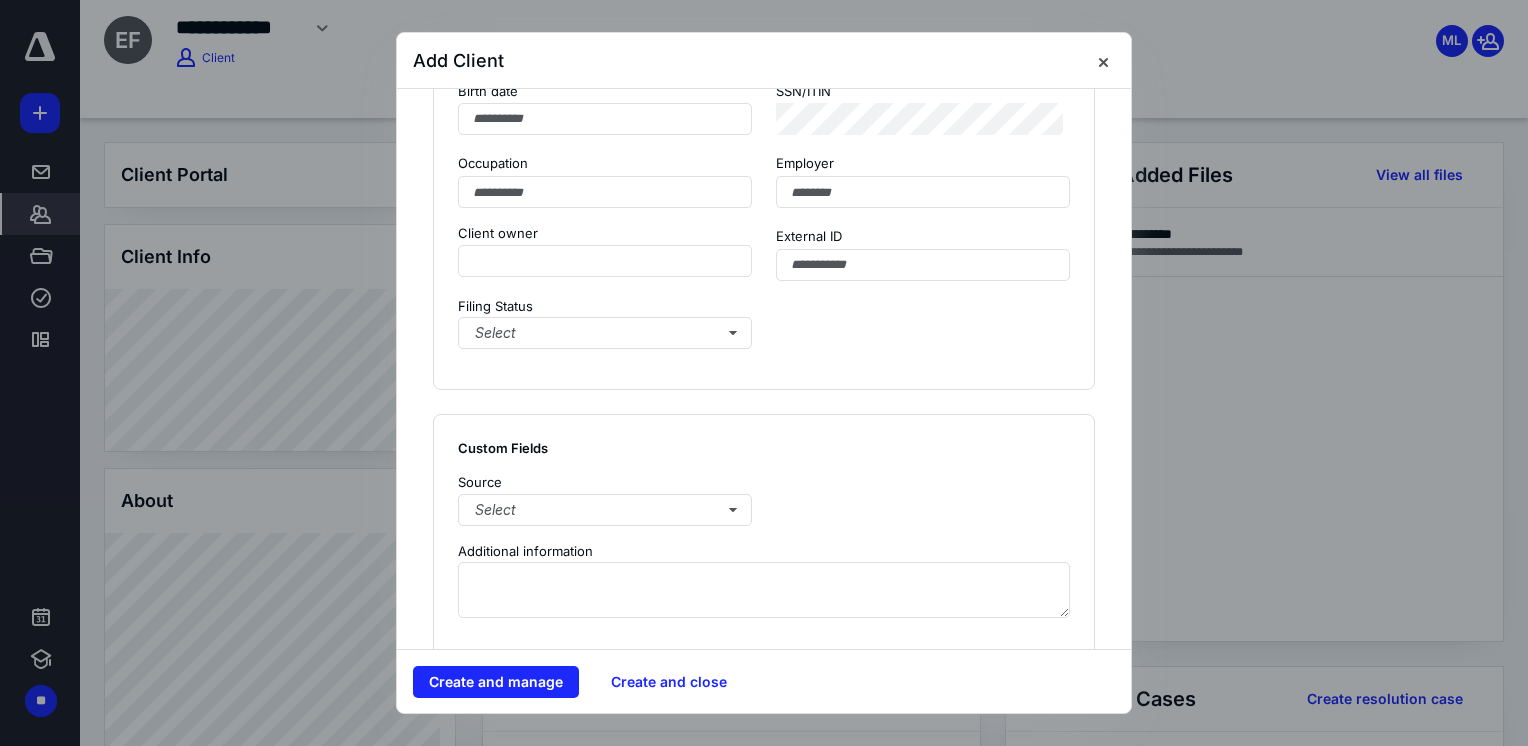 scroll, scrollTop: 1300, scrollLeft: 0, axis: vertical 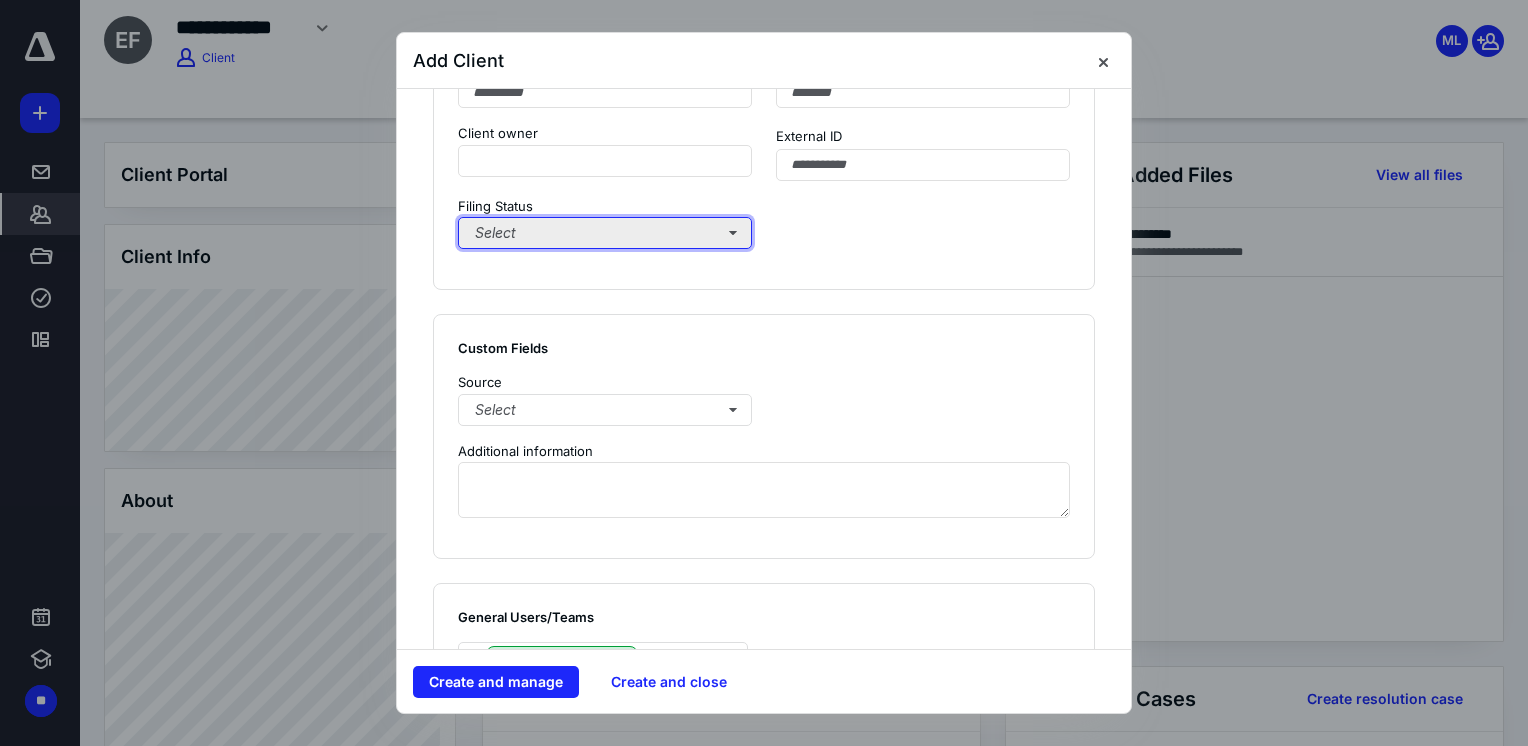 click on "Select" at bounding box center [605, 233] 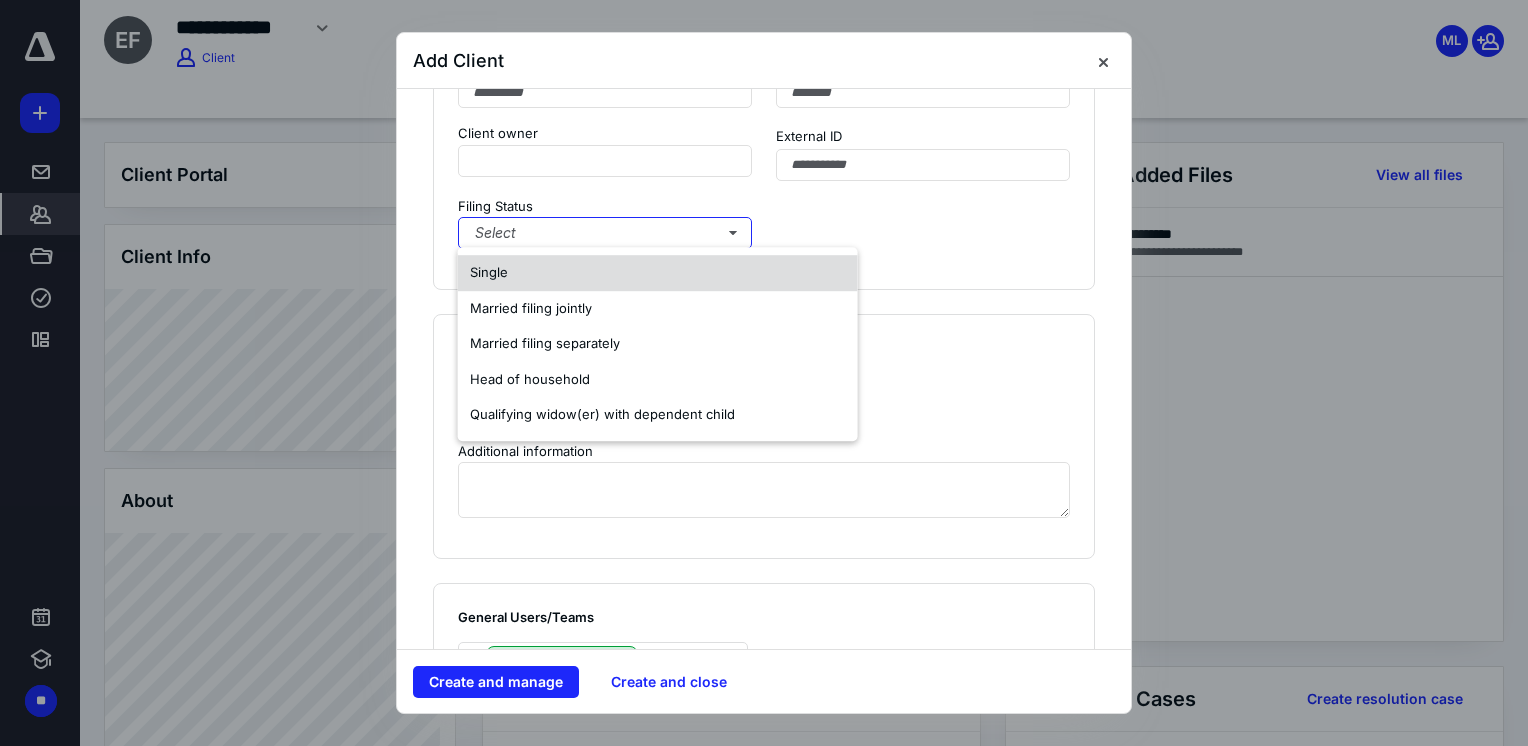 click on "Single" at bounding box center (658, 273) 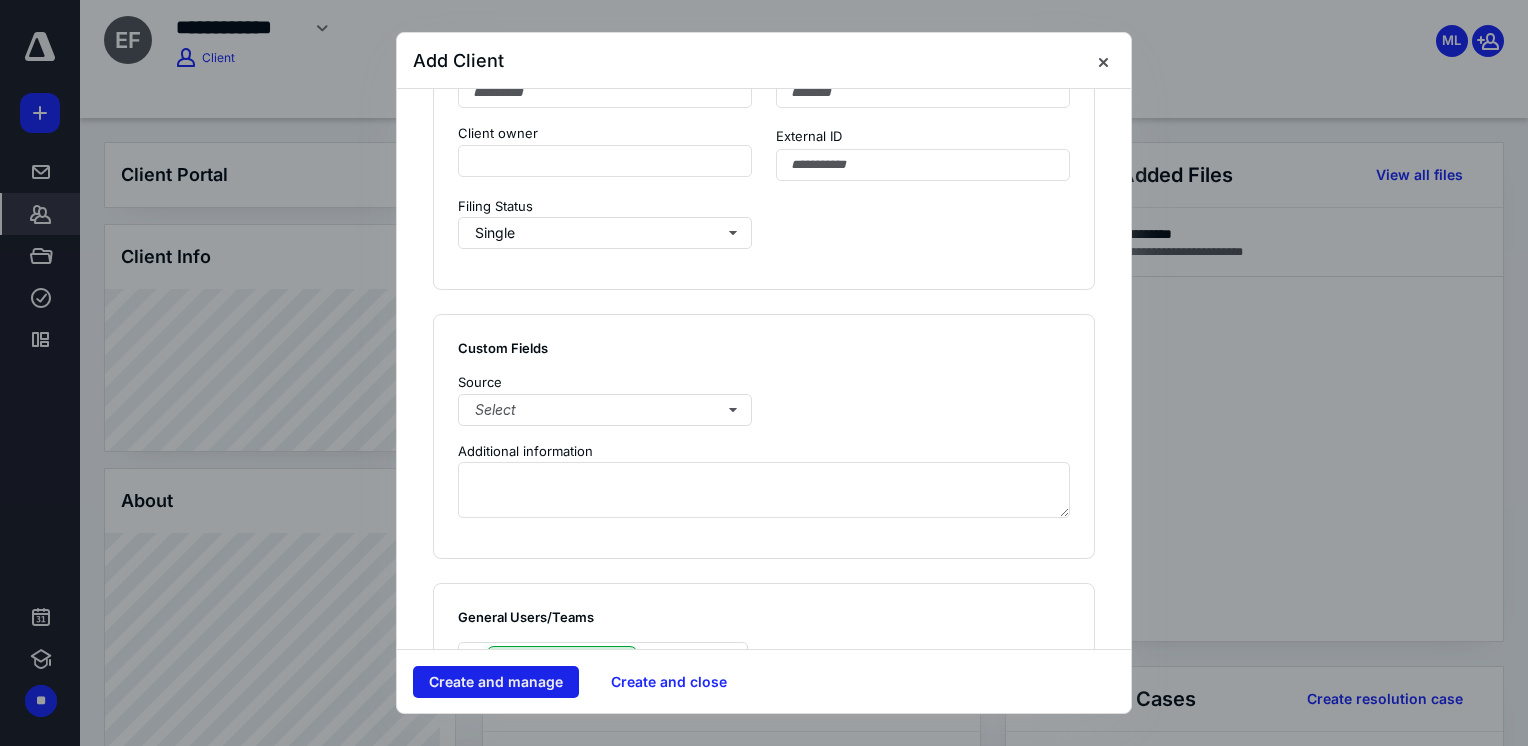 click on "Create and manage" at bounding box center [496, 682] 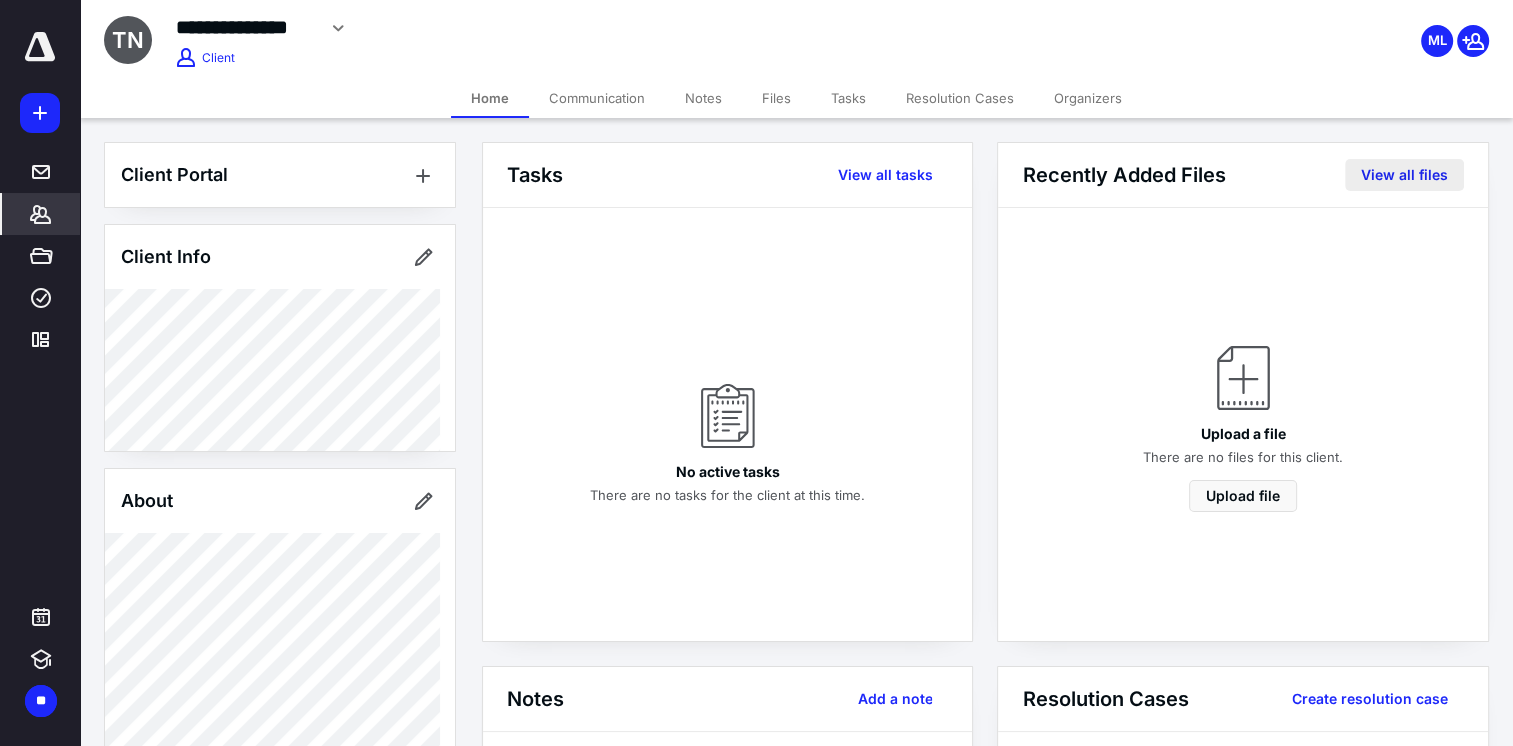 click on "View all files" at bounding box center (1404, 175) 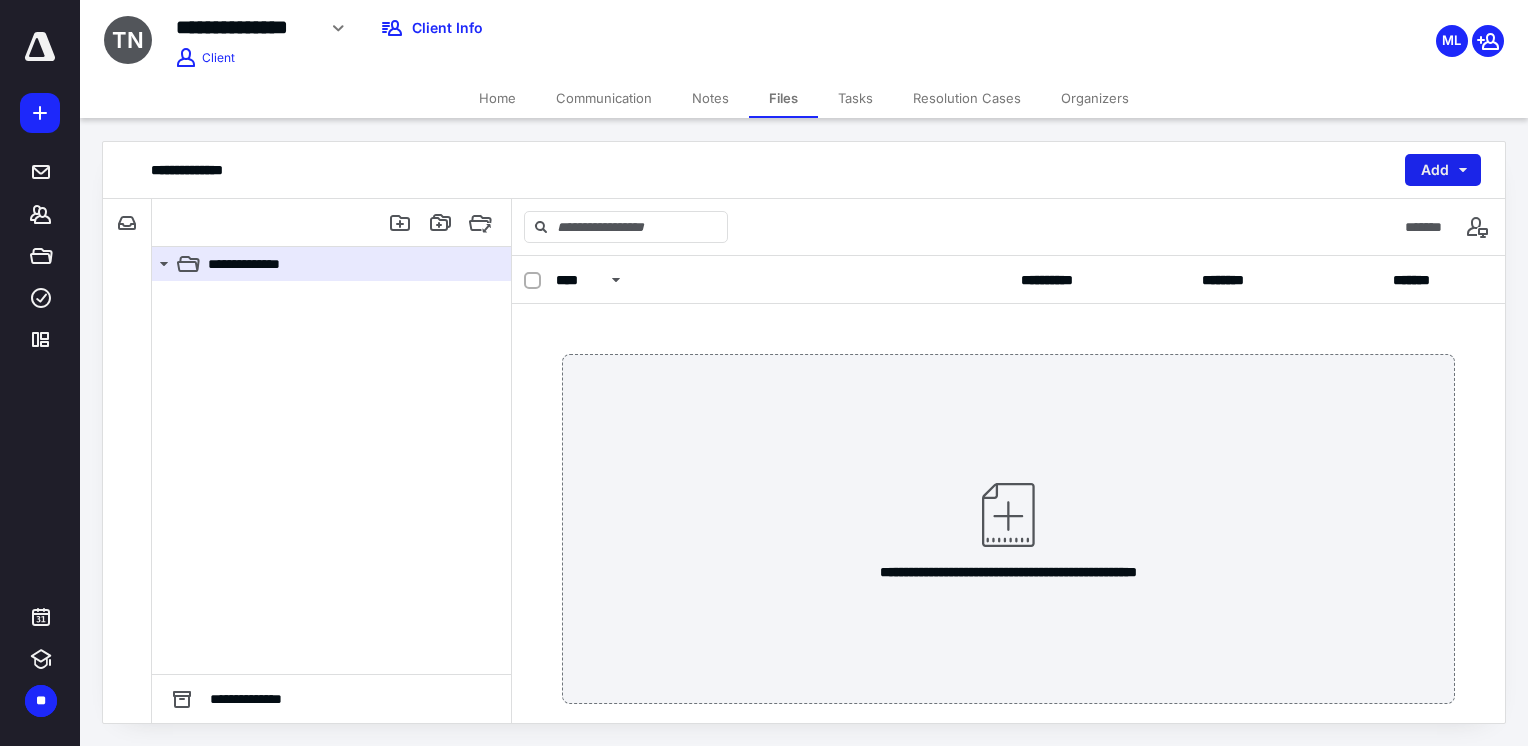 click on "Add" at bounding box center [1443, 170] 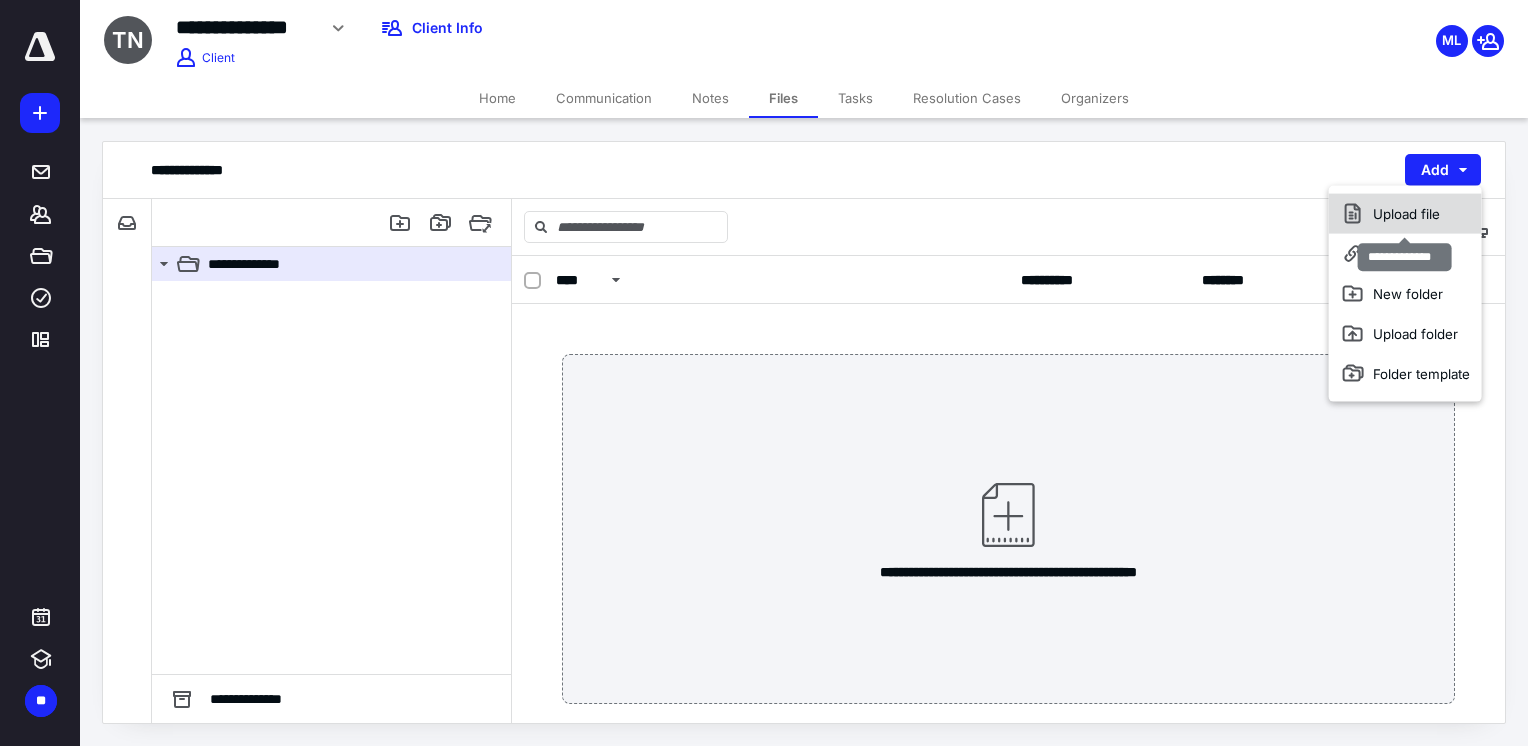 click on "Upload file" at bounding box center (1405, 214) 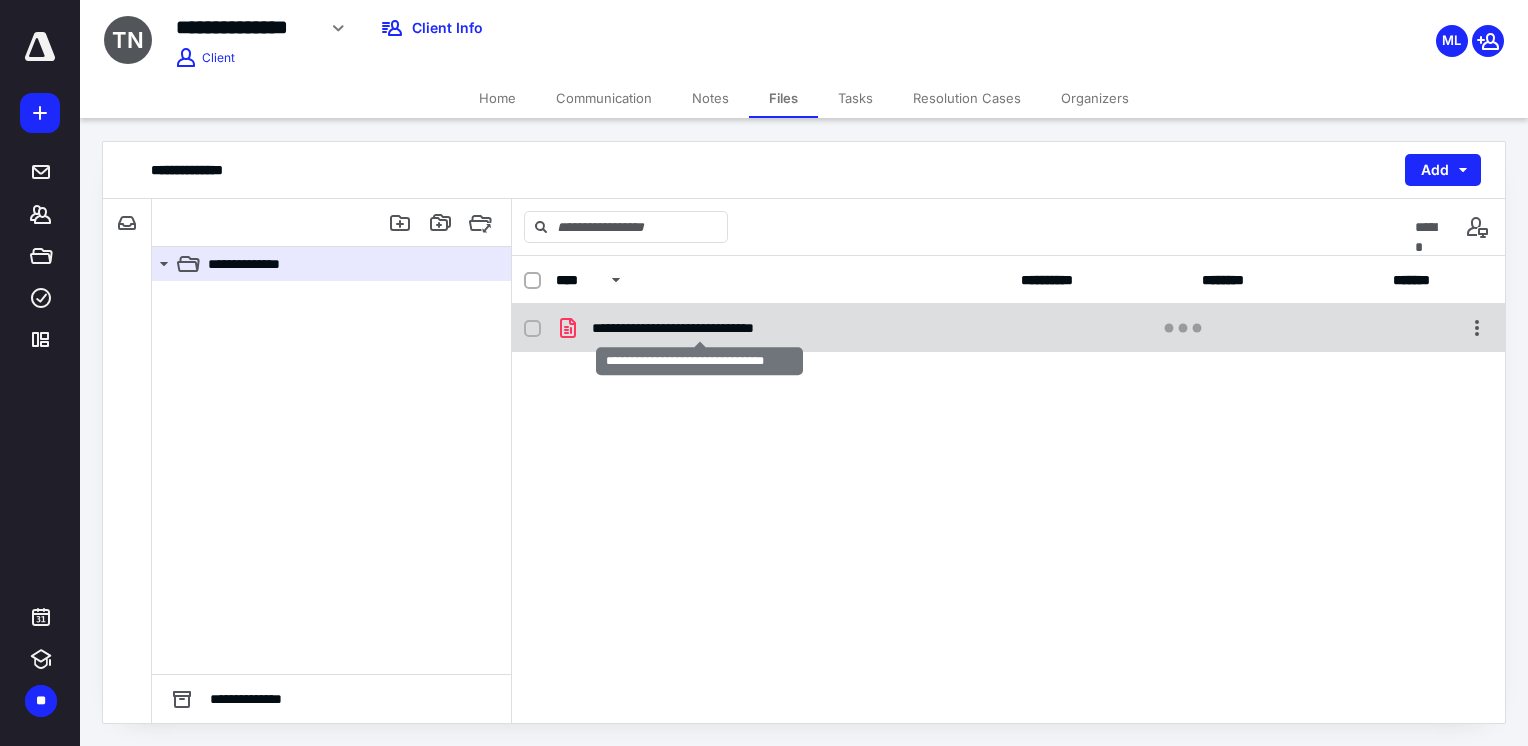 click on "**********" at bounding box center (700, 328) 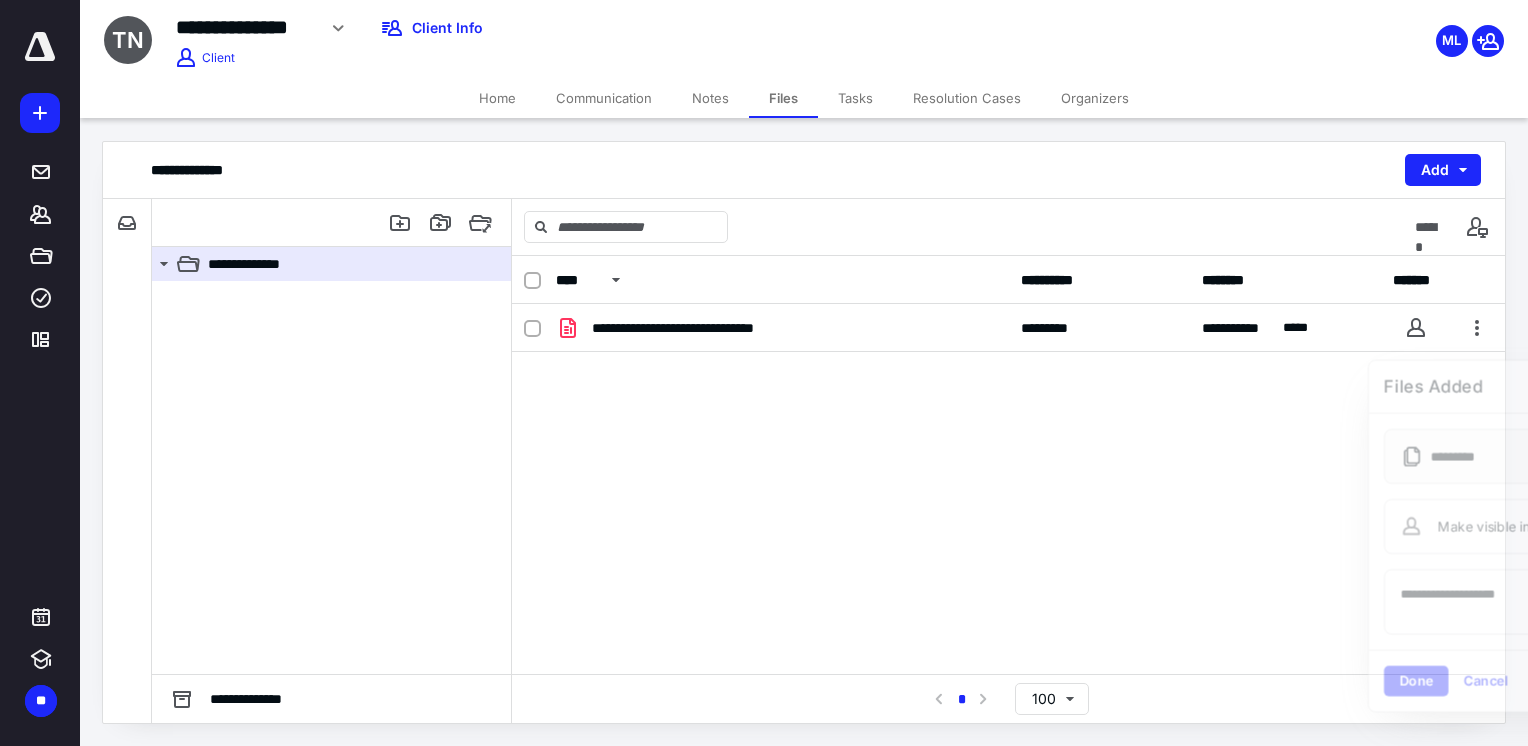click on "**********" at bounding box center (700, 328) 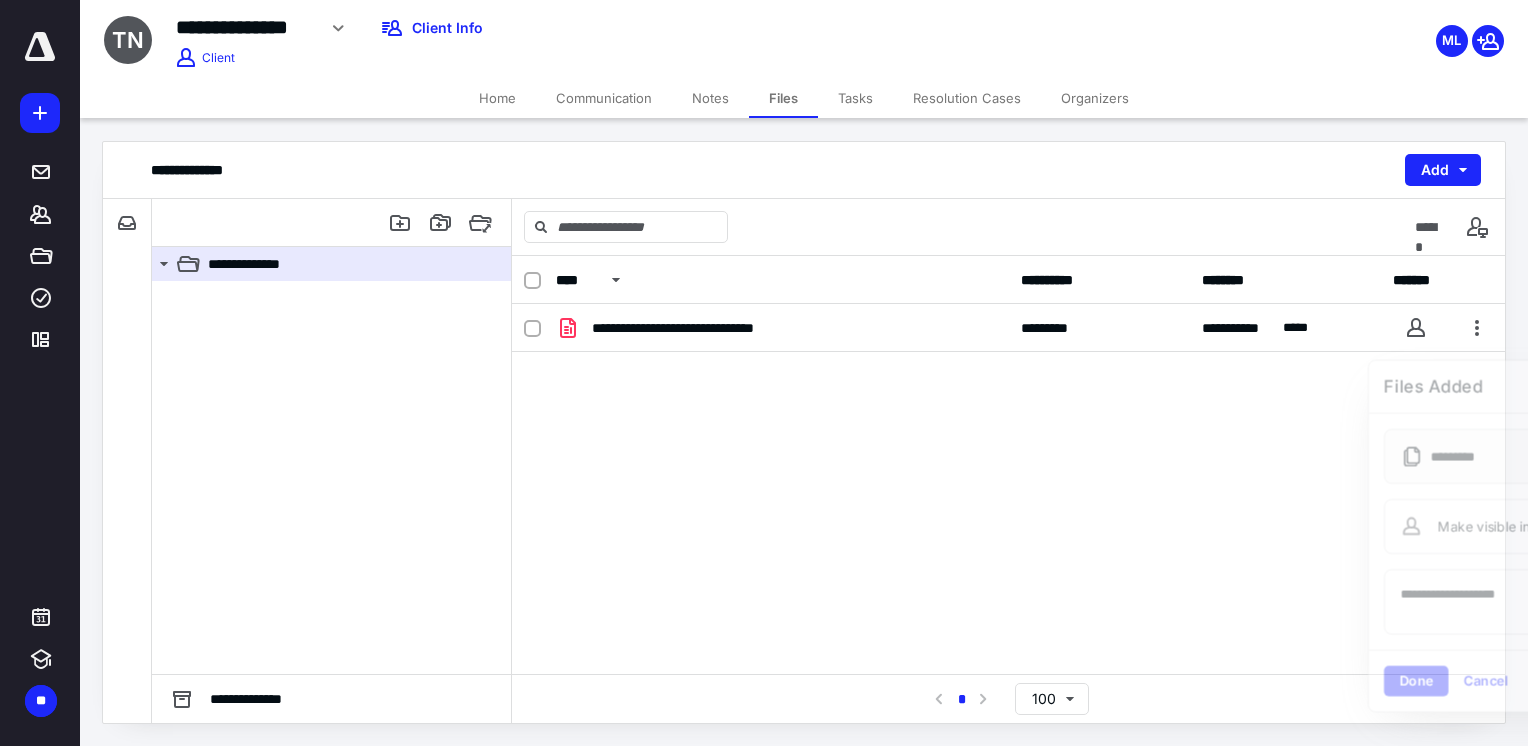 checkbox on "true" 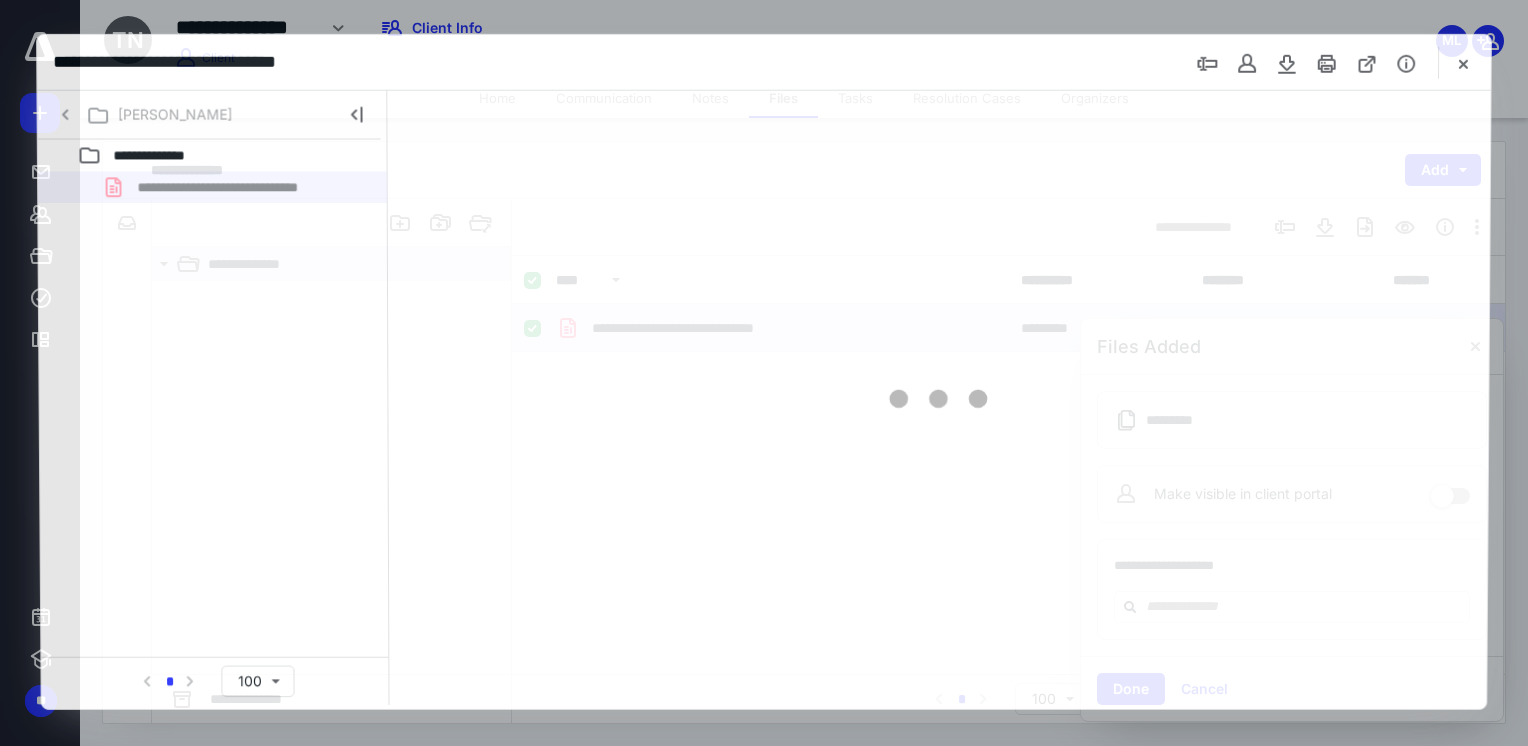 scroll, scrollTop: 0, scrollLeft: 0, axis: both 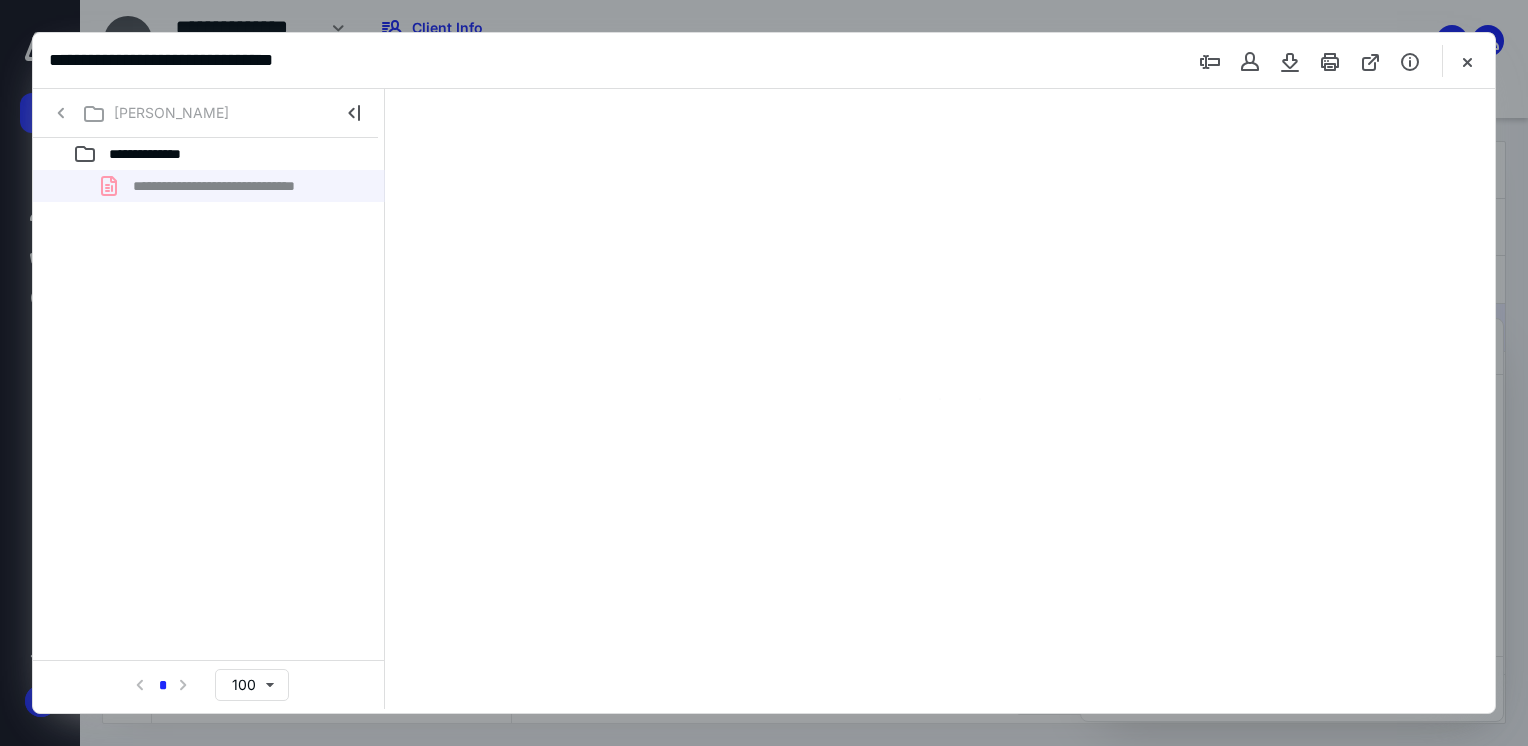 type on "74" 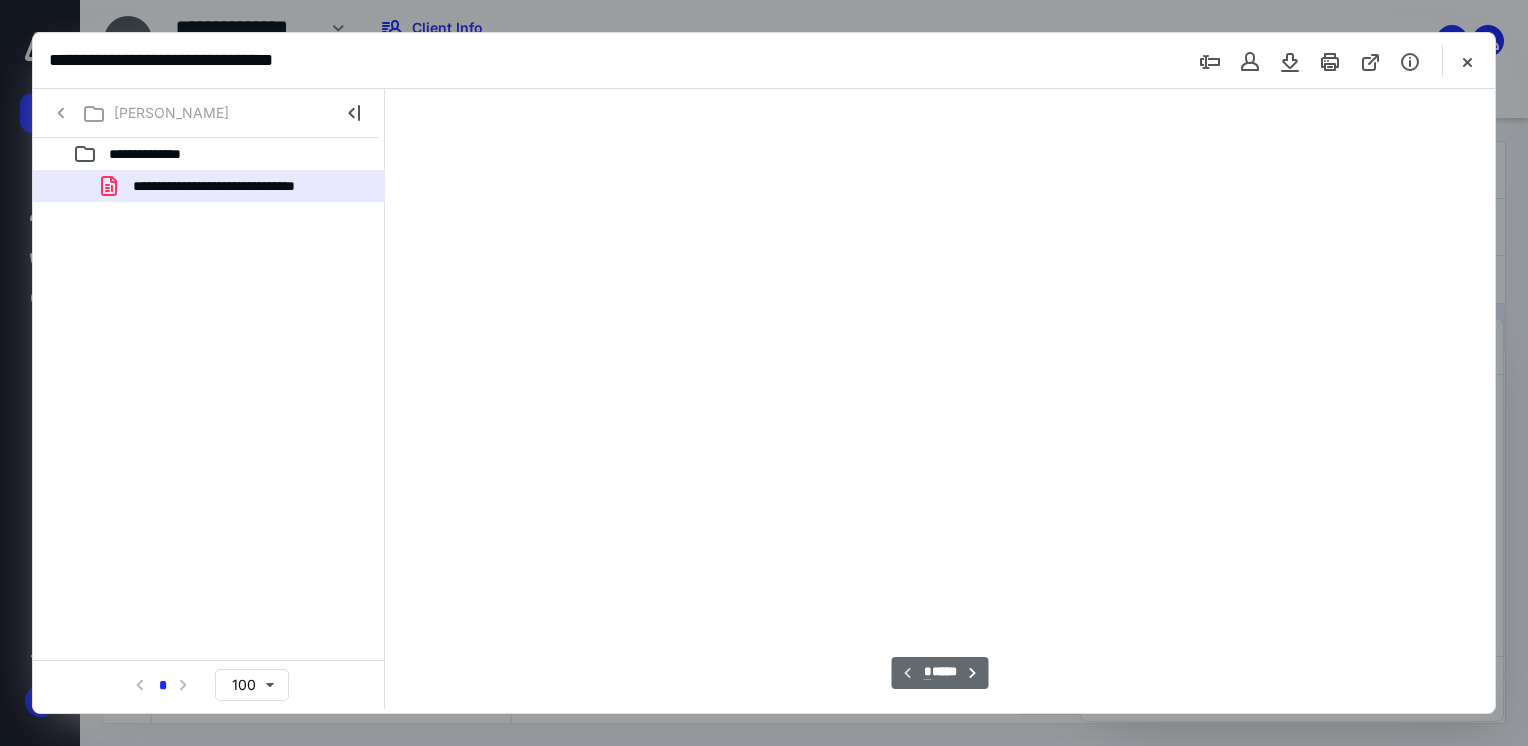 scroll, scrollTop: 39, scrollLeft: 0, axis: vertical 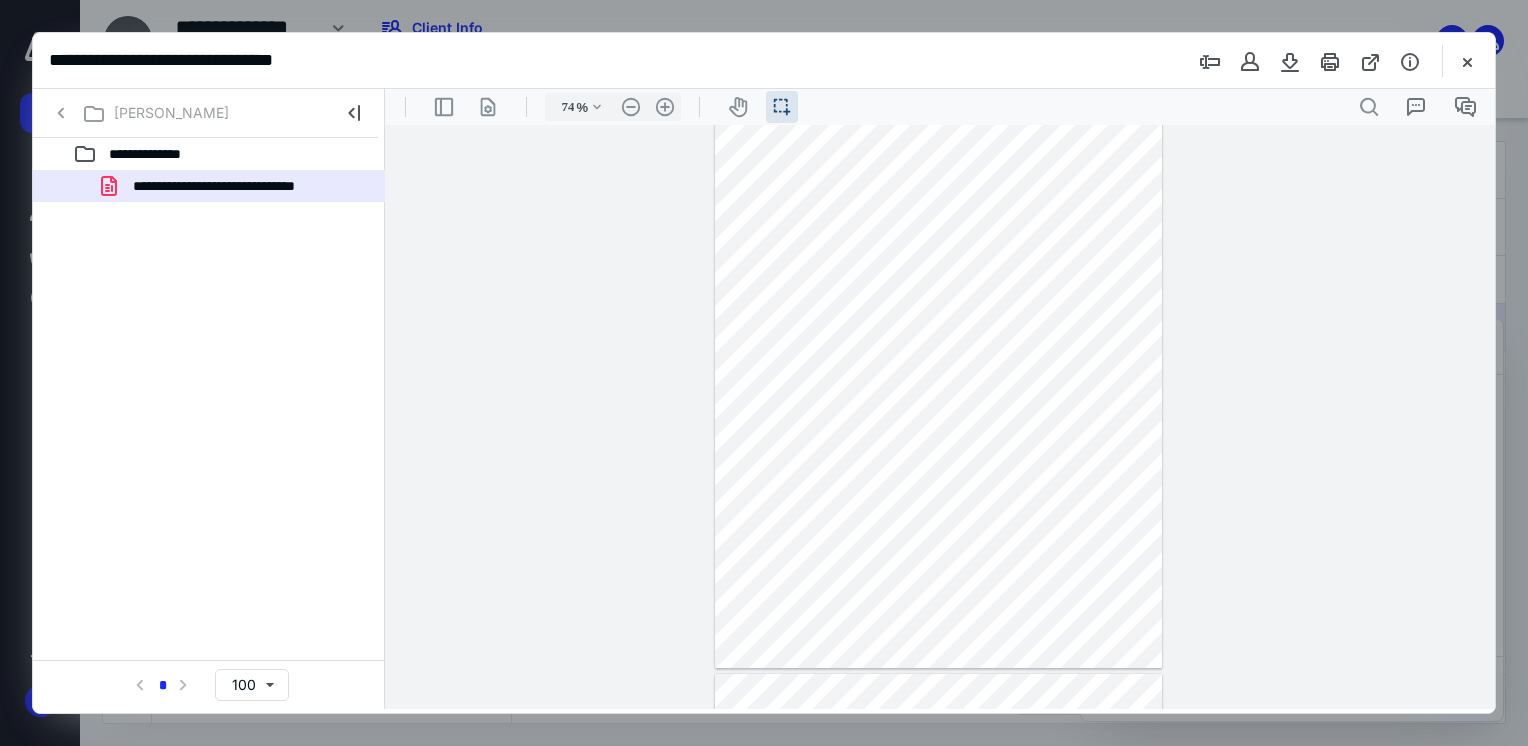 click on "**********" at bounding box center [940, 417] 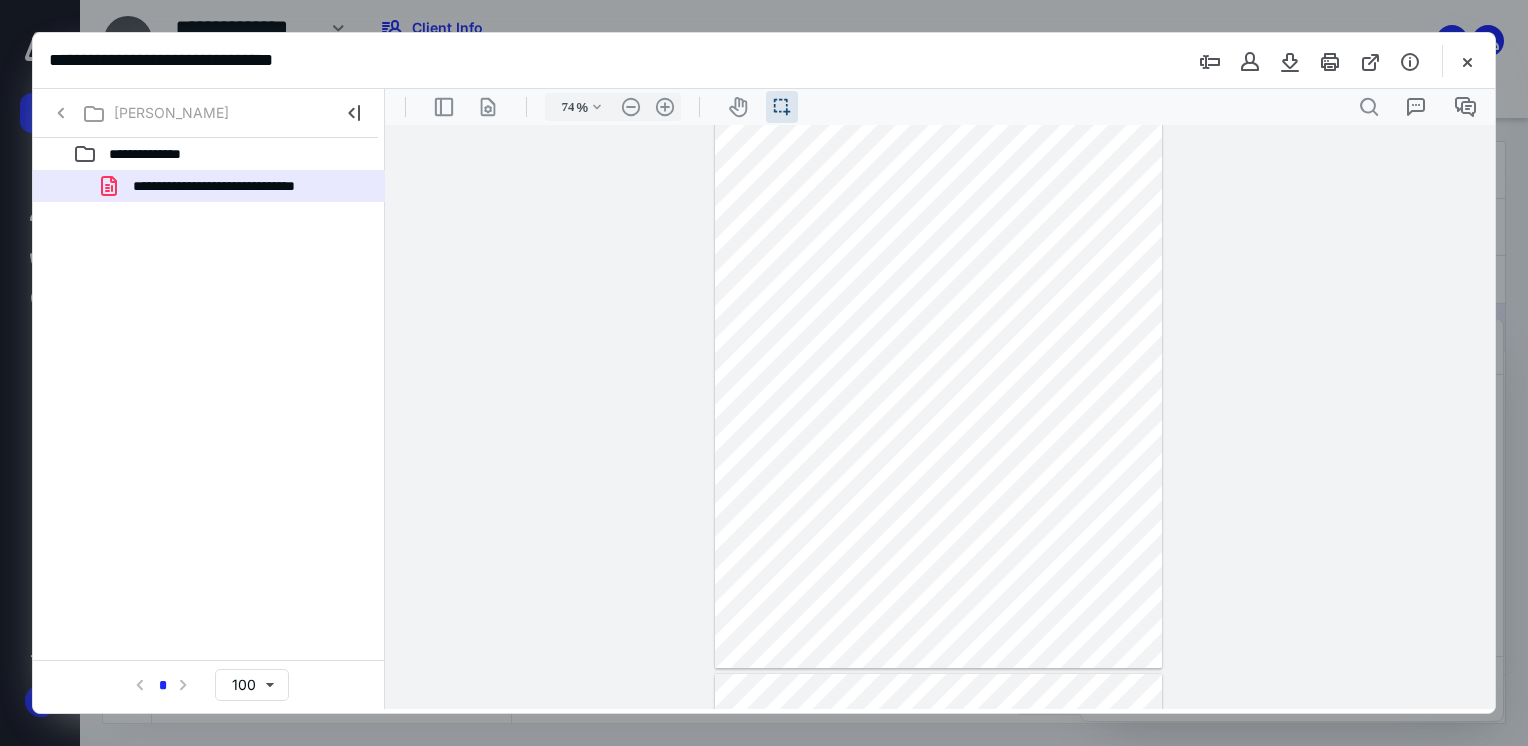 click 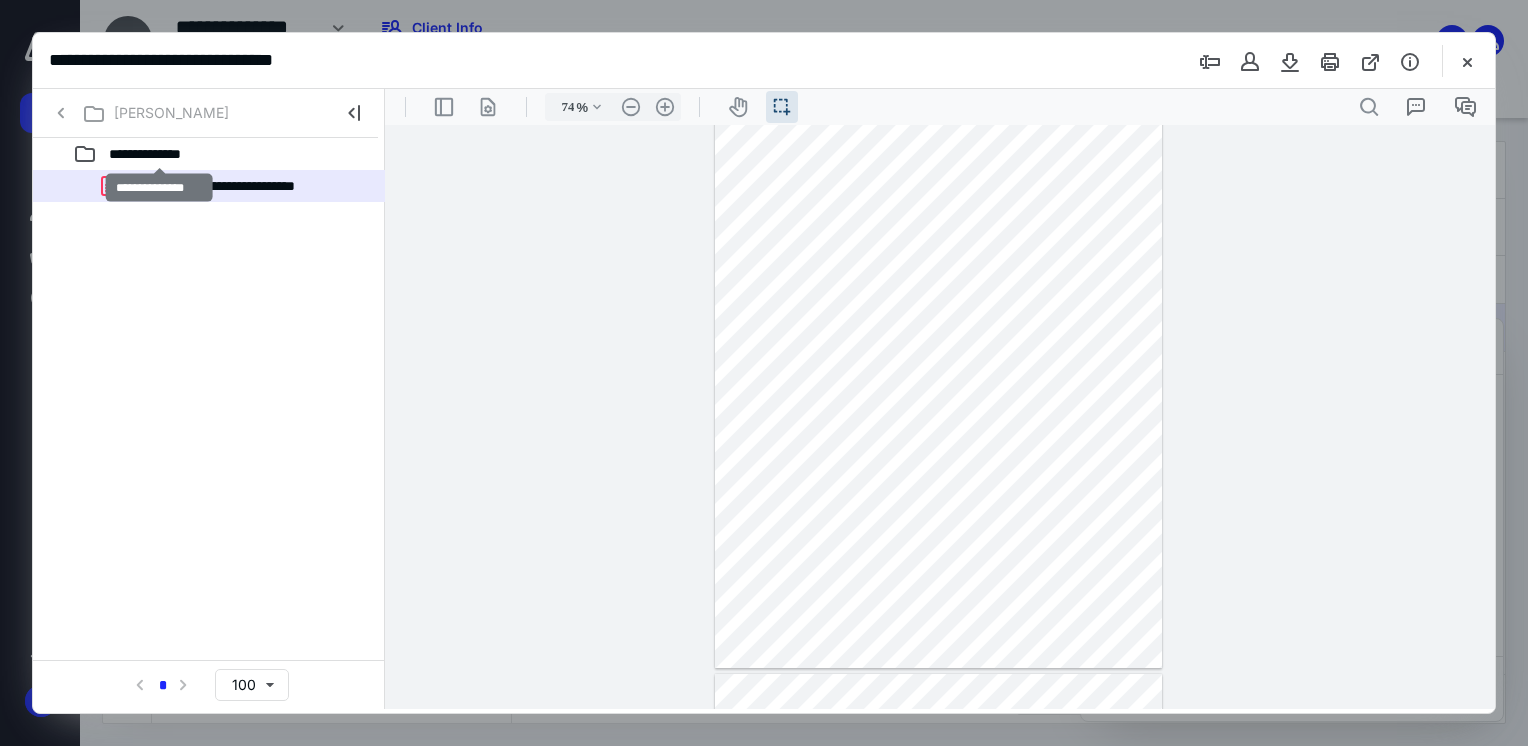 click on "**********" at bounding box center (159, 154) 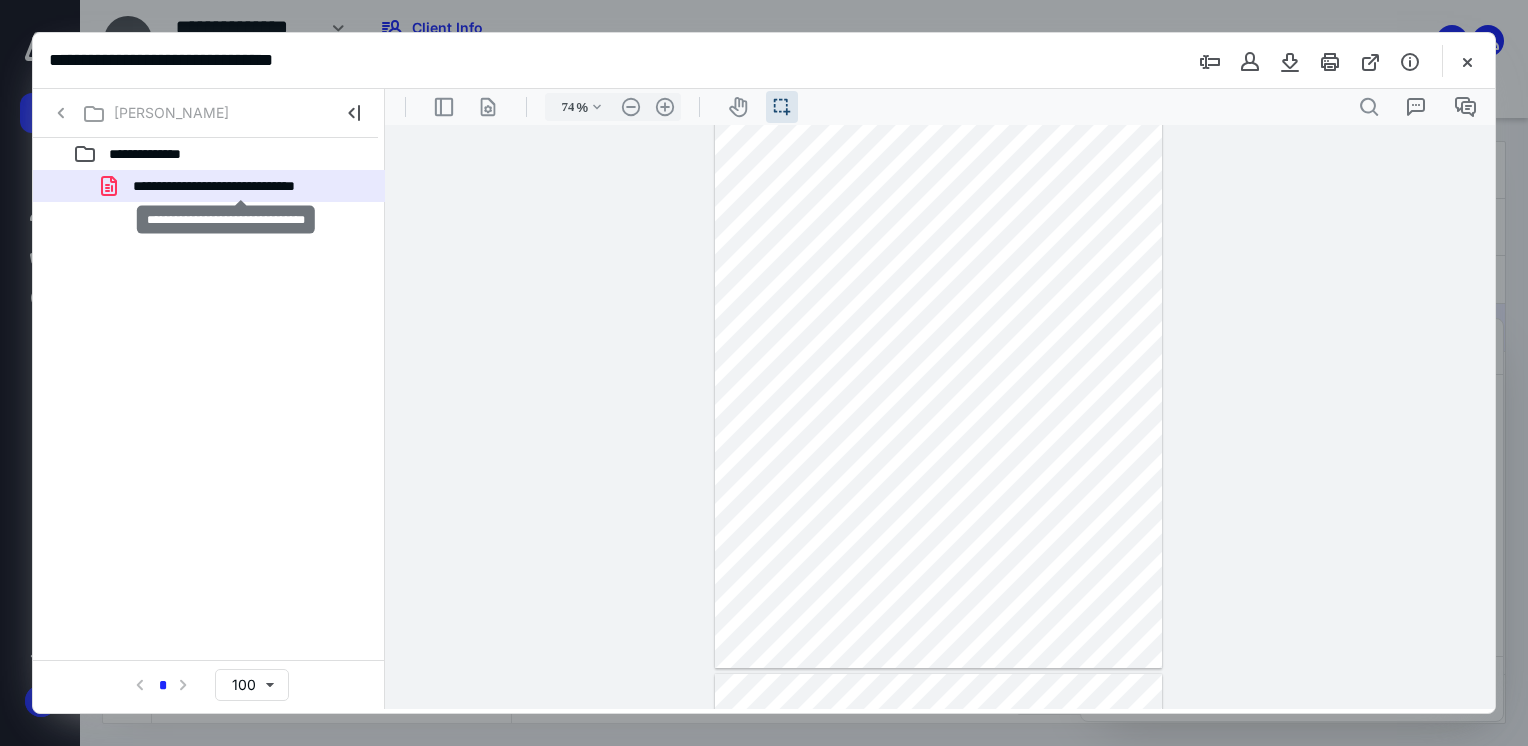 click on "**********" at bounding box center [241, 186] 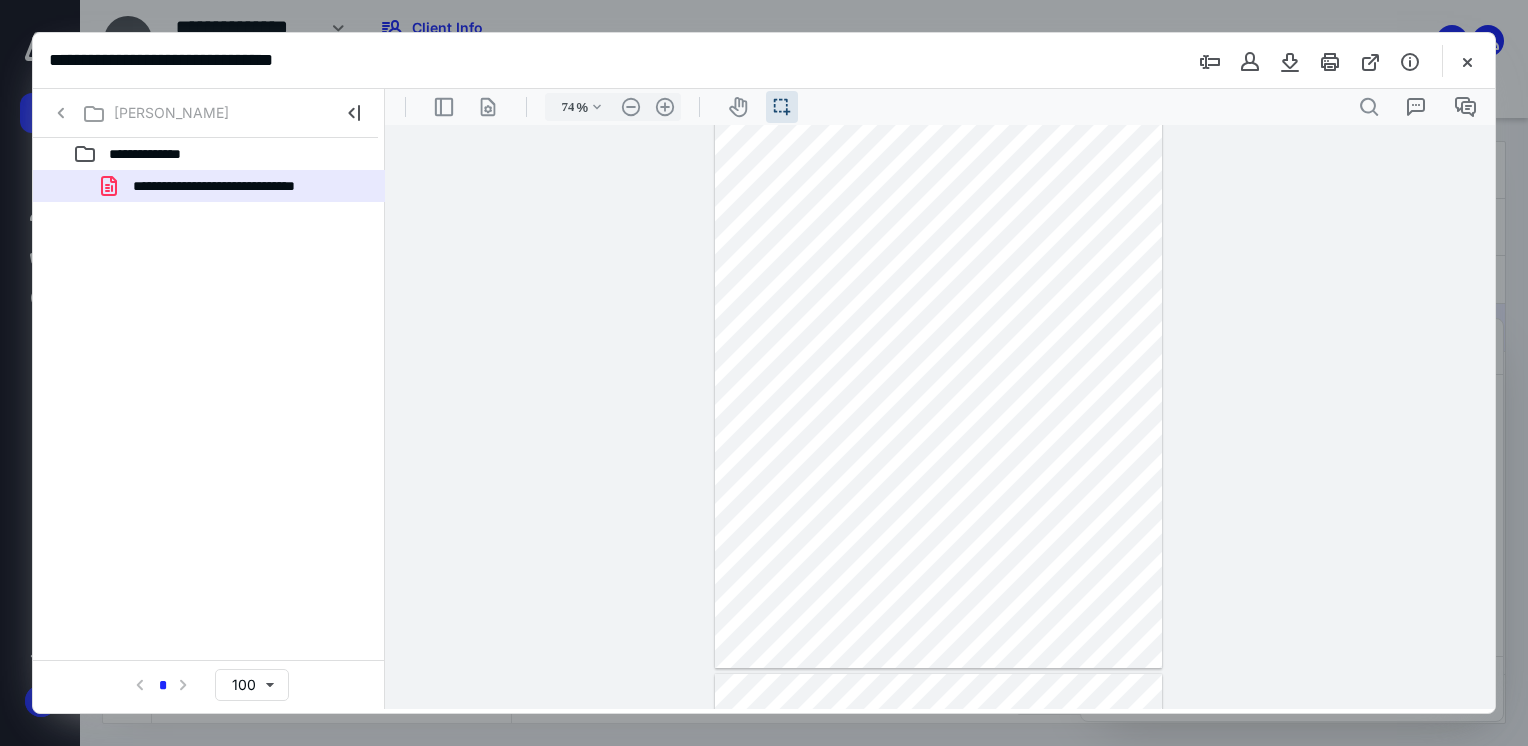 click at bounding box center [1467, 61] 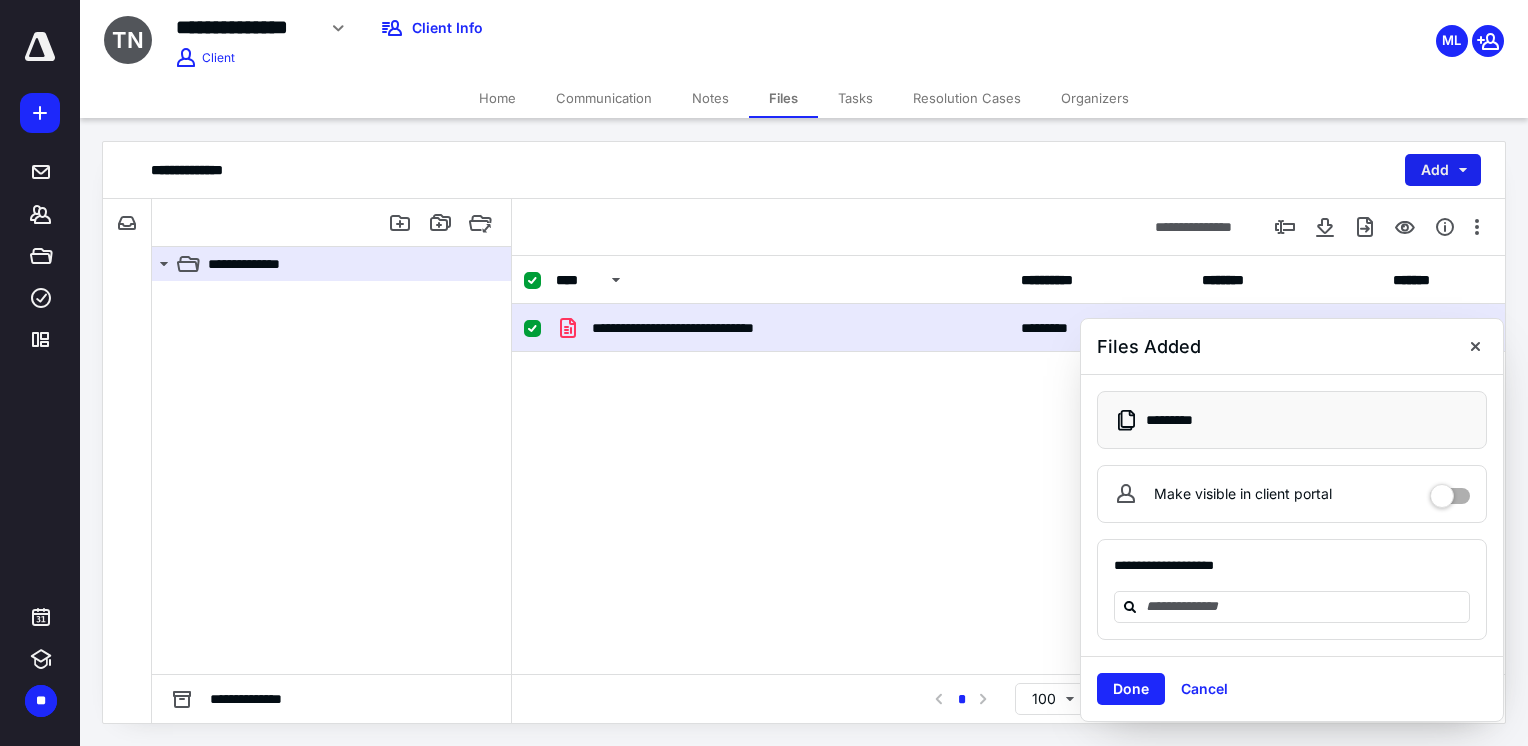 click on "Add" at bounding box center (1443, 170) 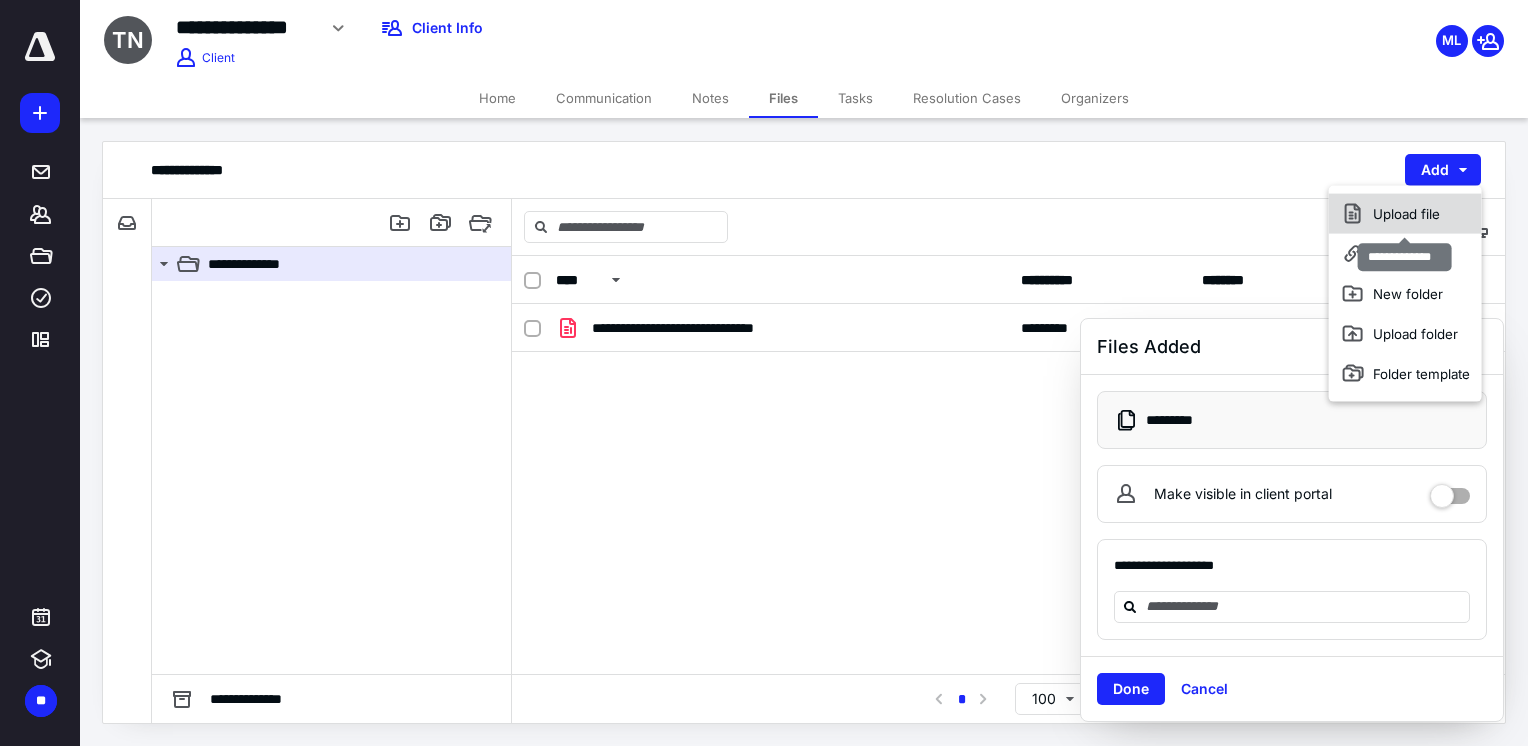 click on "Upload file" at bounding box center (1405, 214) 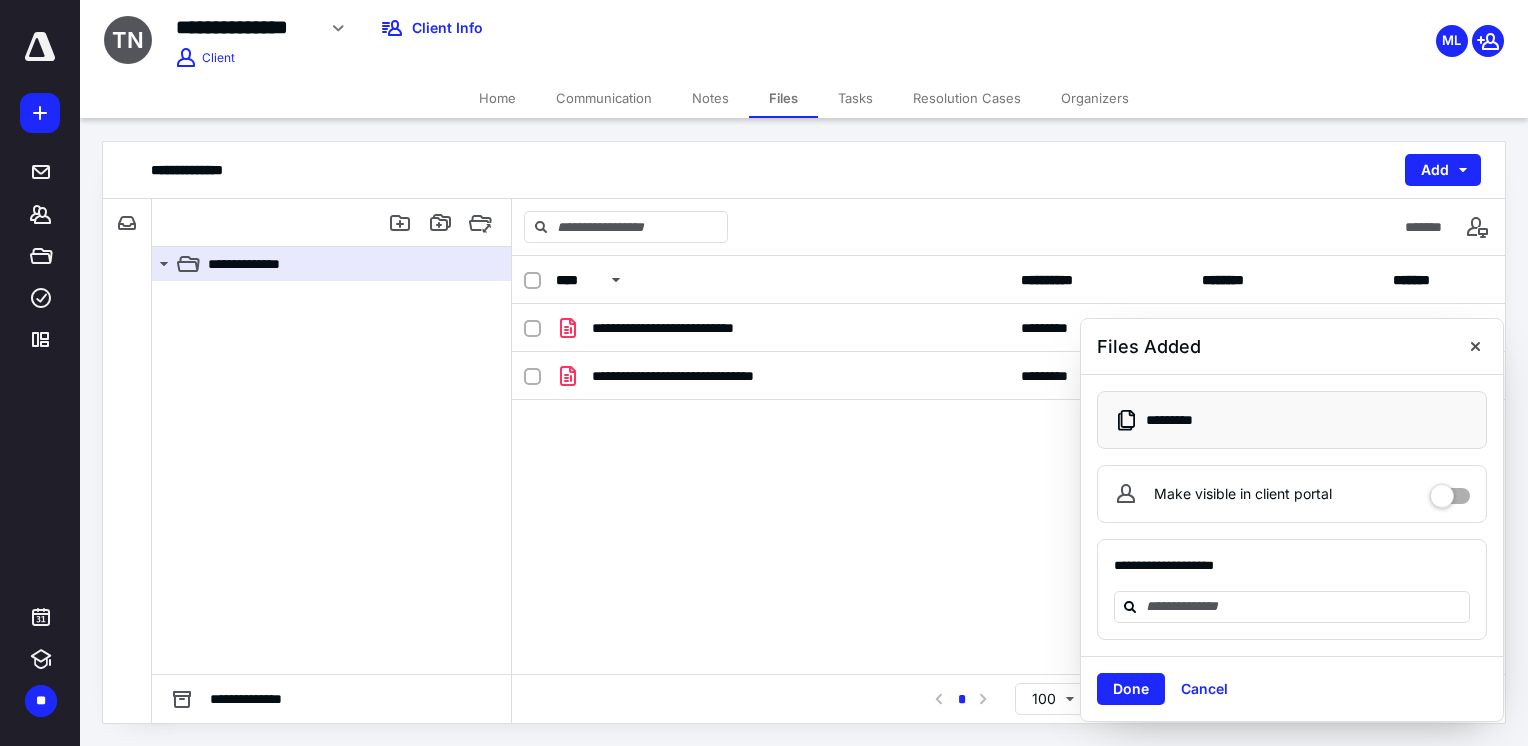 click at bounding box center [40, 113] 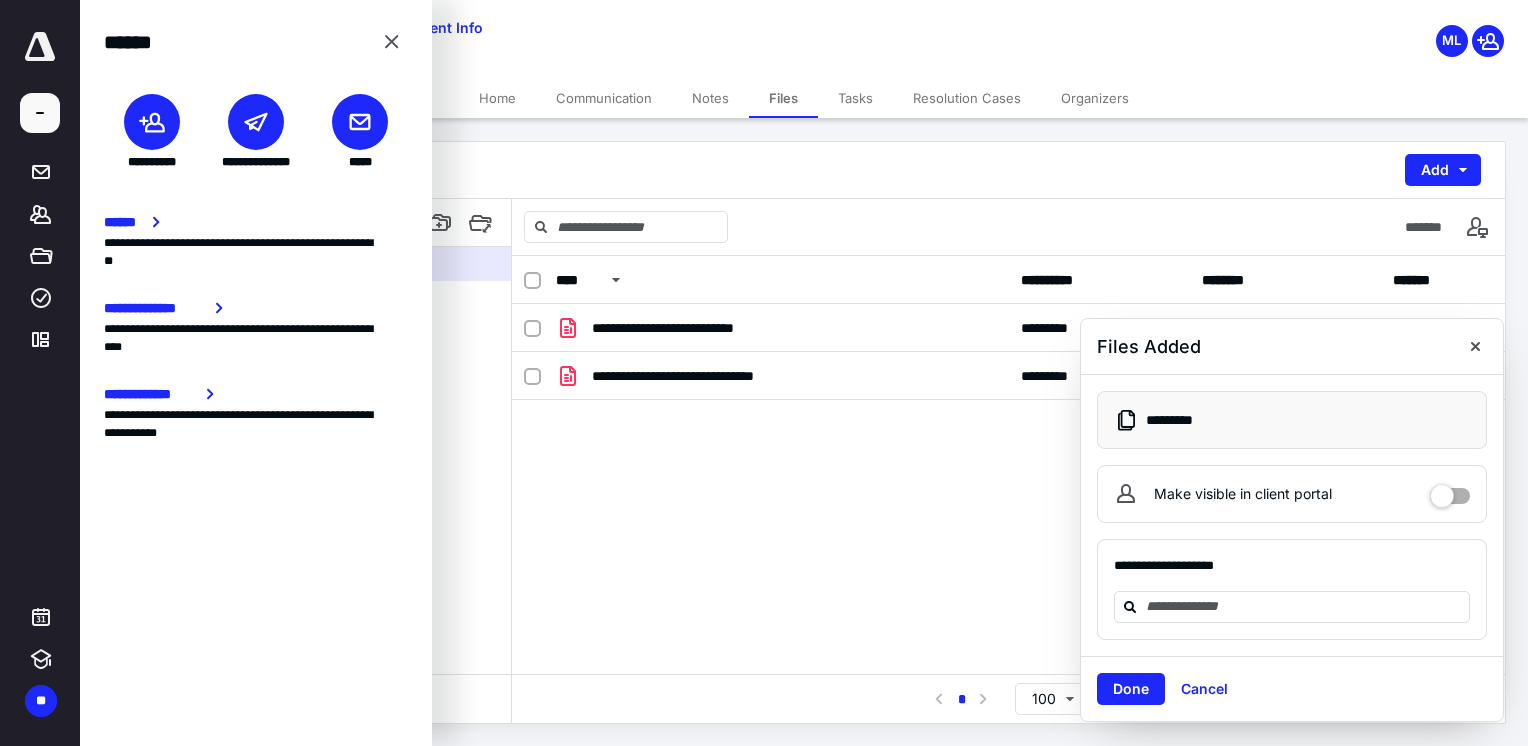 click 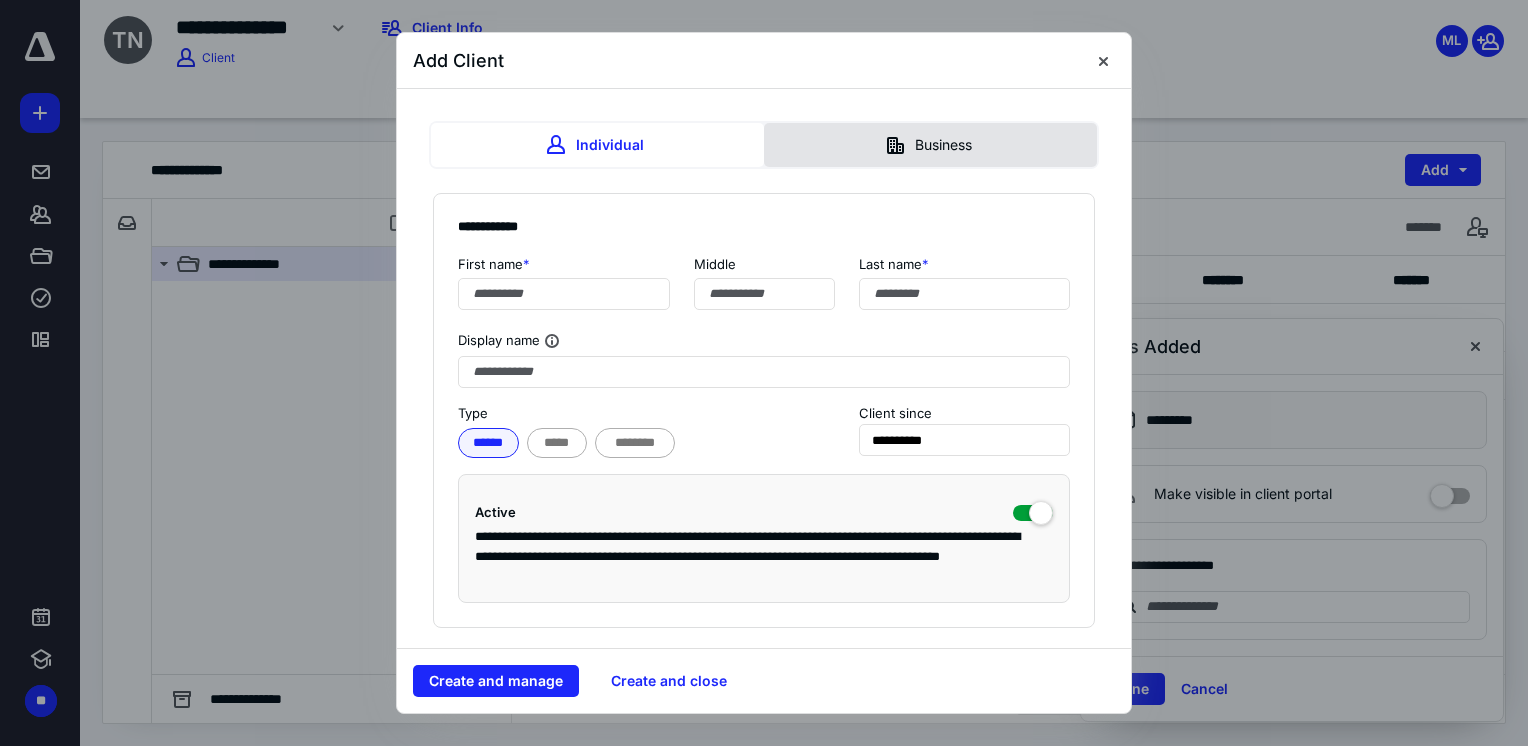 click on "Business" at bounding box center (930, 145) 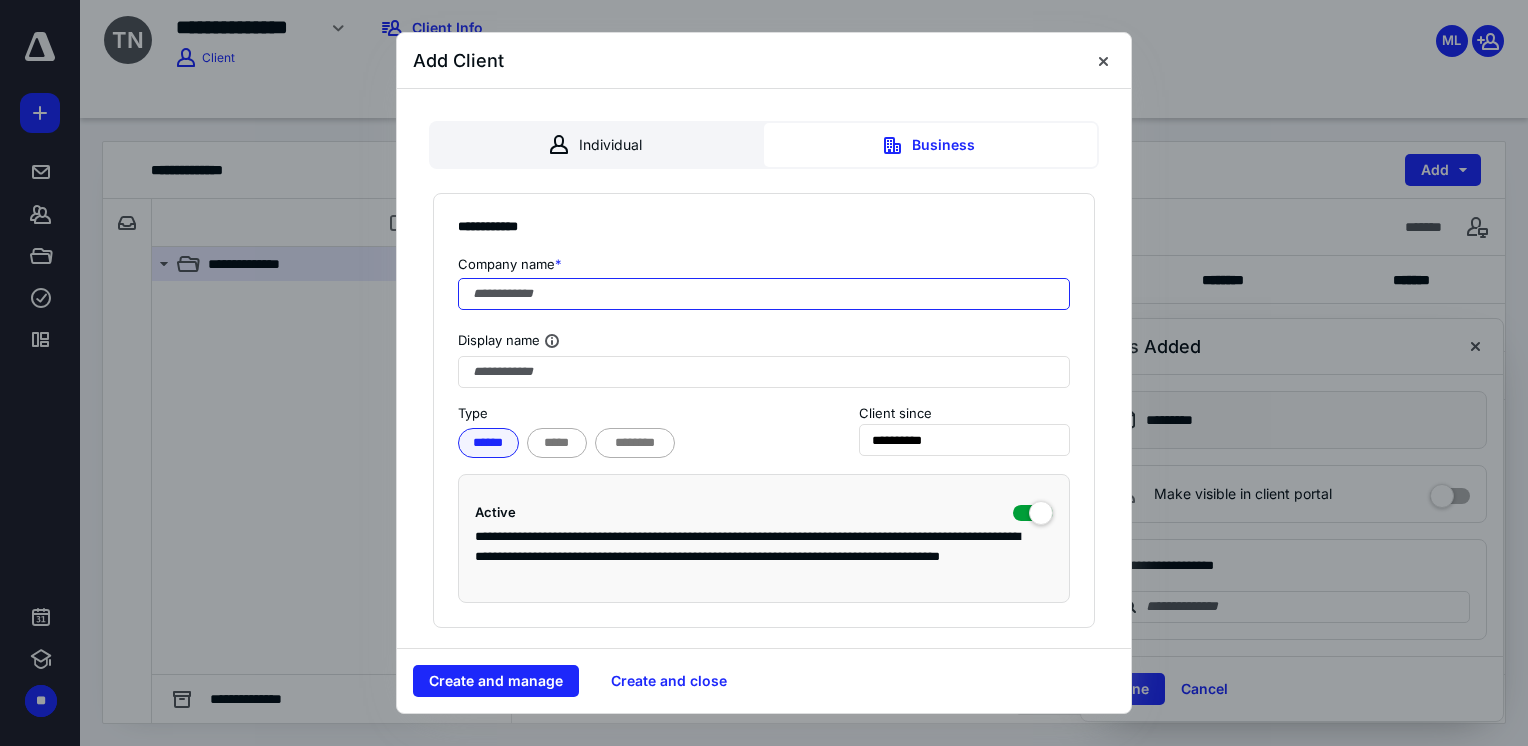 click at bounding box center (764, 294) 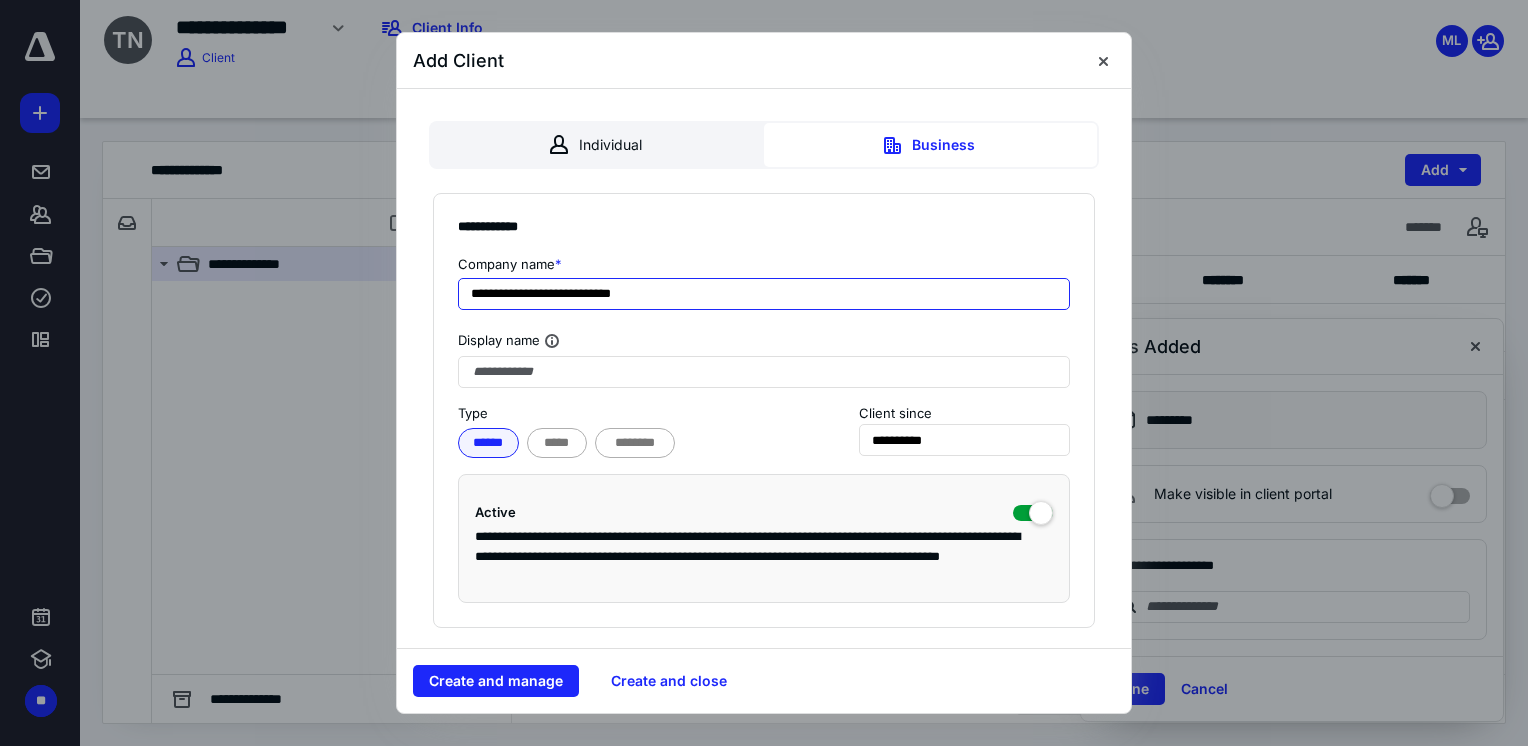 drag, startPoint x: 656, startPoint y: 298, endPoint x: 404, endPoint y: 318, distance: 252.7924 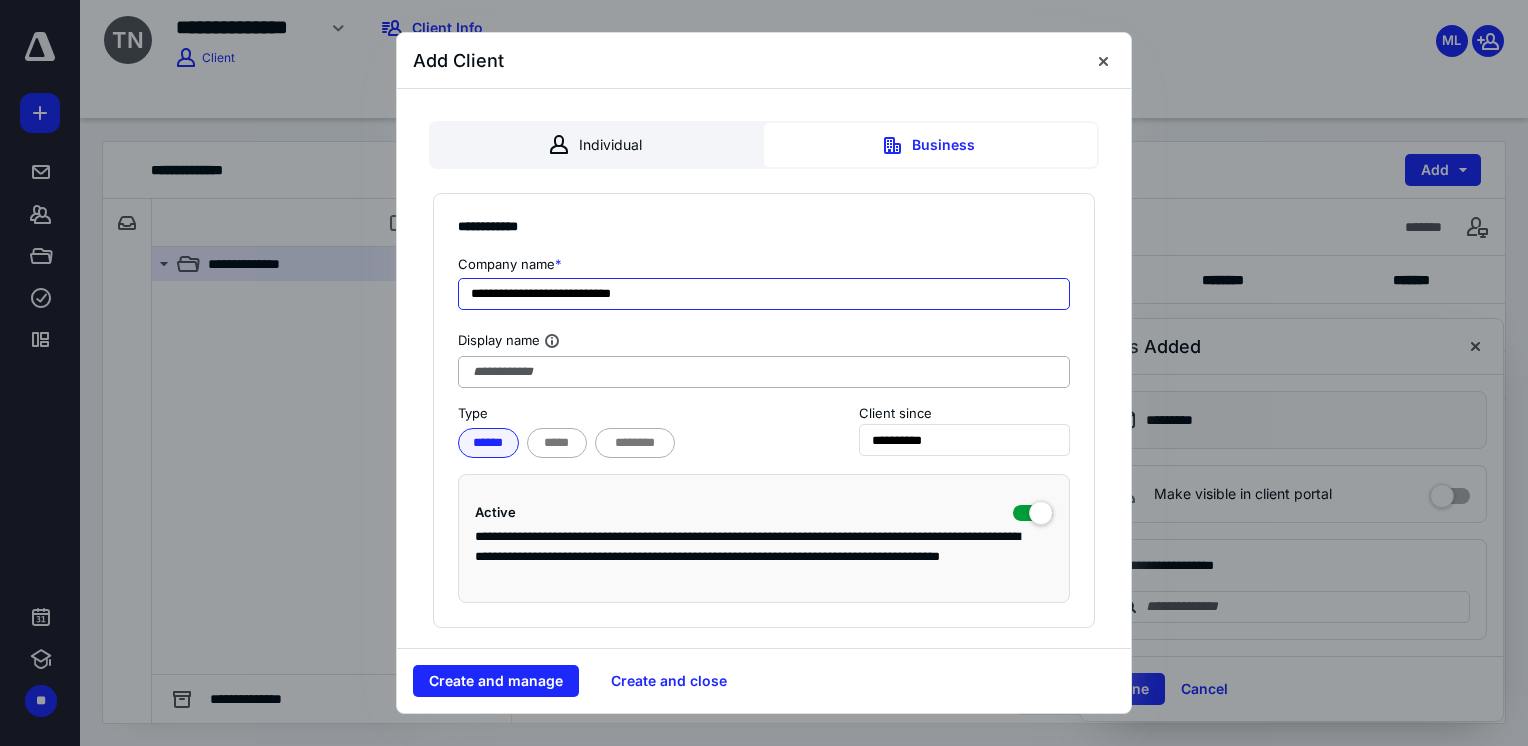 type on "**********" 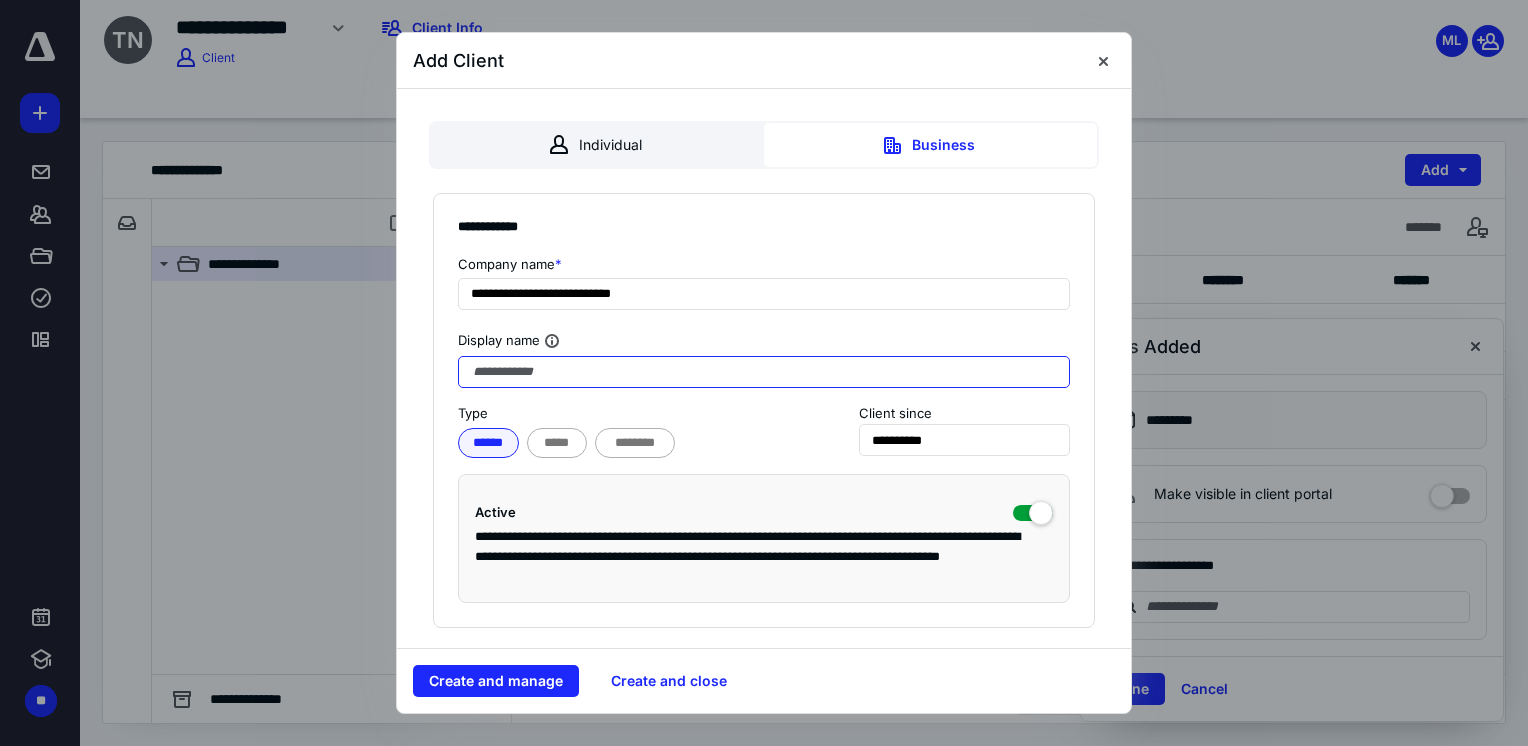 paste on "**********" 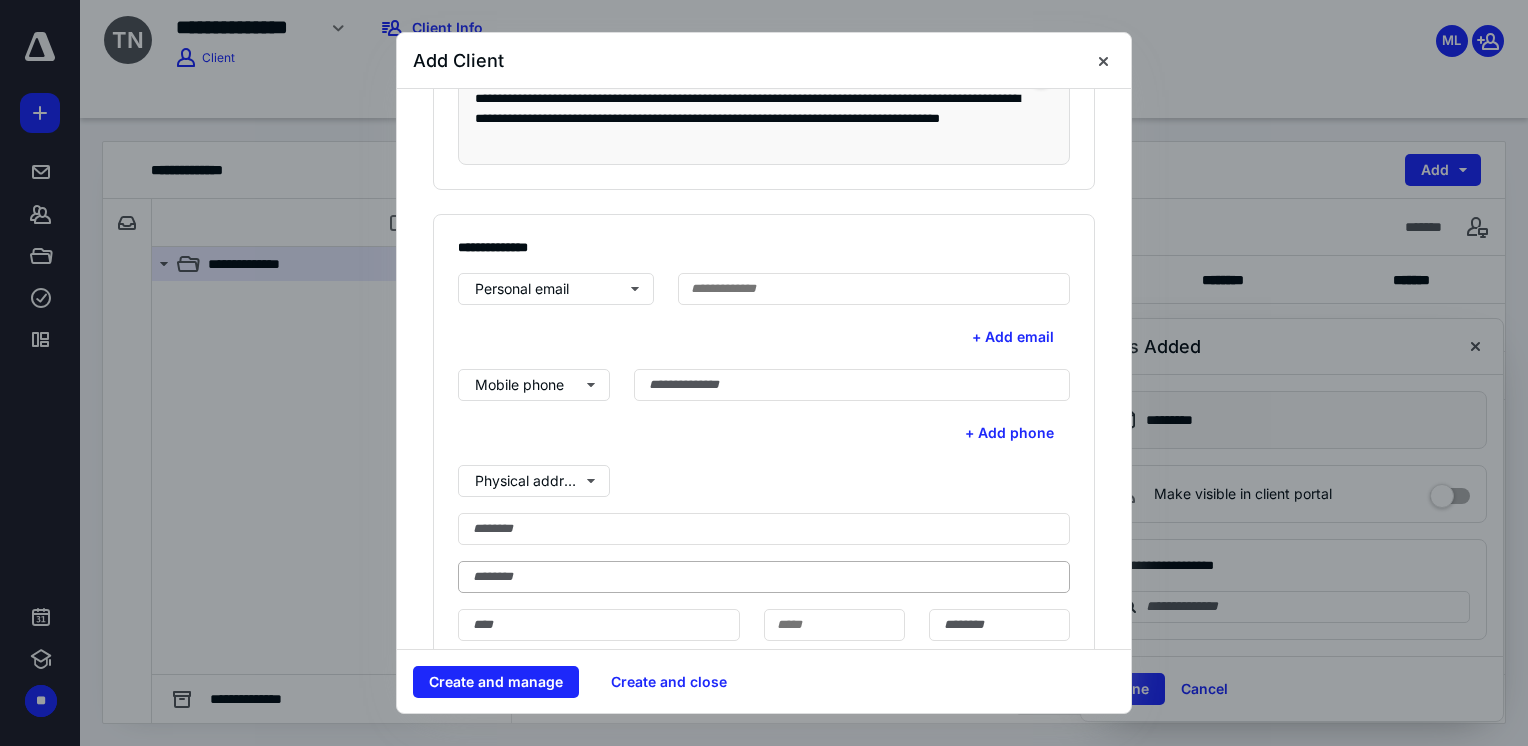 scroll, scrollTop: 500, scrollLeft: 0, axis: vertical 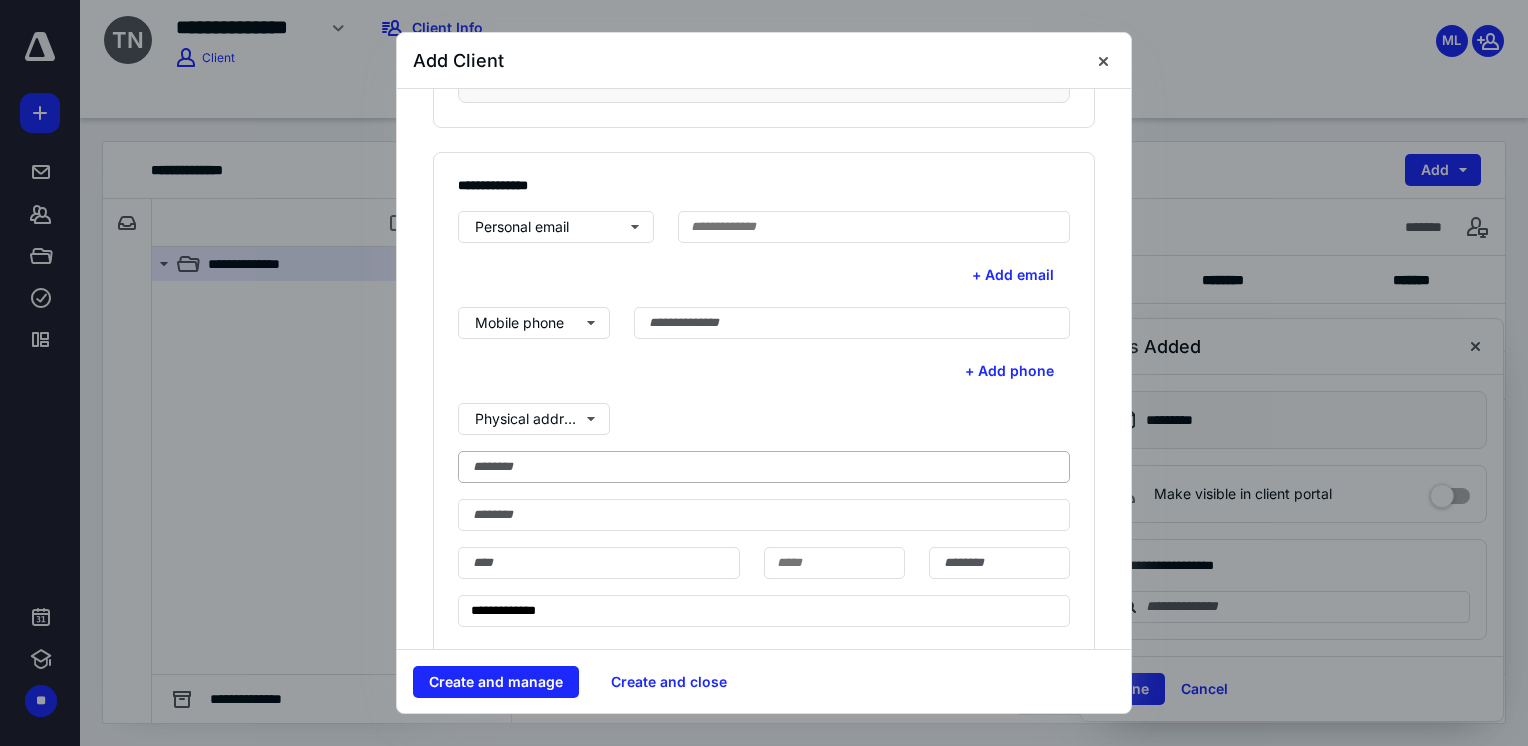 type on "**********" 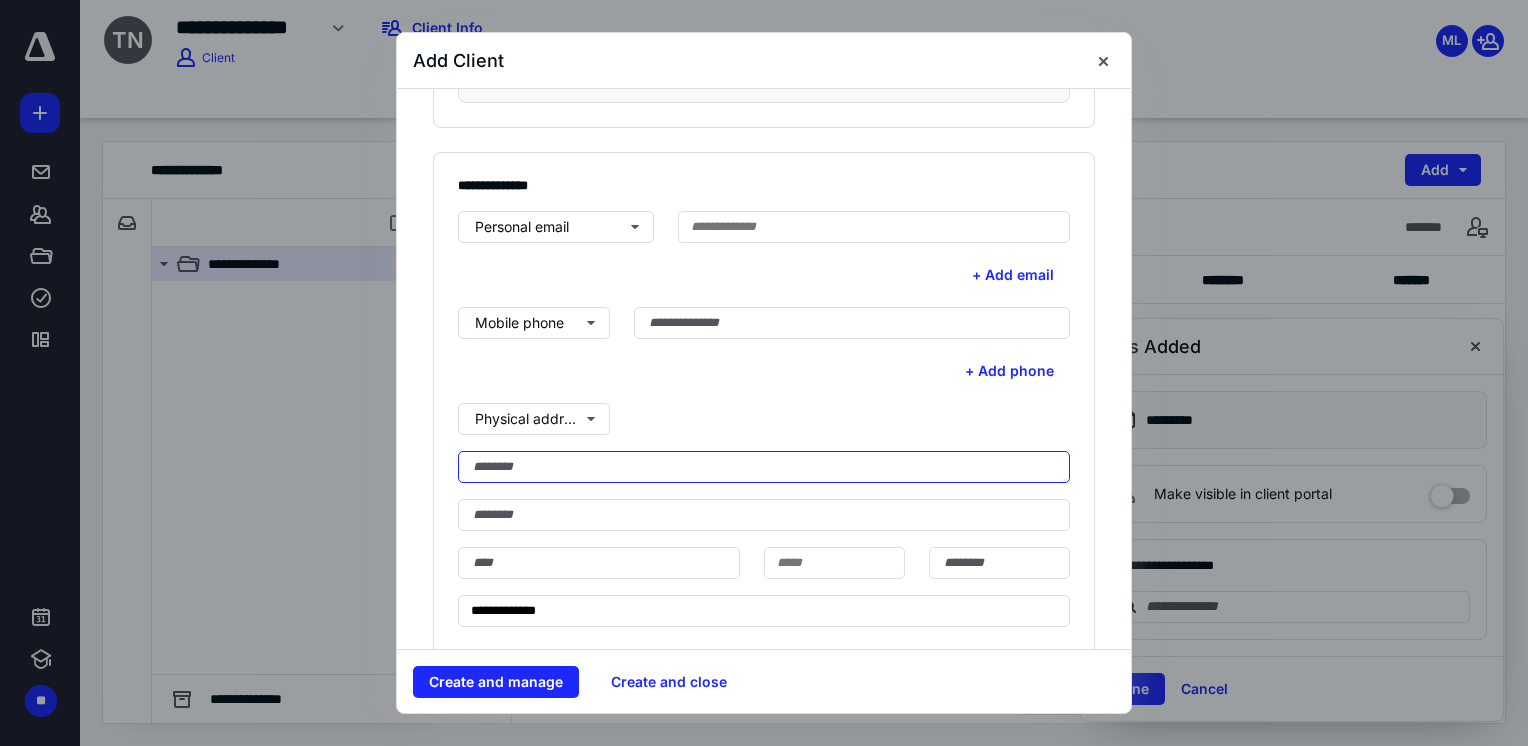 click at bounding box center (764, 467) 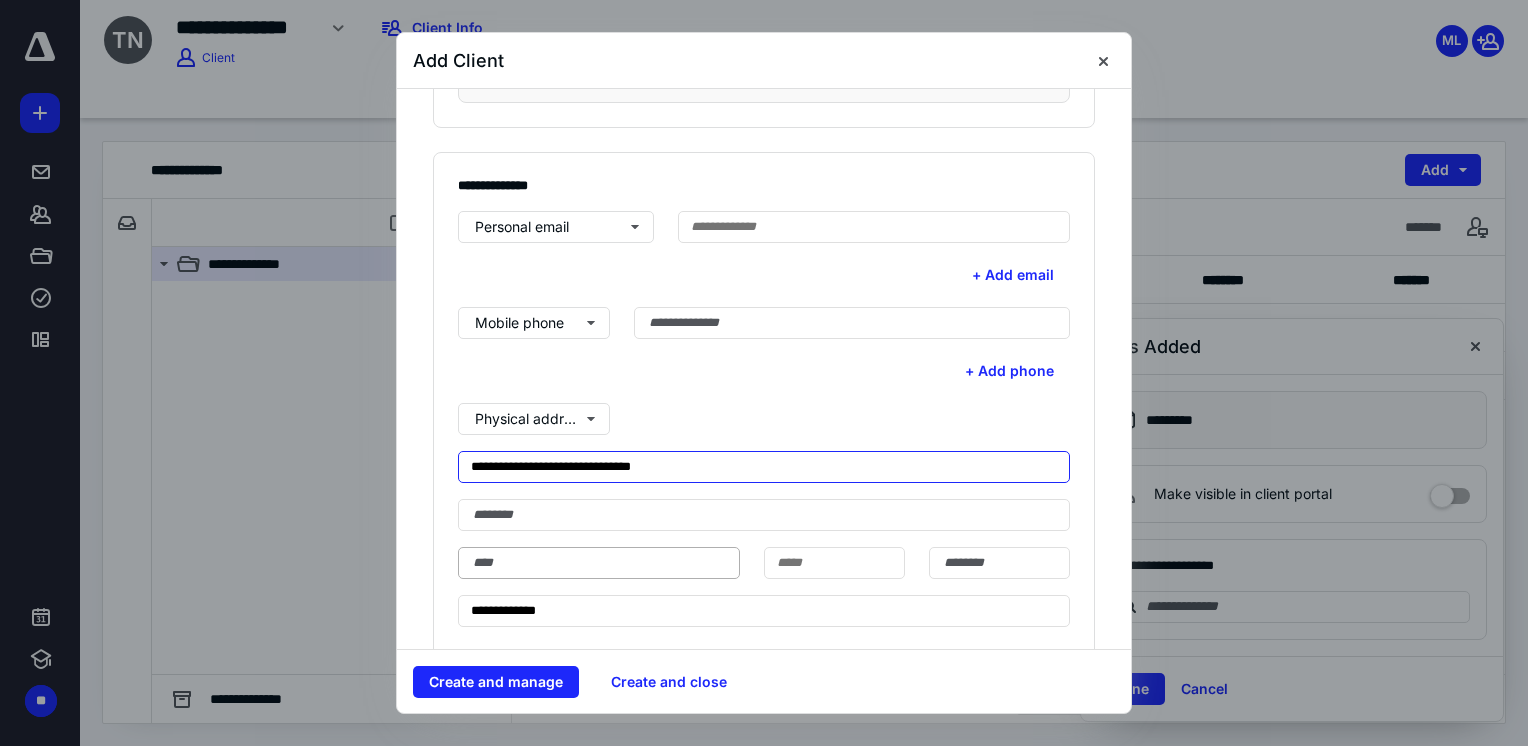 type on "**********" 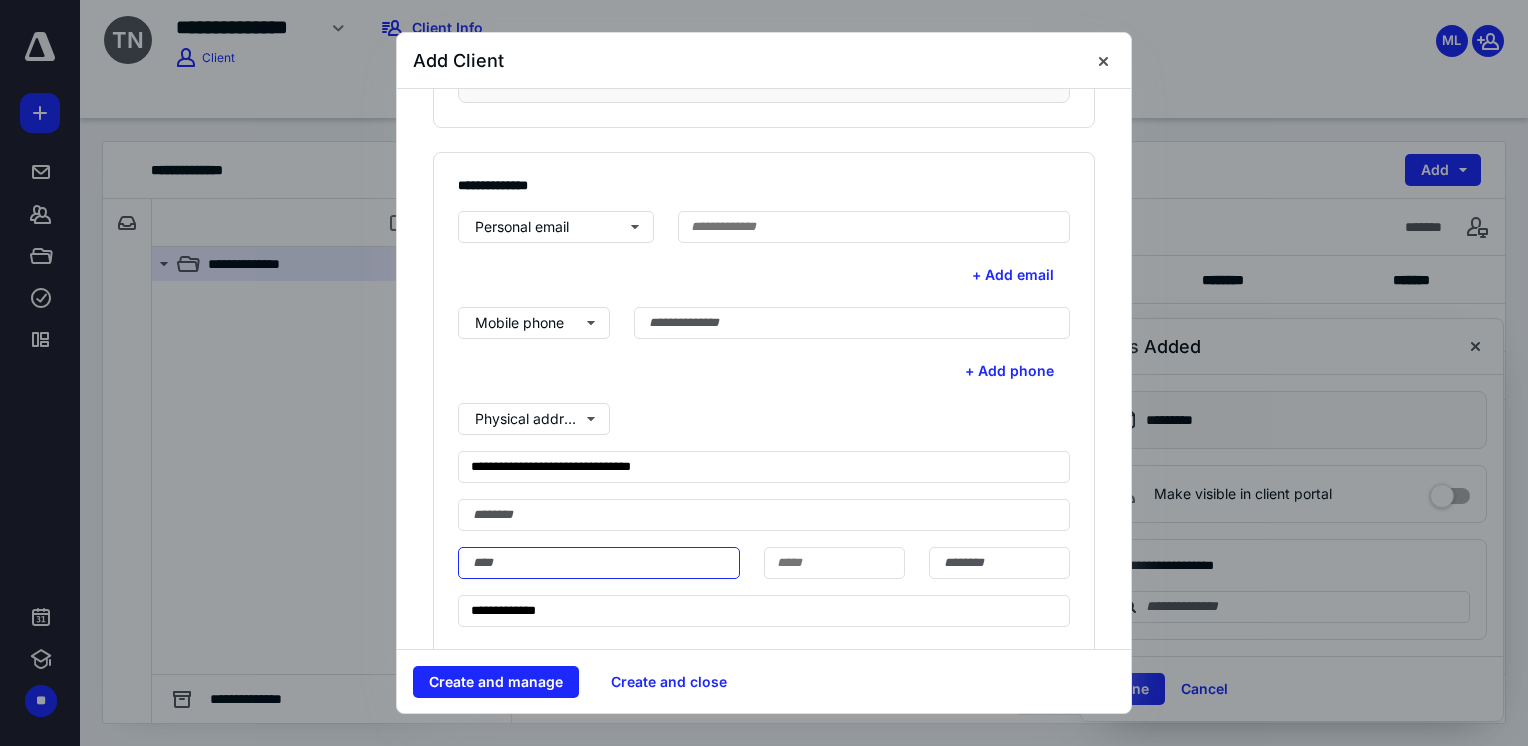 click at bounding box center [599, 563] 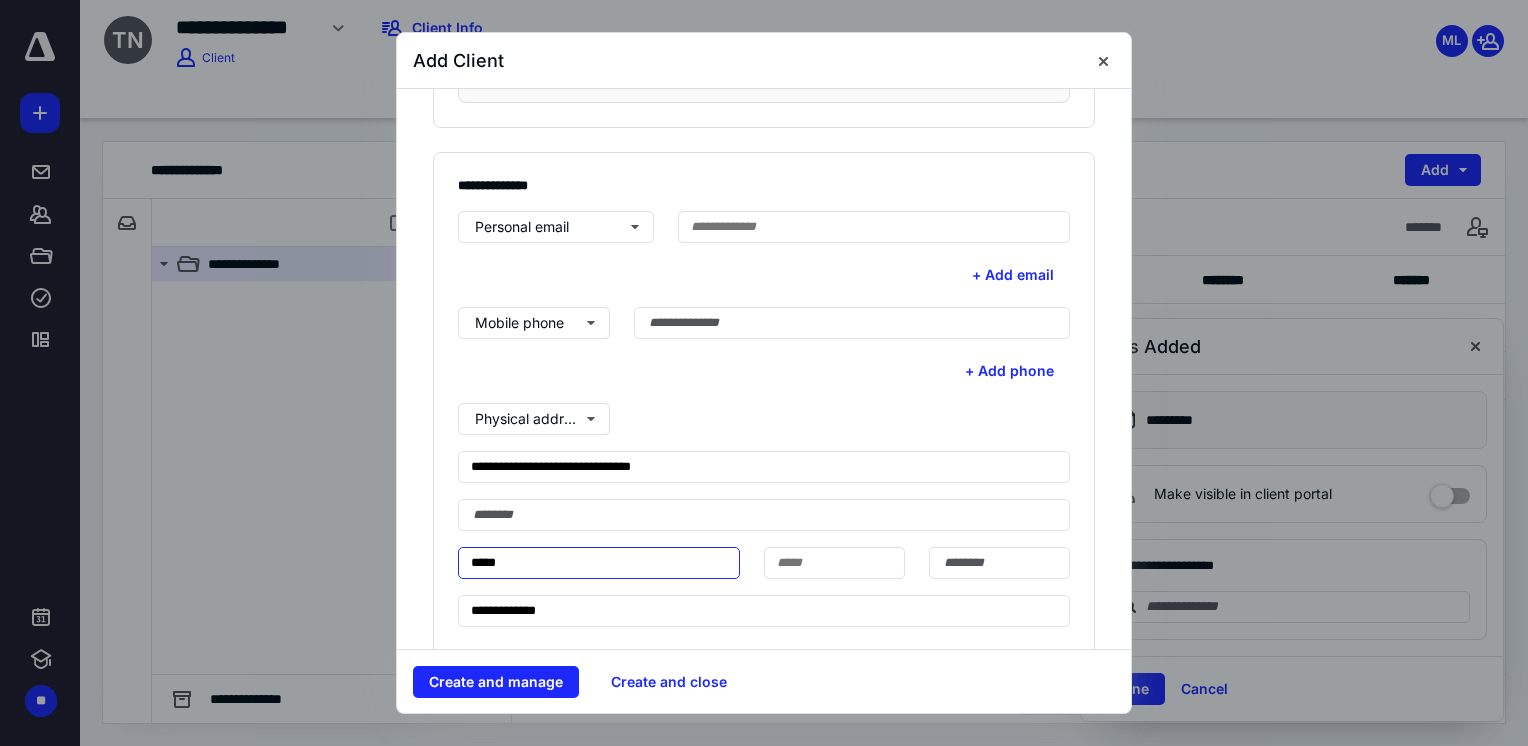 type on "*****" 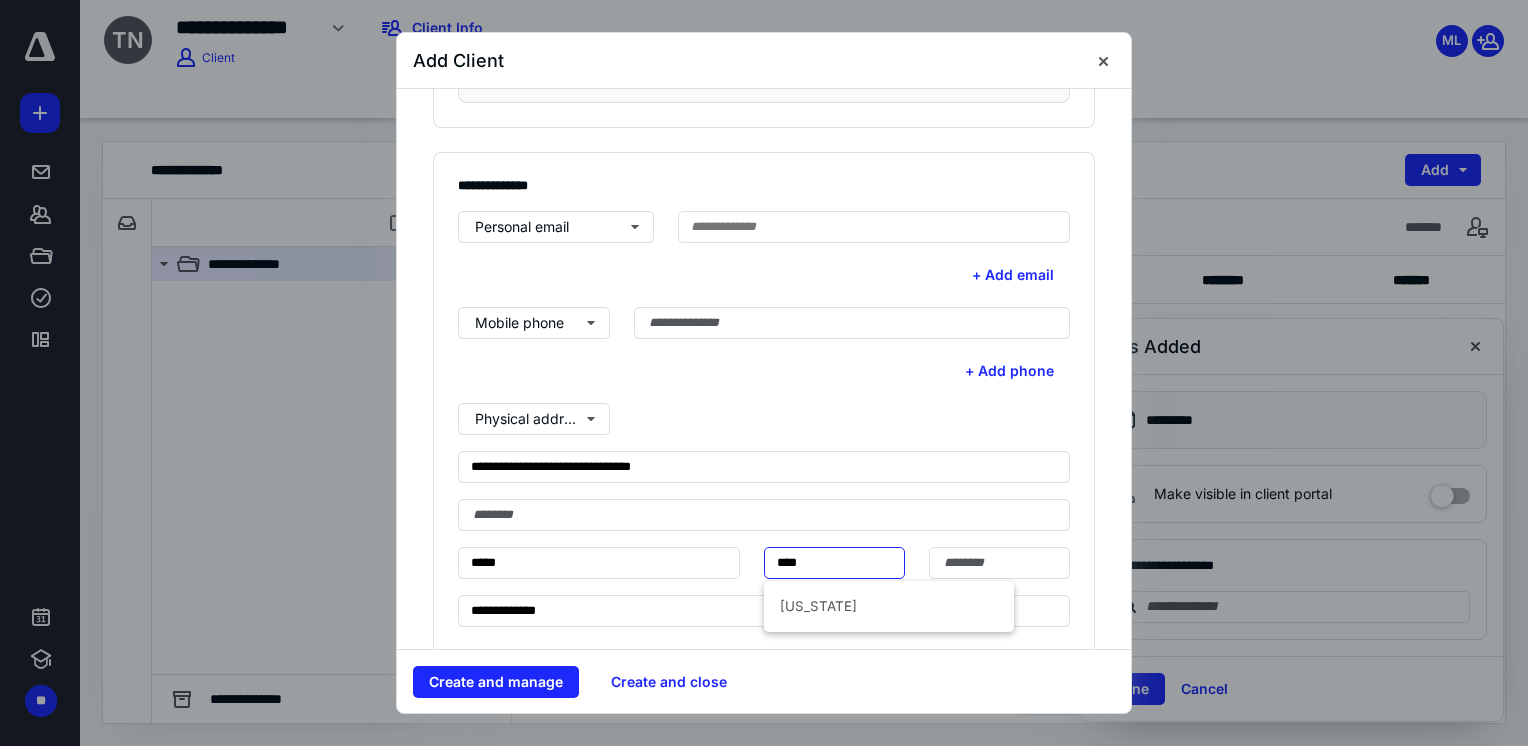 drag, startPoint x: 794, startPoint y: 607, endPoint x: 867, endPoint y: 572, distance: 80.95678 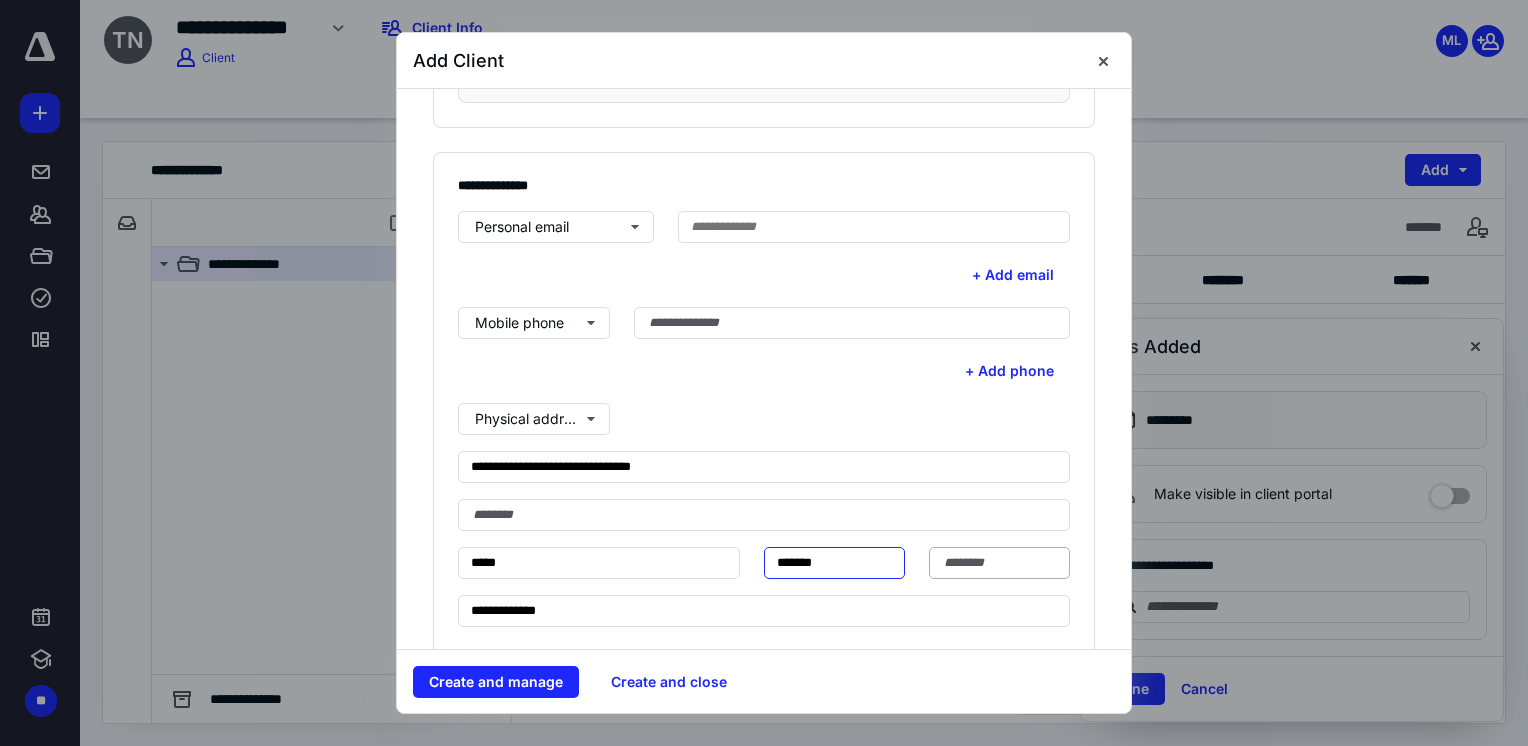 type on "*******" 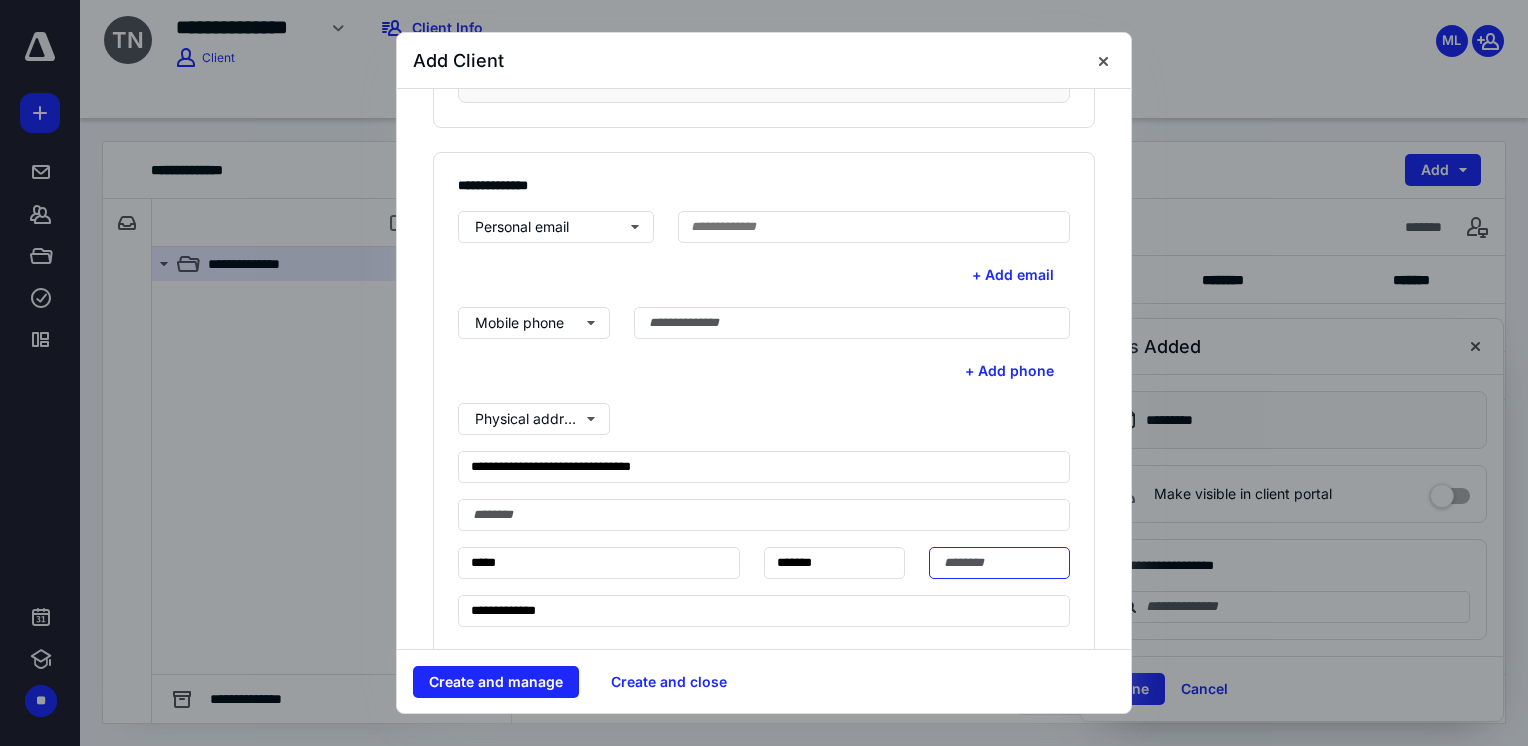 click at bounding box center (999, 563) 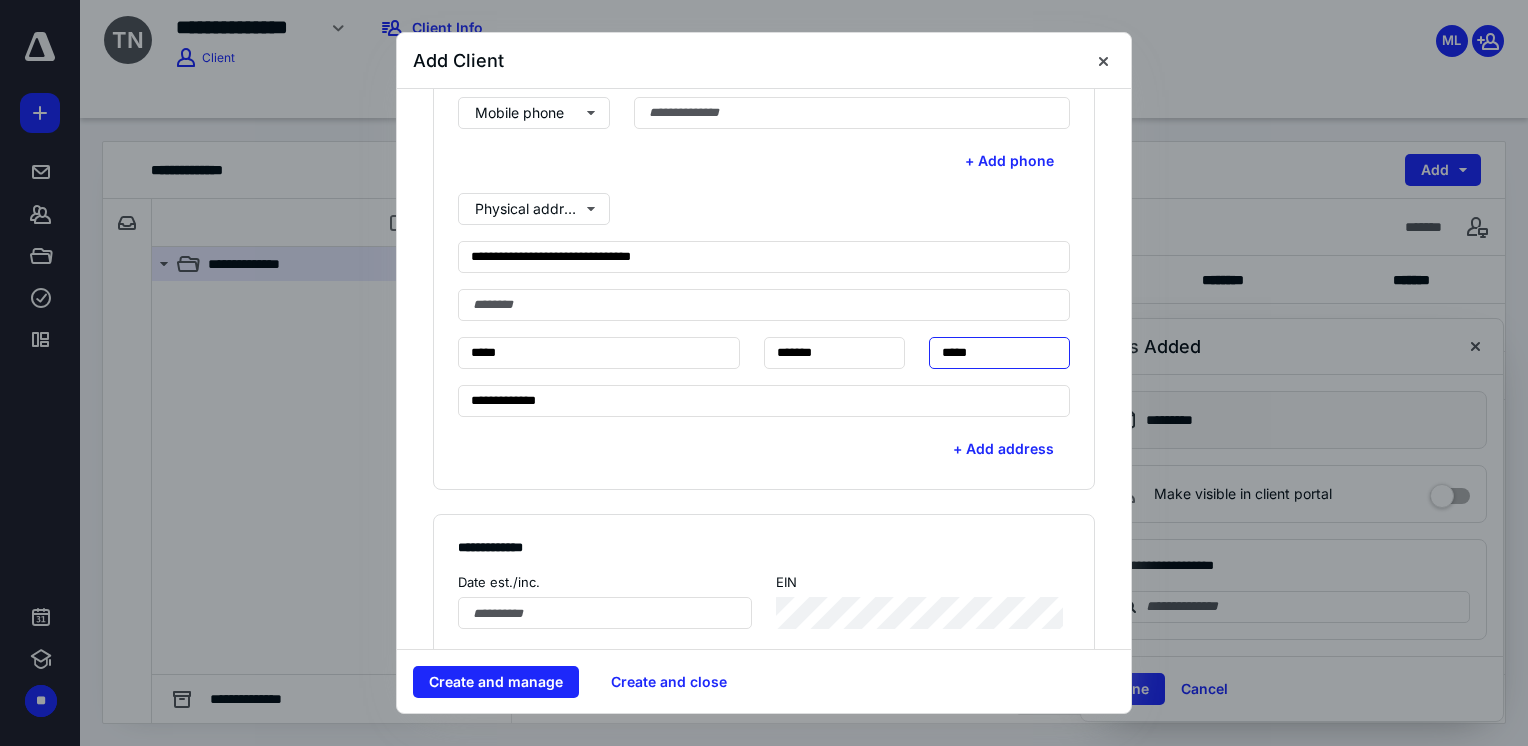 scroll, scrollTop: 900, scrollLeft: 0, axis: vertical 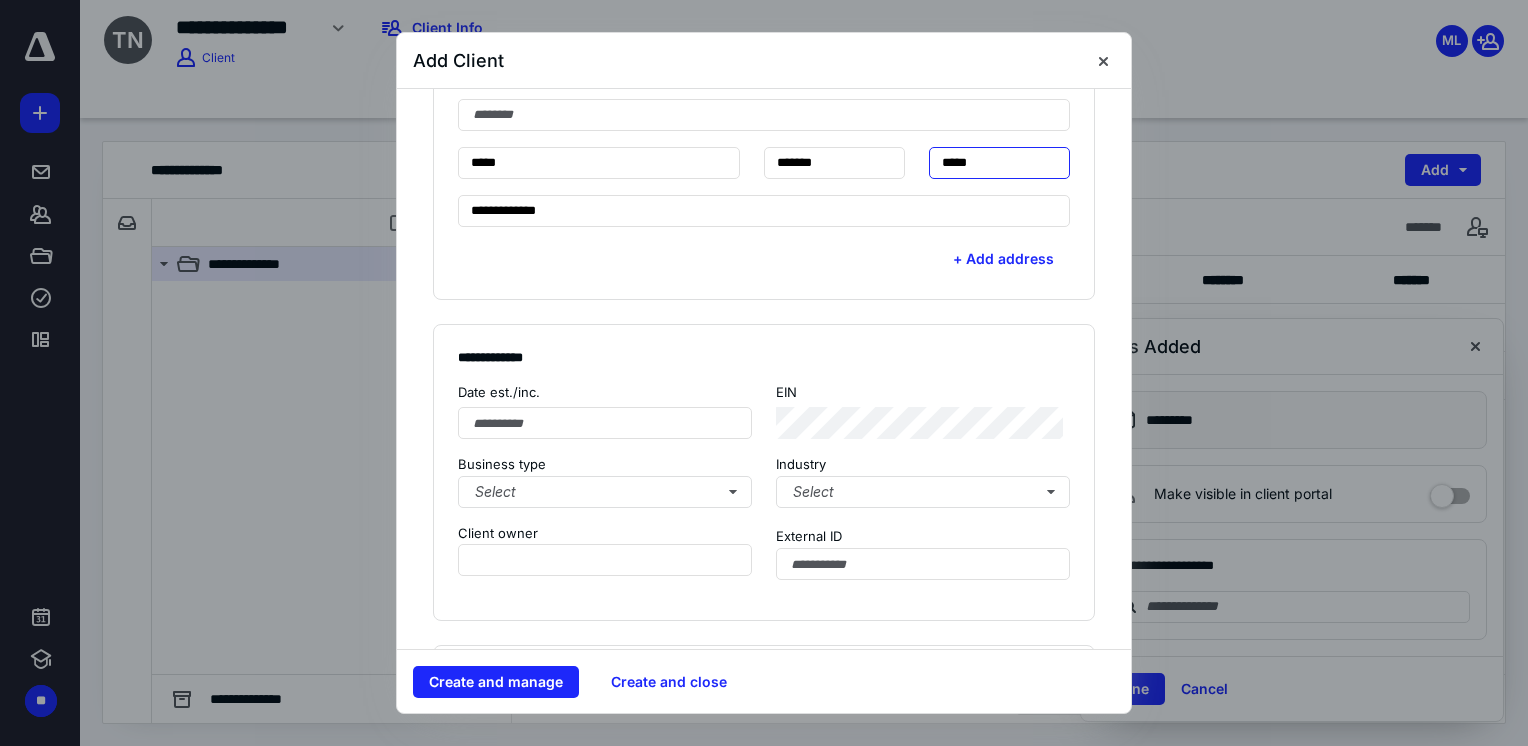 type on "*****" 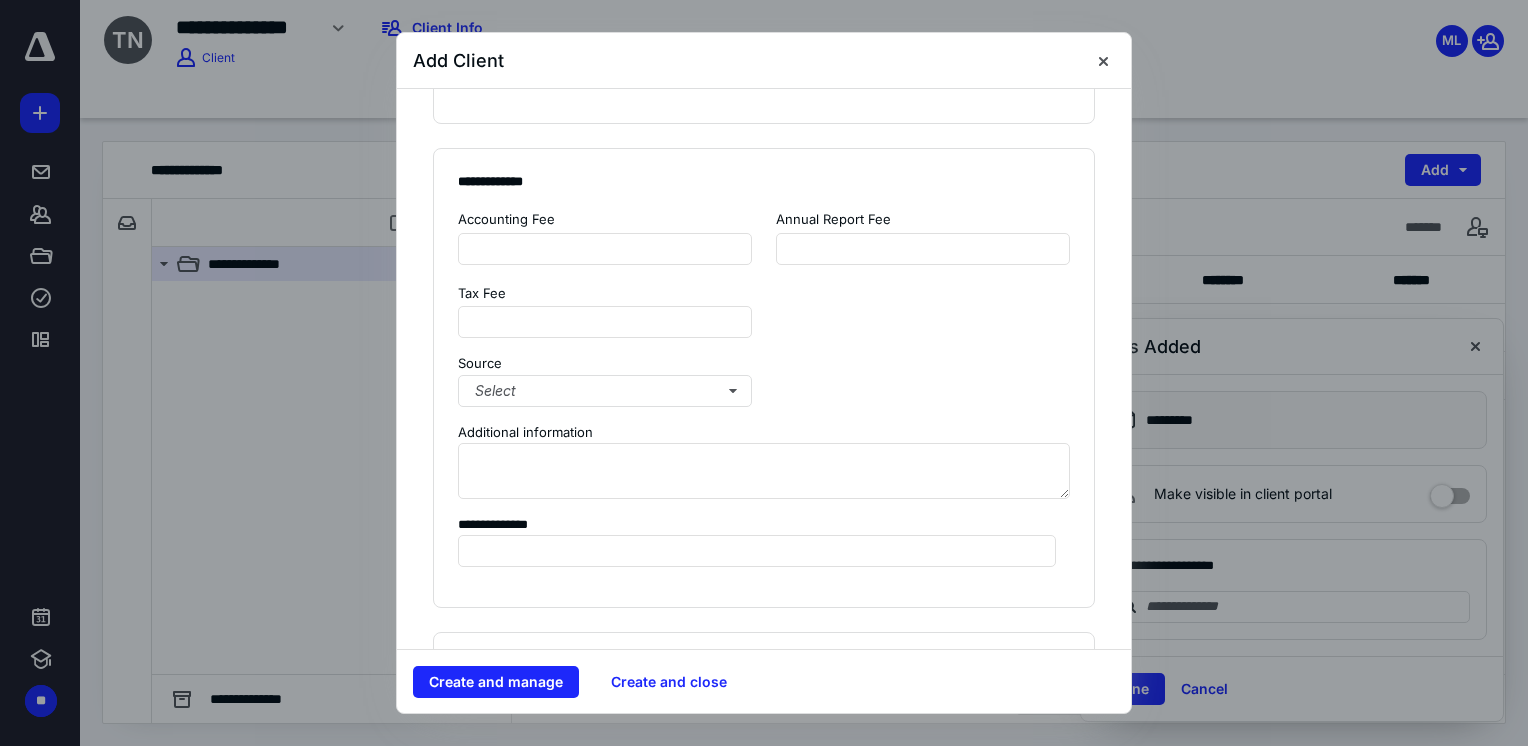 scroll, scrollTop: 1400, scrollLeft: 0, axis: vertical 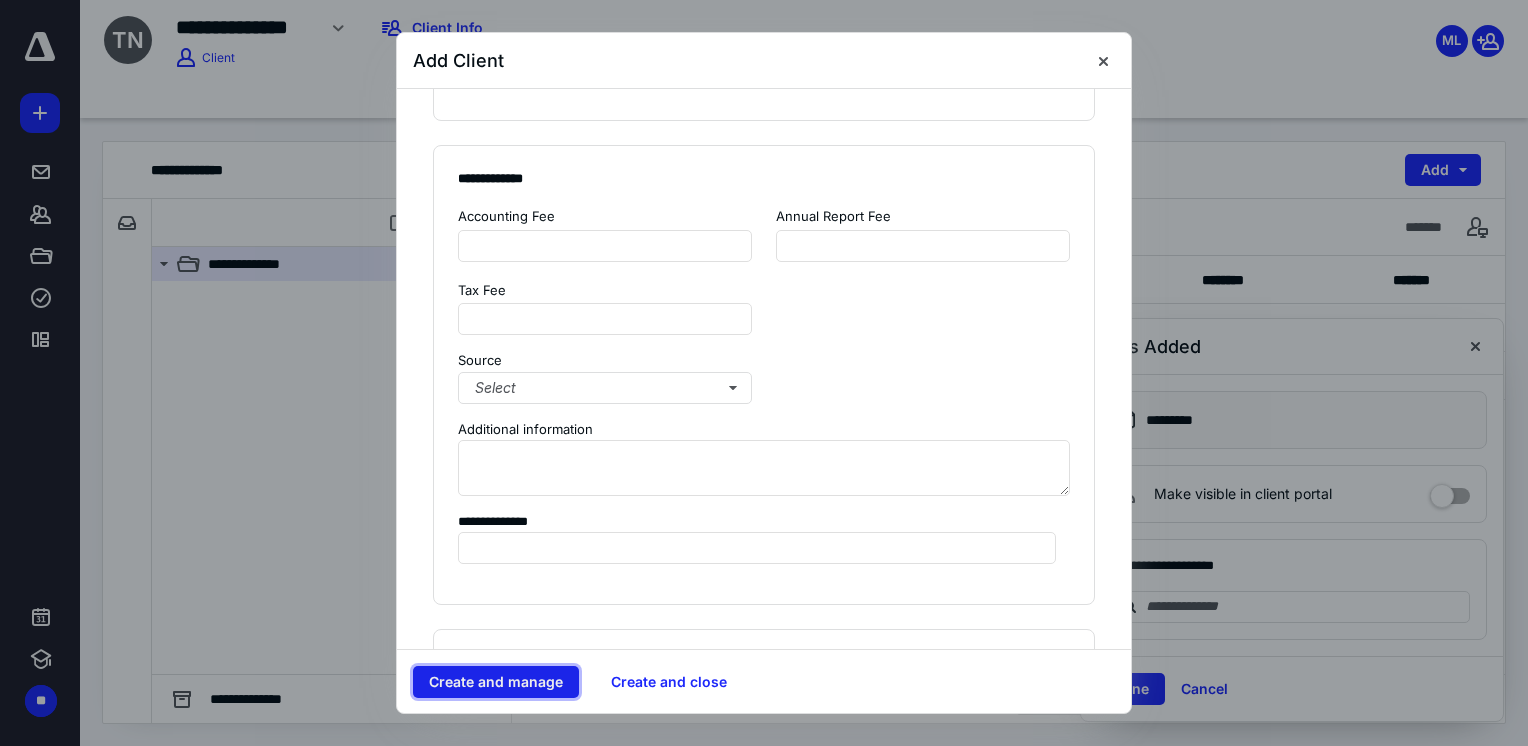 click on "Create and manage" at bounding box center [496, 682] 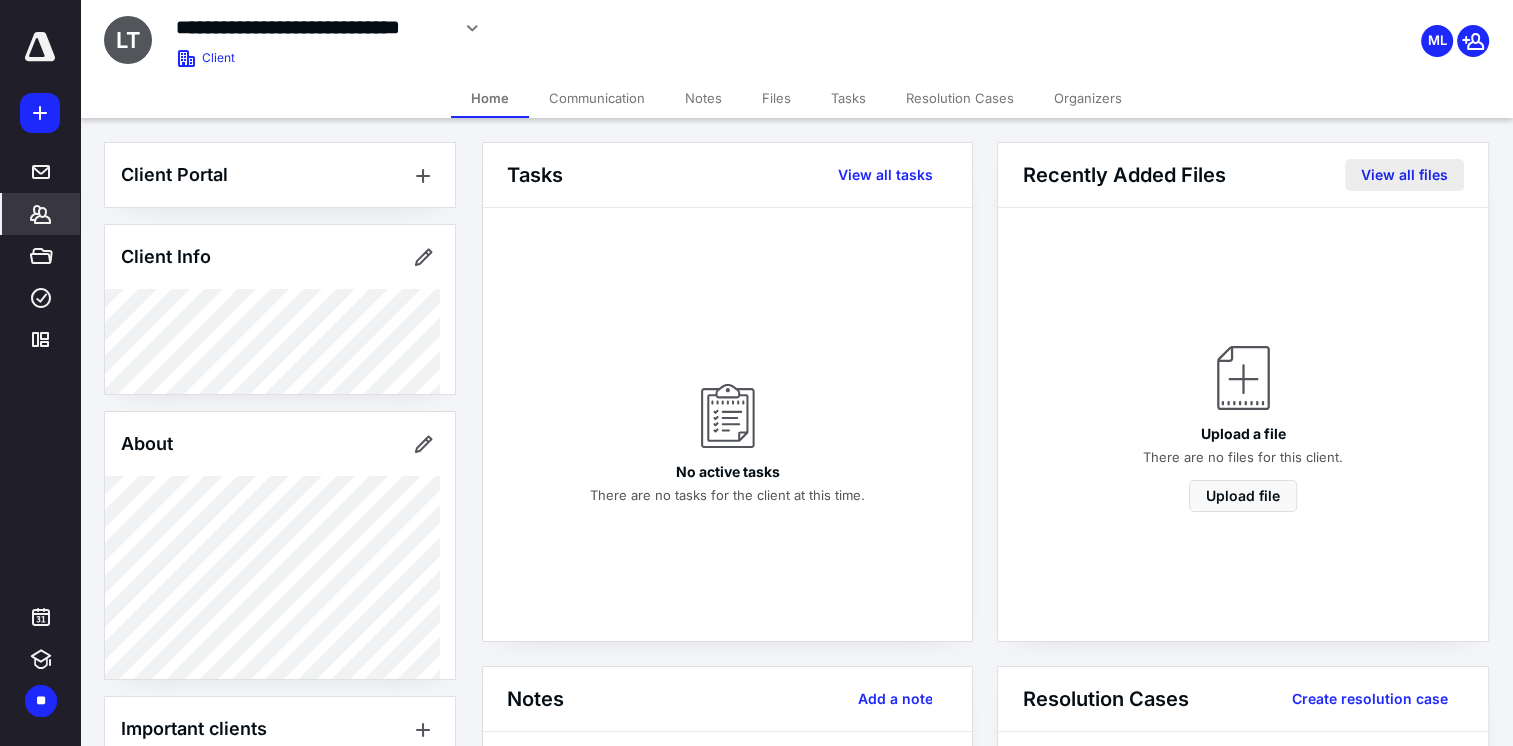 click on "View all files" at bounding box center [1404, 175] 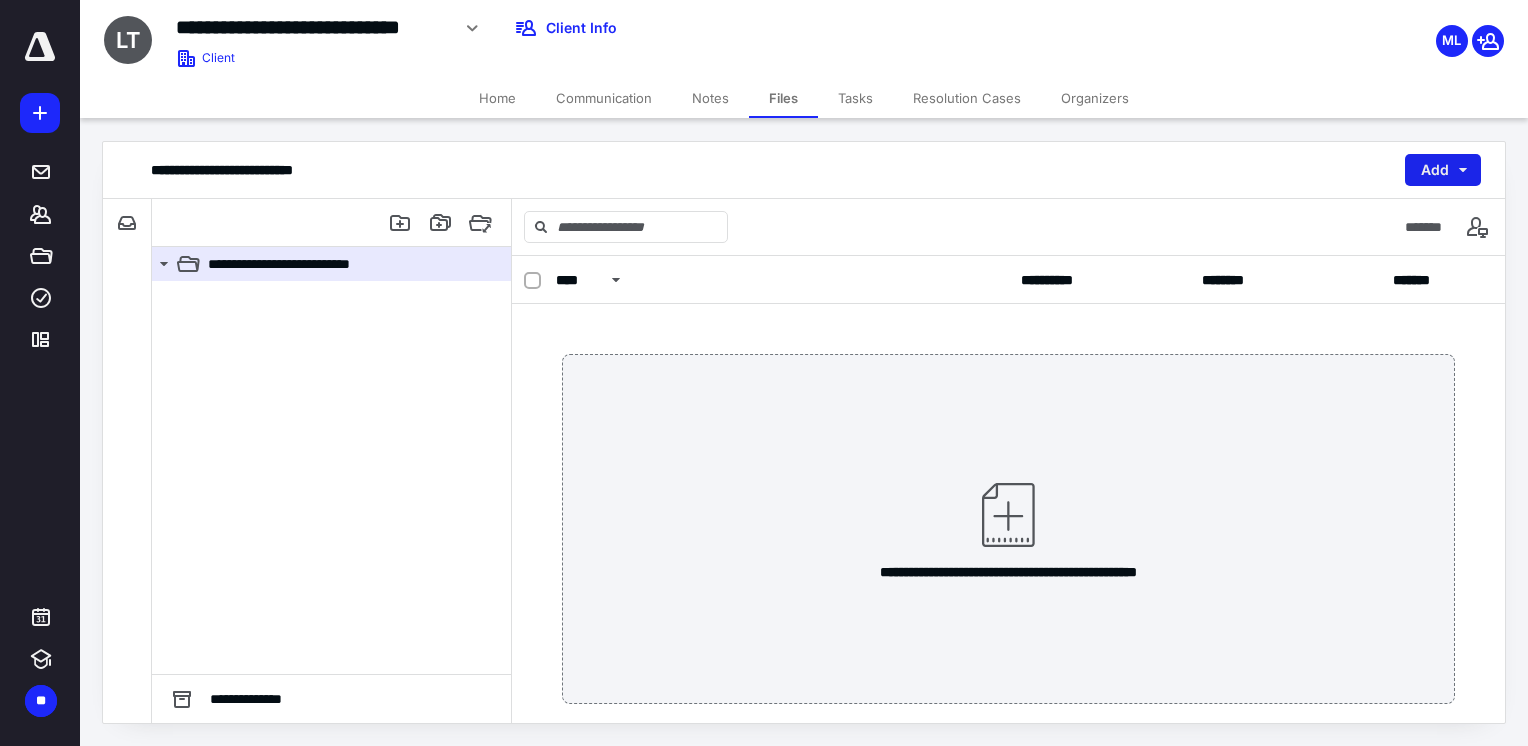 click on "Add" at bounding box center [1443, 170] 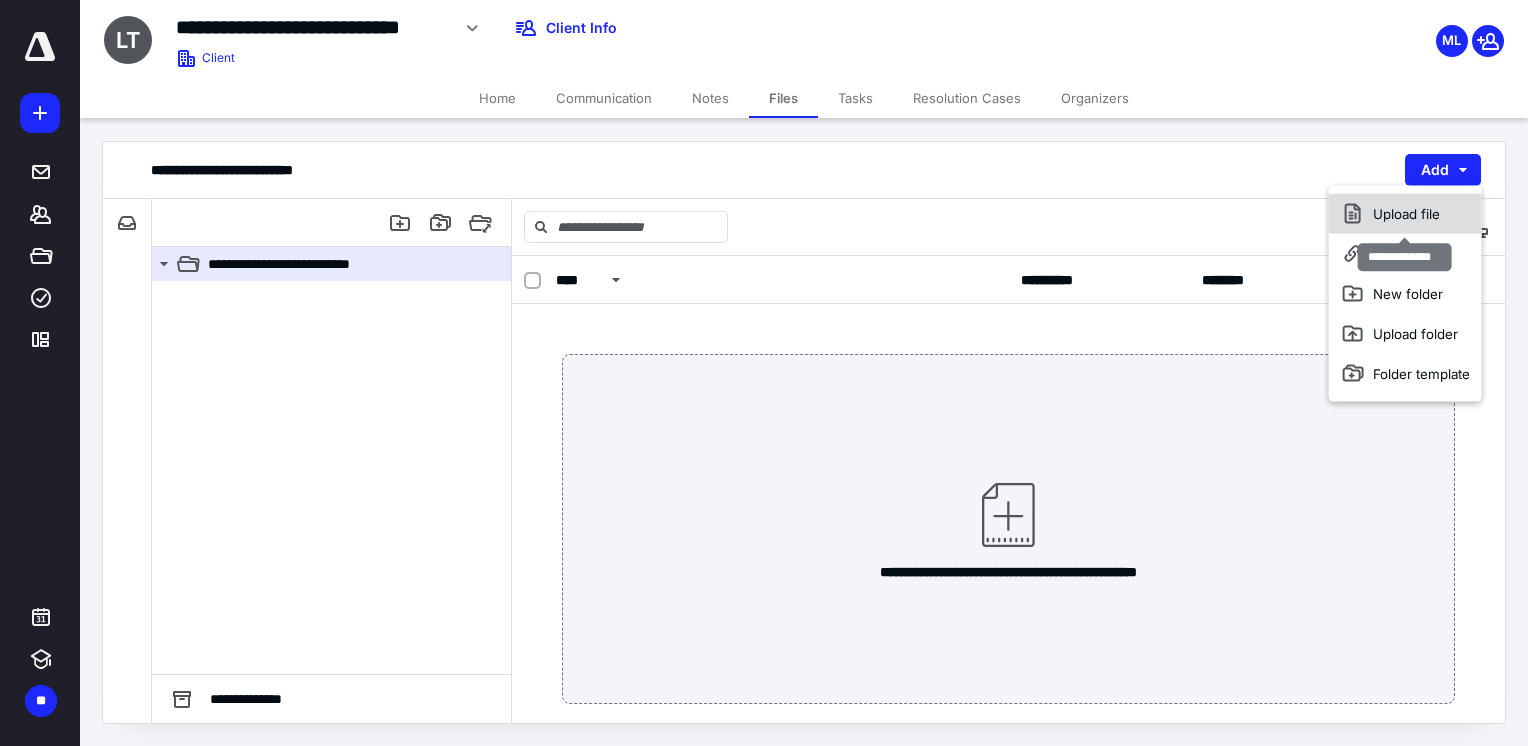 click on "Upload file" at bounding box center [1405, 214] 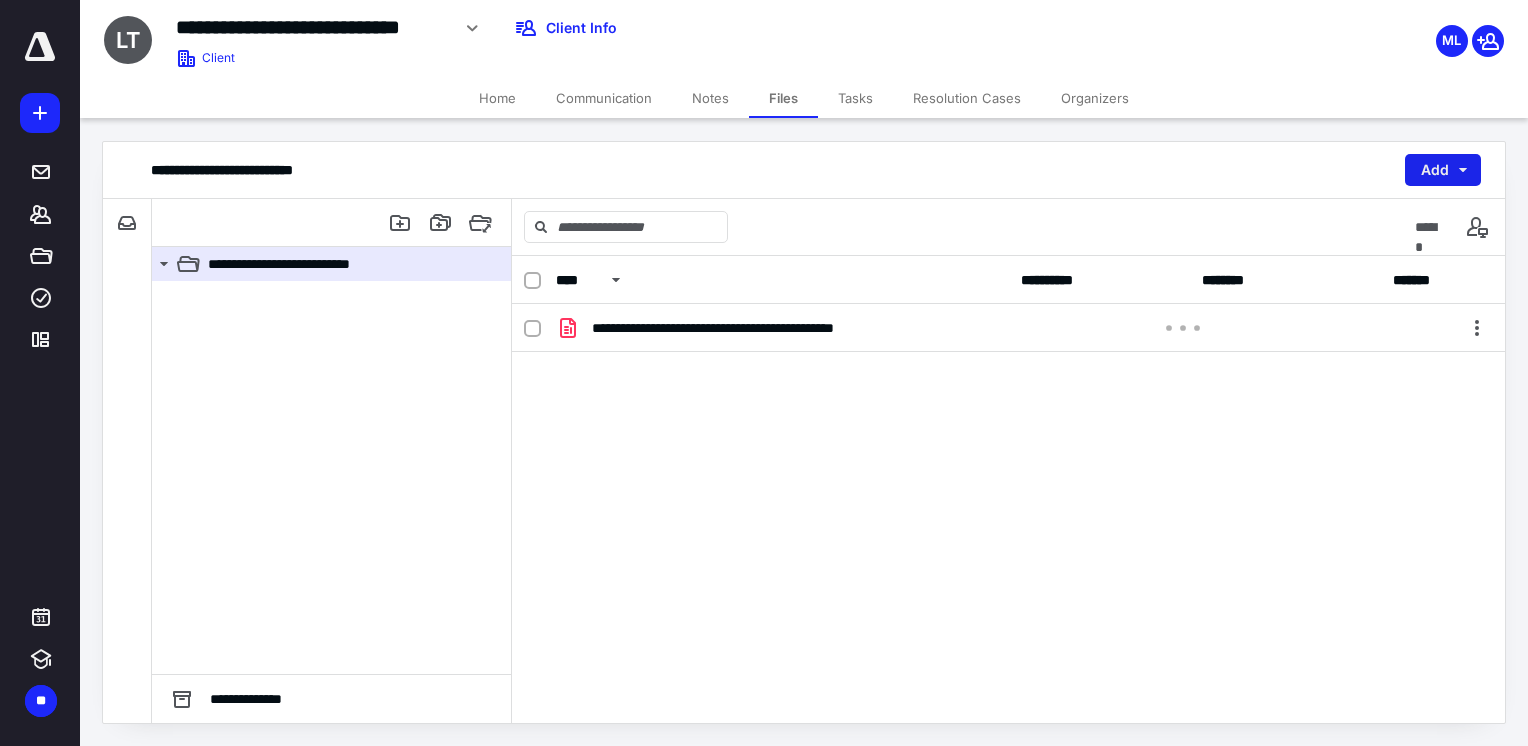 click on "Add" at bounding box center (1443, 170) 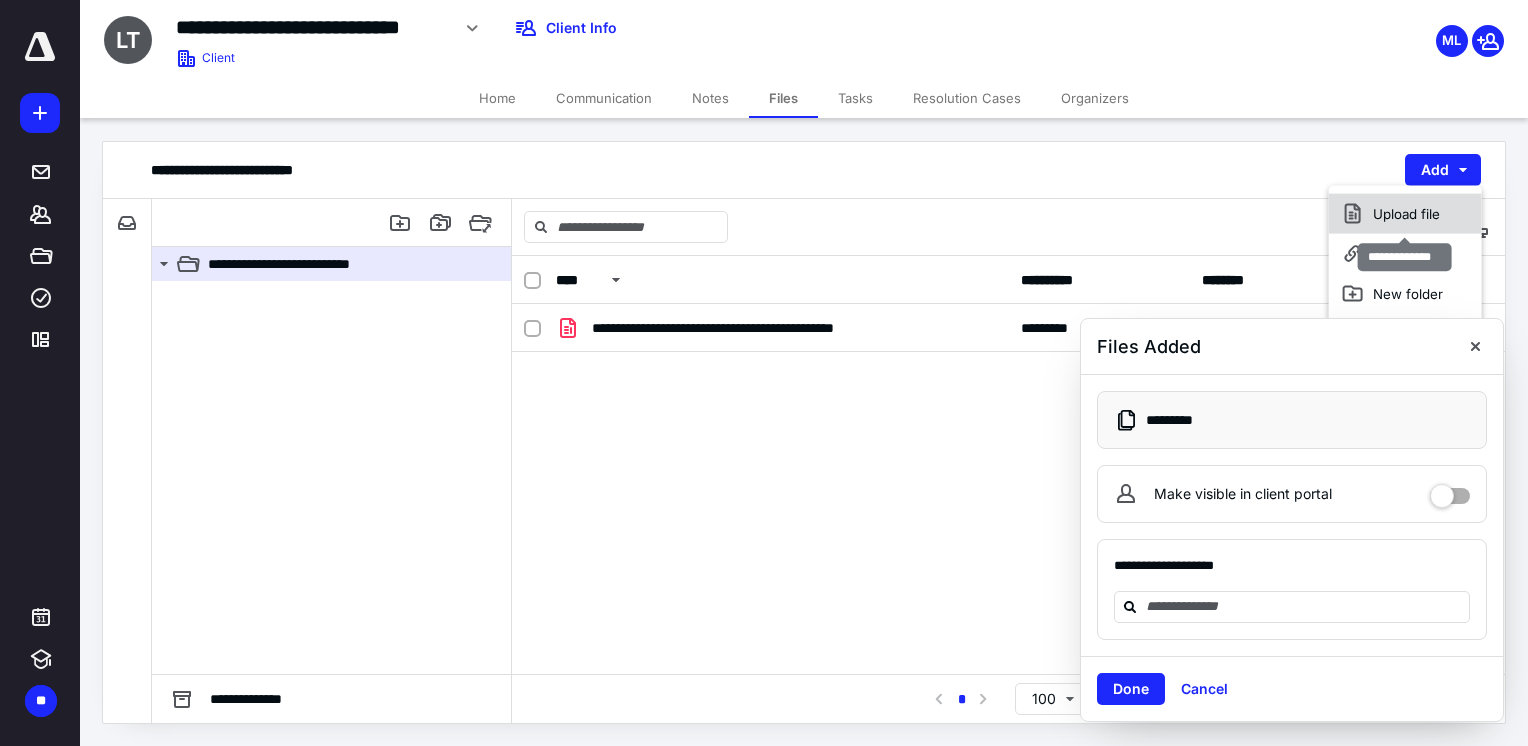 click on "Upload file" at bounding box center [1405, 214] 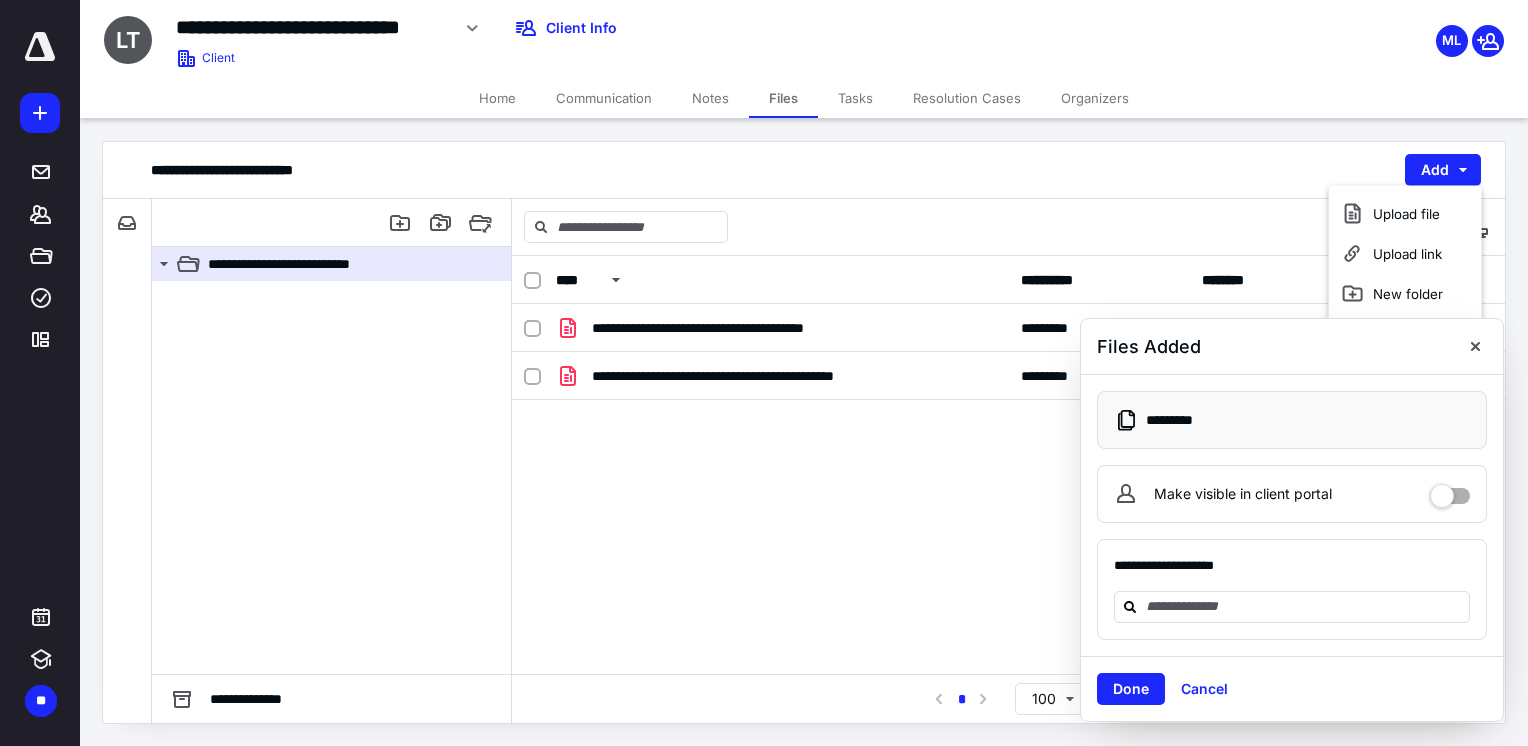 click at bounding box center [40, 113] 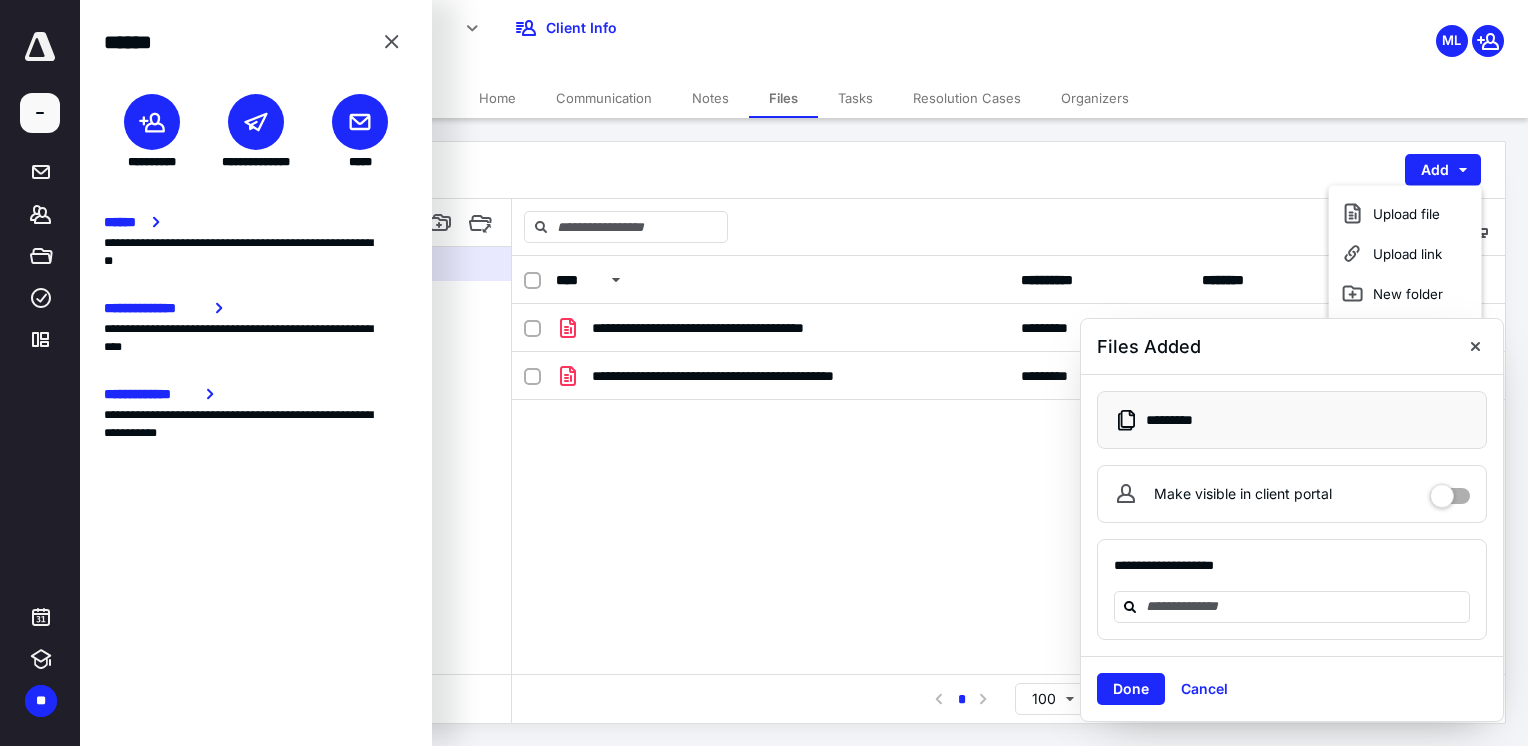 click at bounding box center (152, 122) 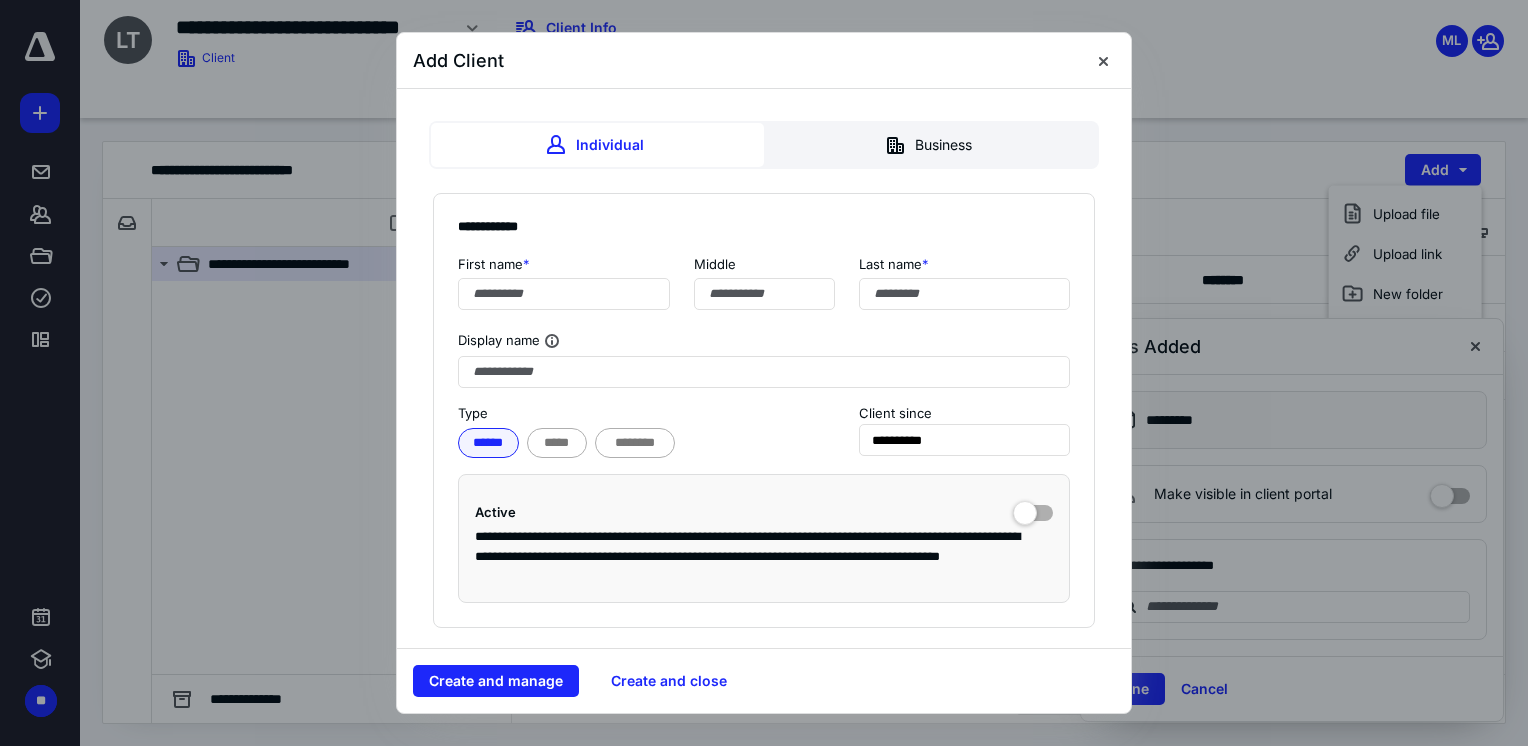 drag, startPoint x: 1110, startPoint y: 62, endPoint x: 764, endPoint y: 189, distance: 368.57156 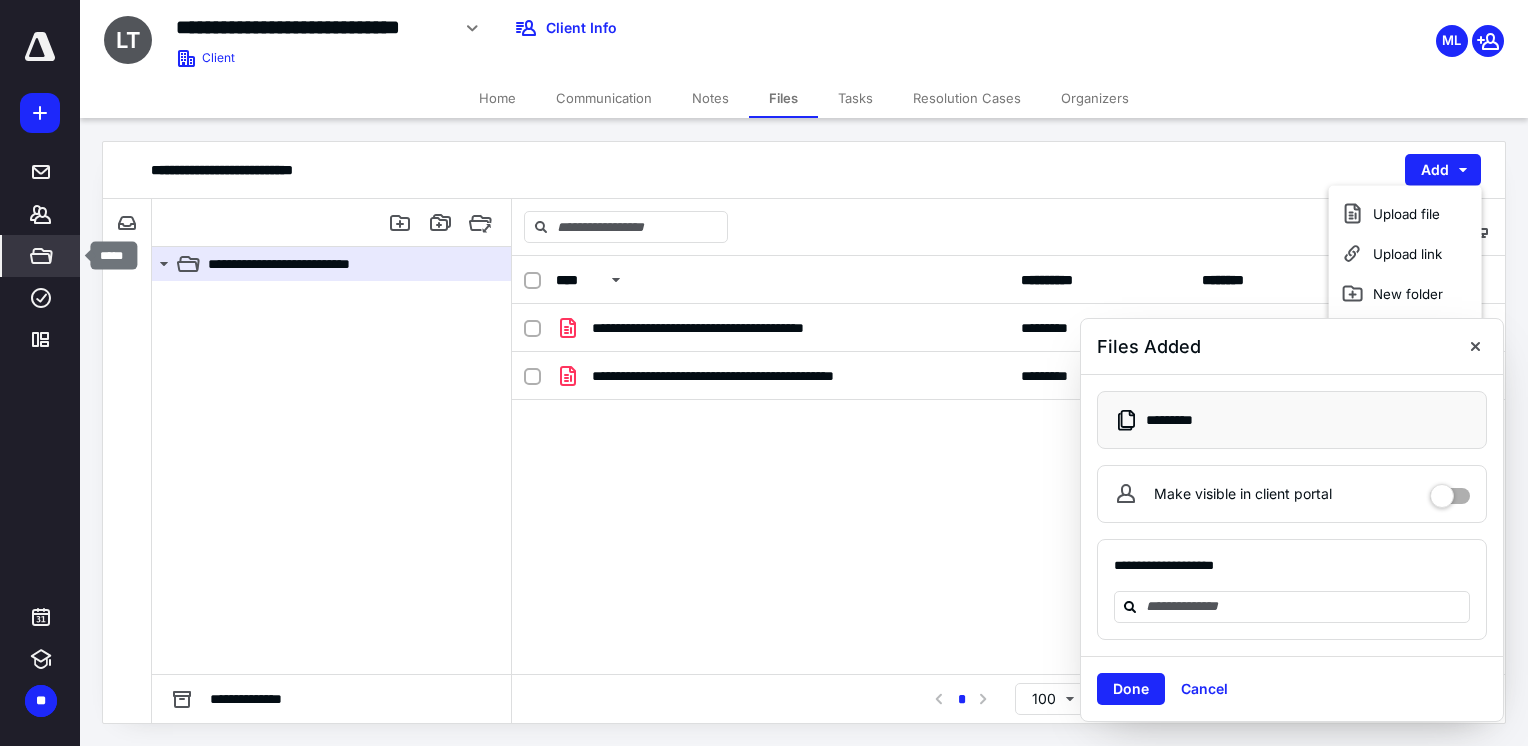 click 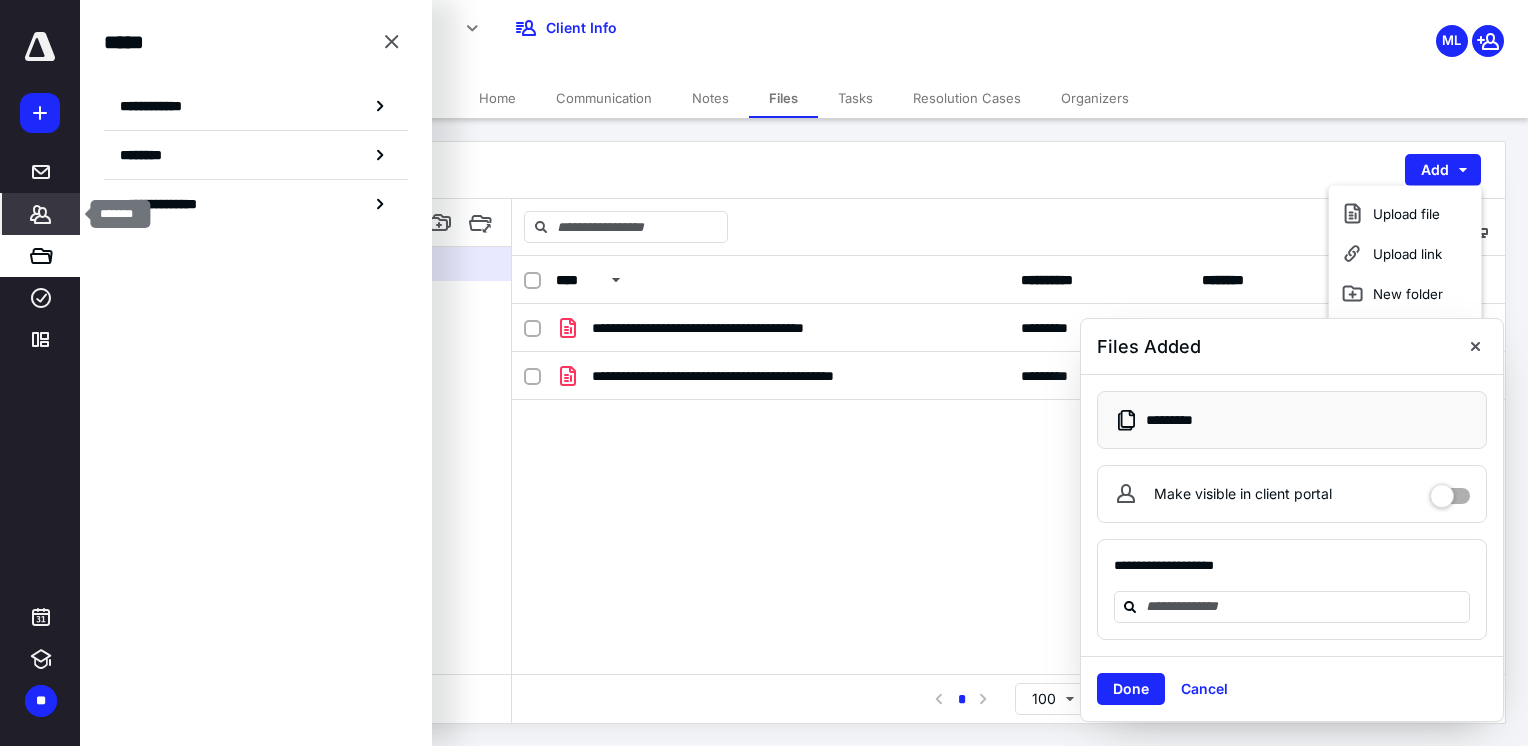 click on "*******" at bounding box center (41, 214) 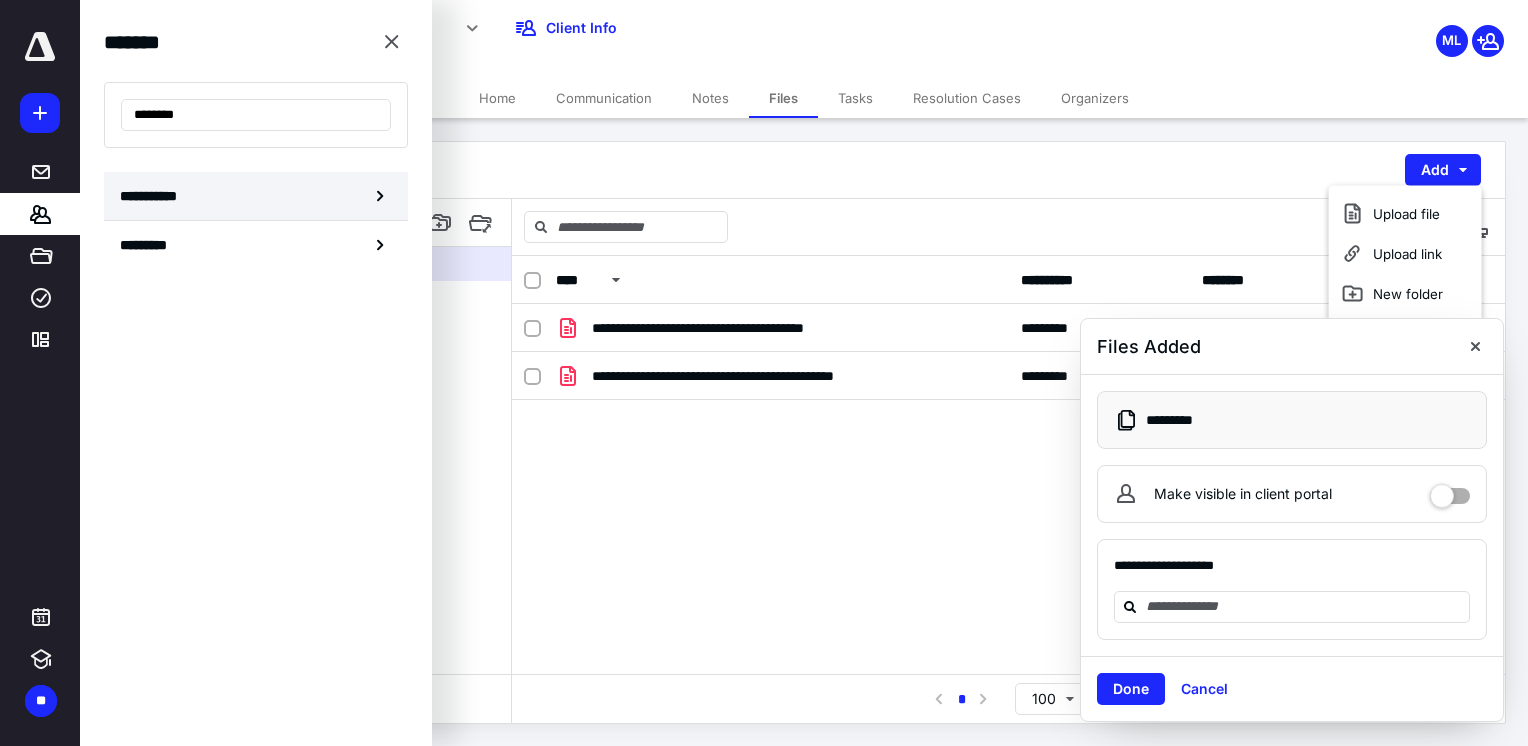 type on "********" 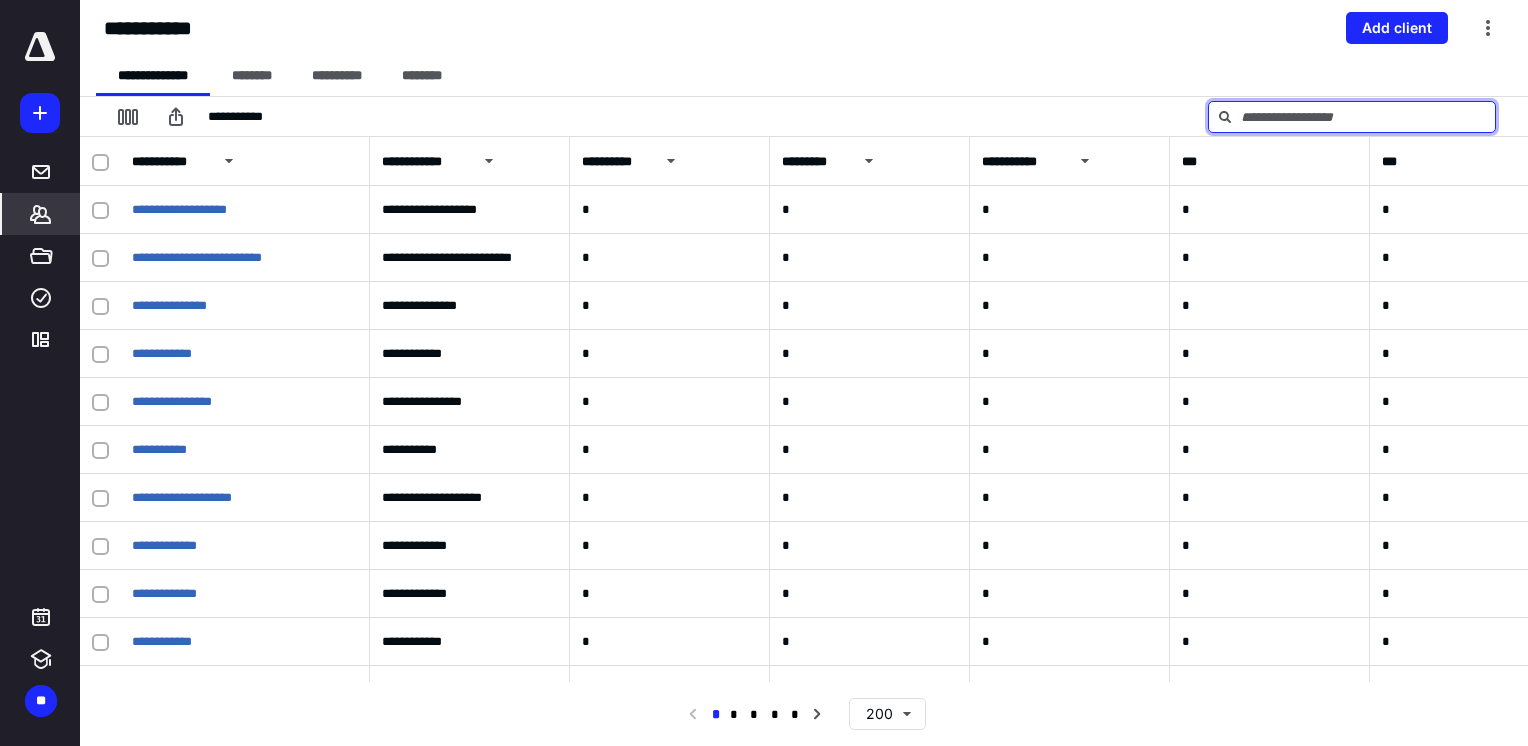 click at bounding box center (1352, 117) 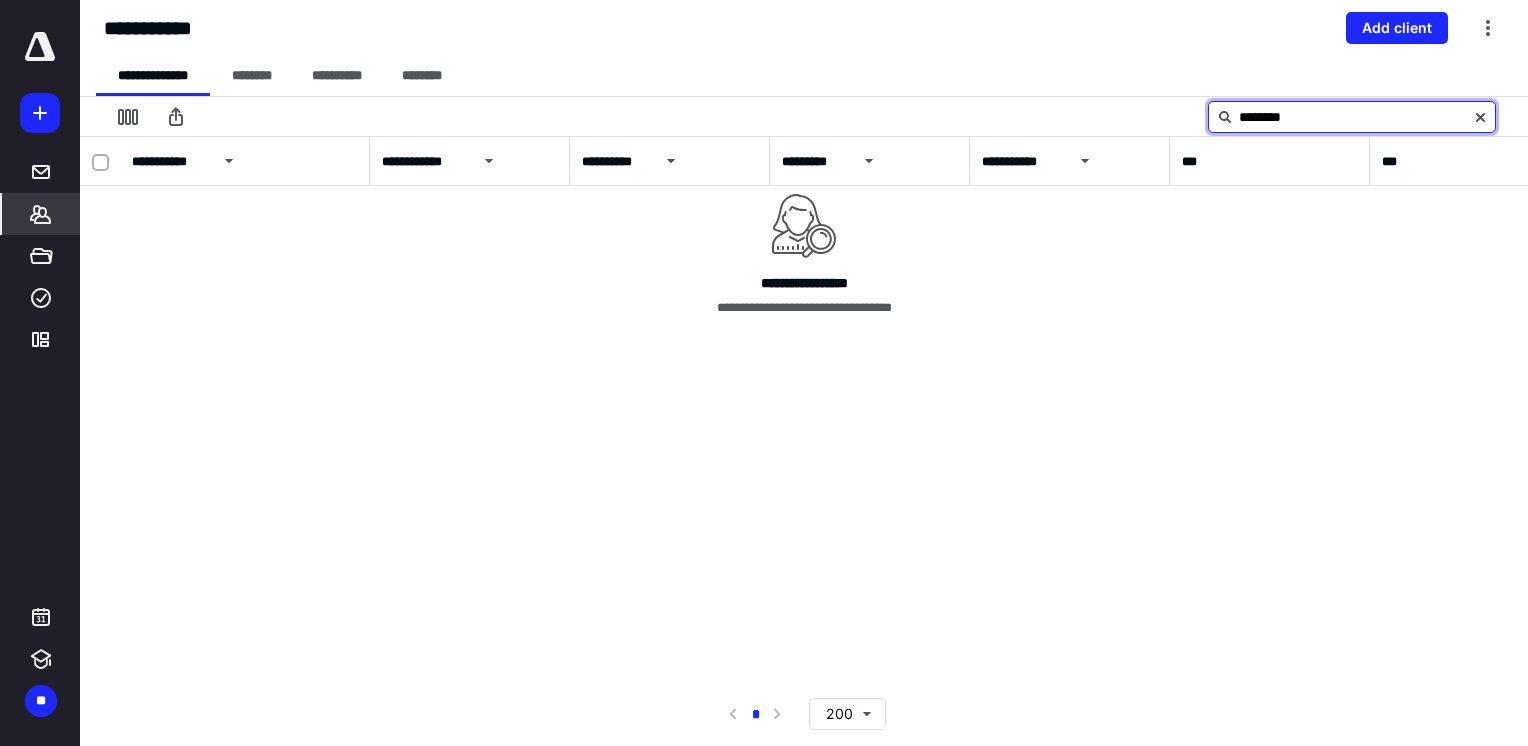 type on "********" 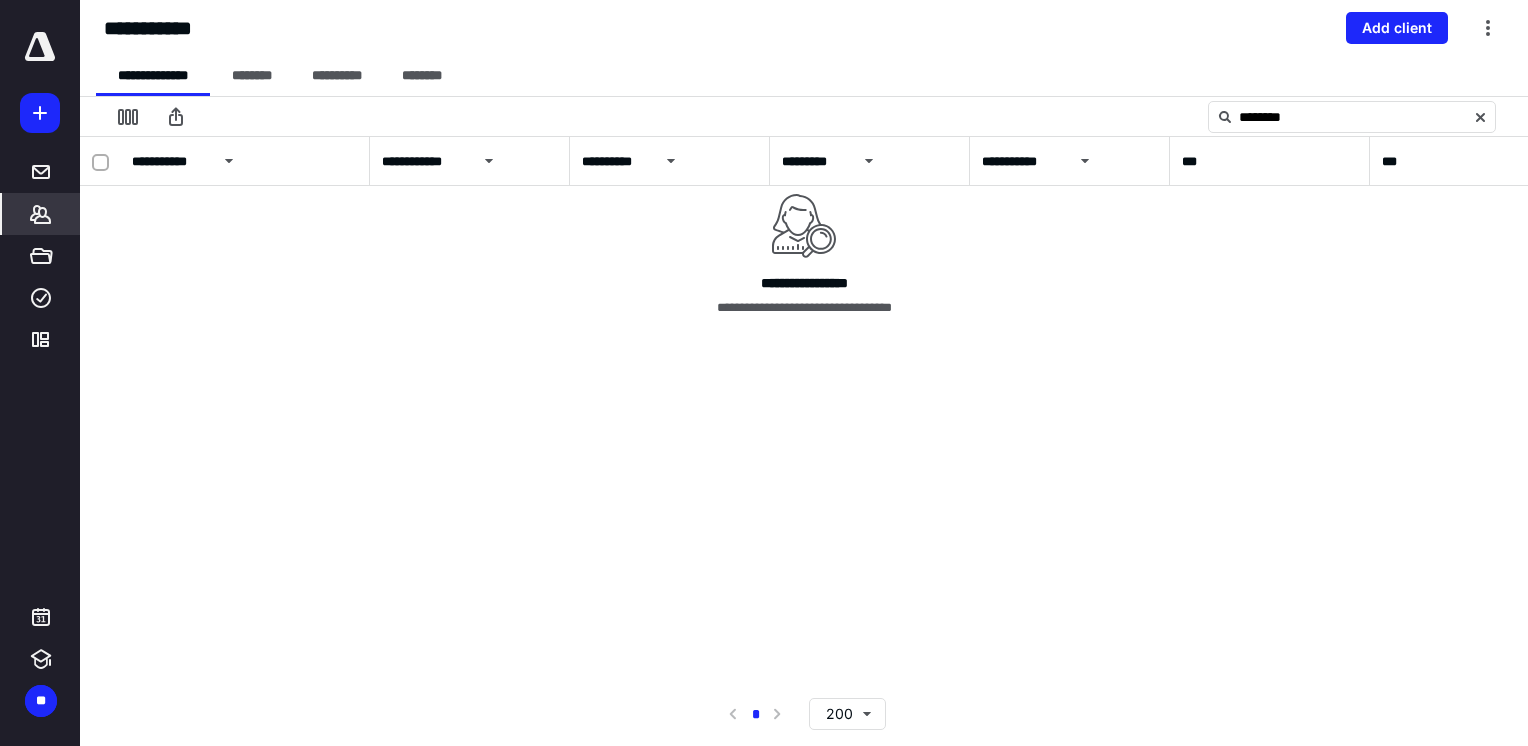 click at bounding box center [40, 113] 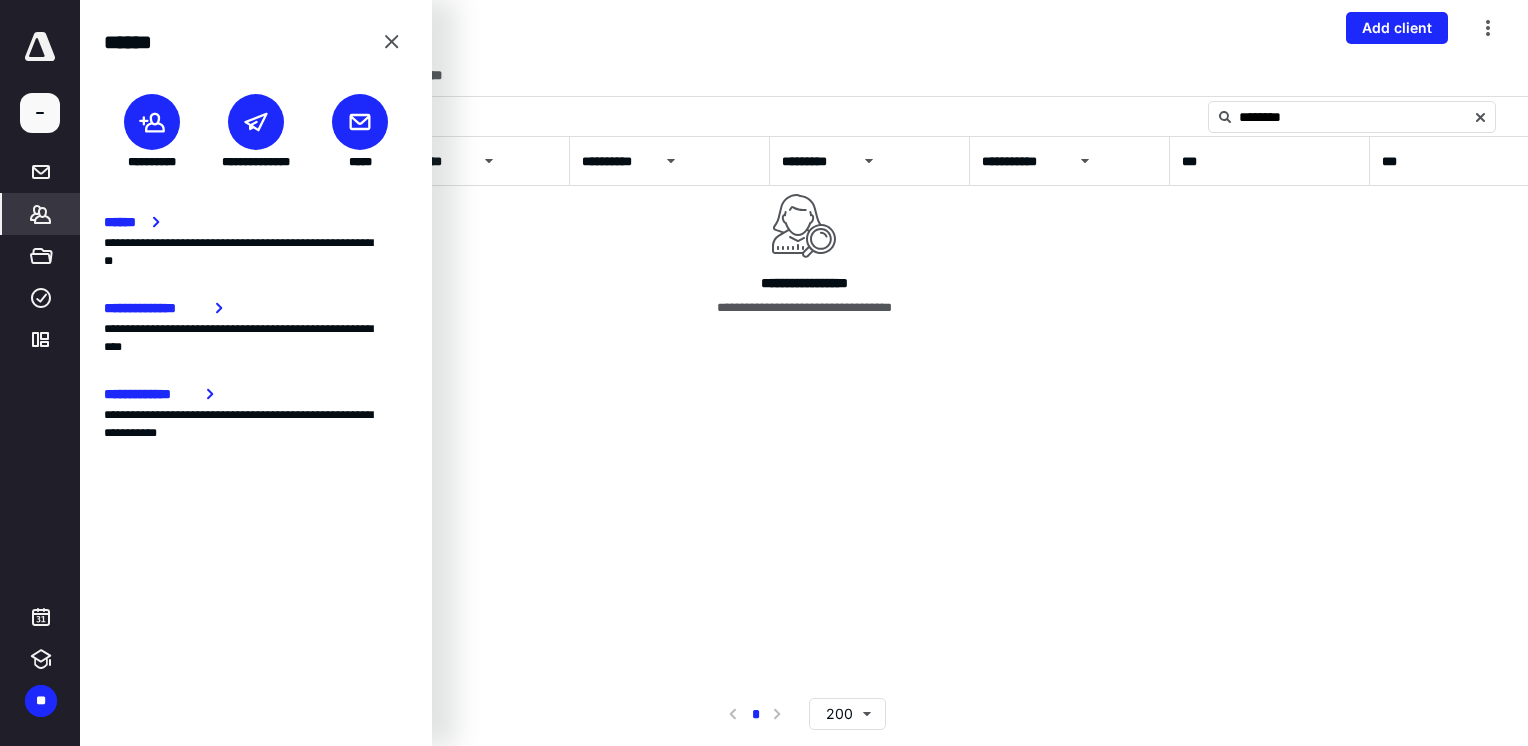 click at bounding box center [152, 122] 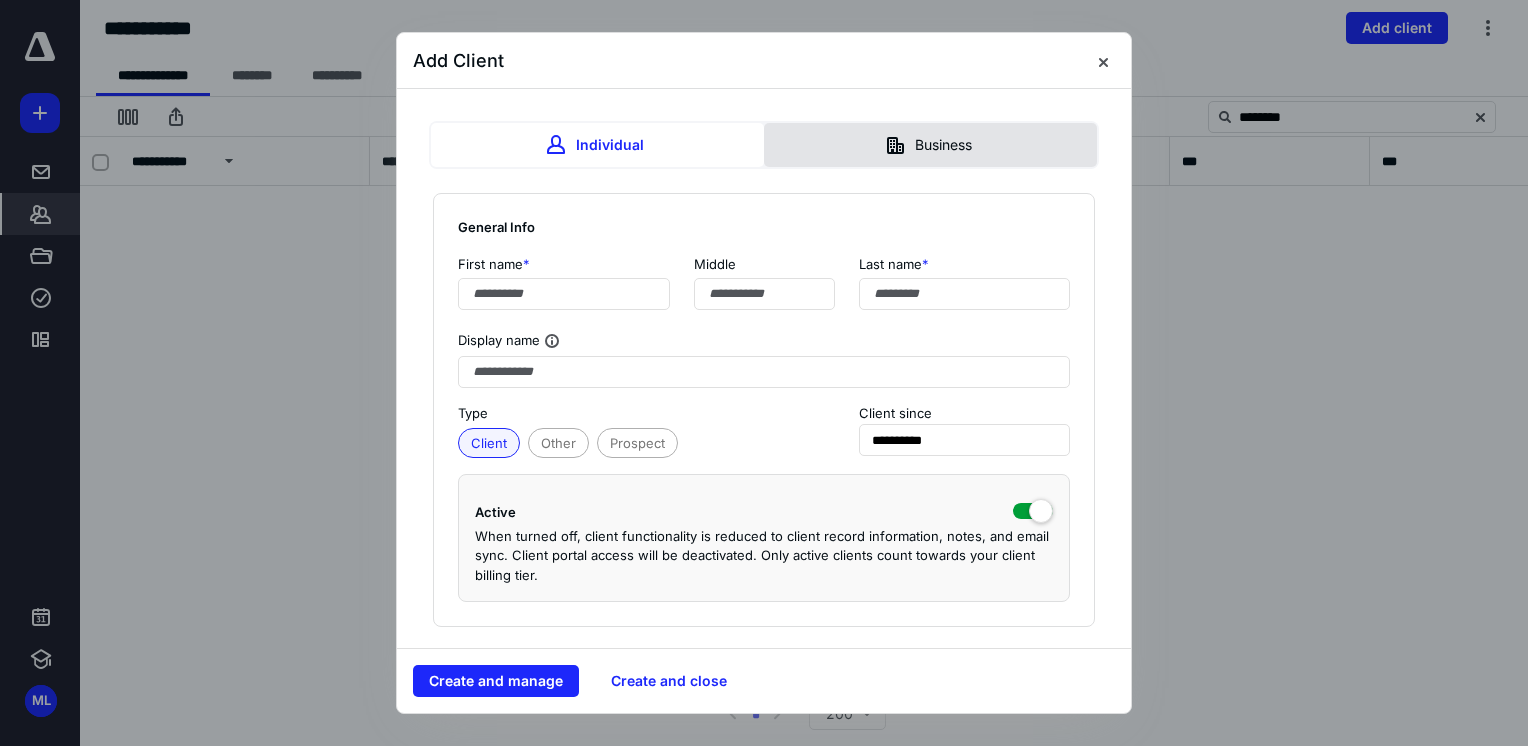 click on "Business" at bounding box center [930, 145] 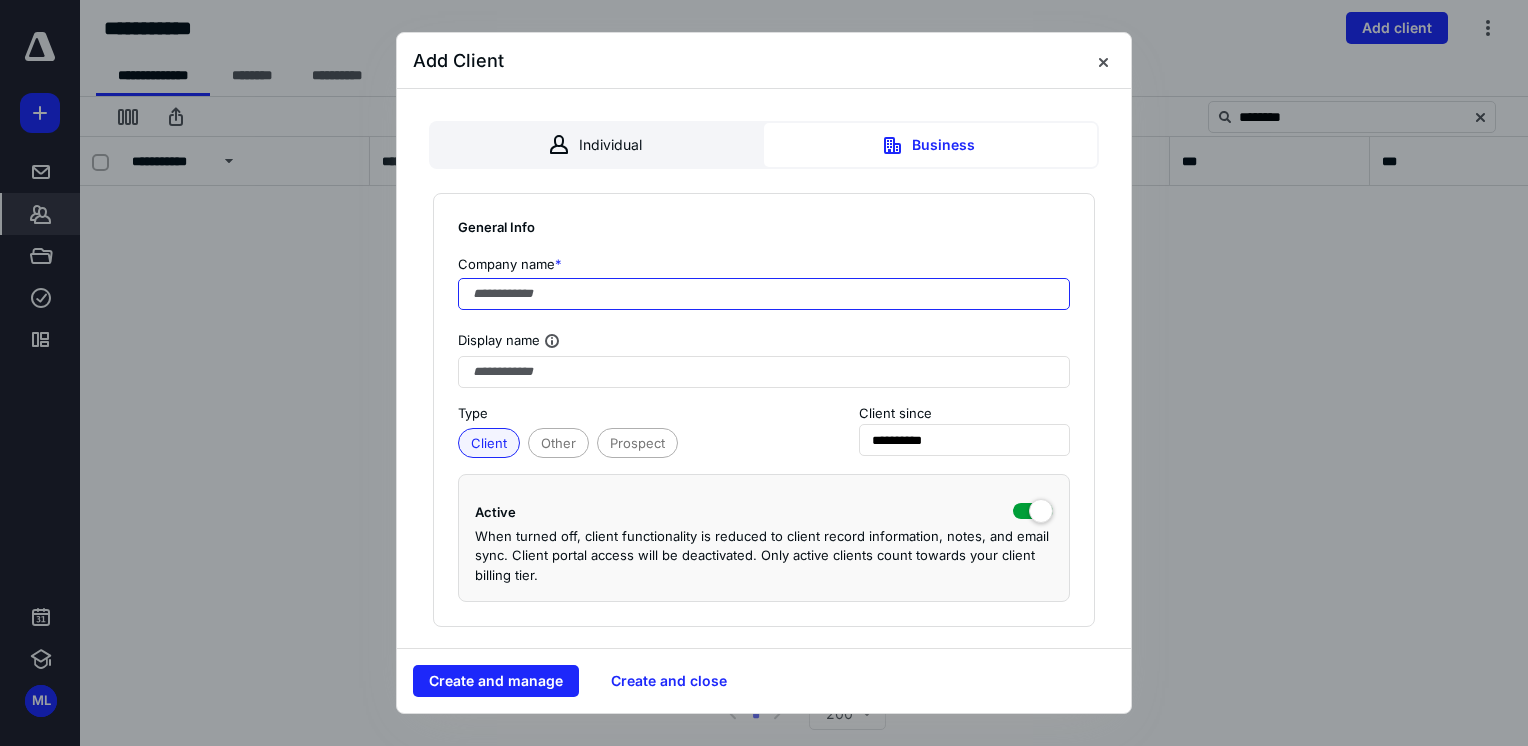 click at bounding box center (764, 294) 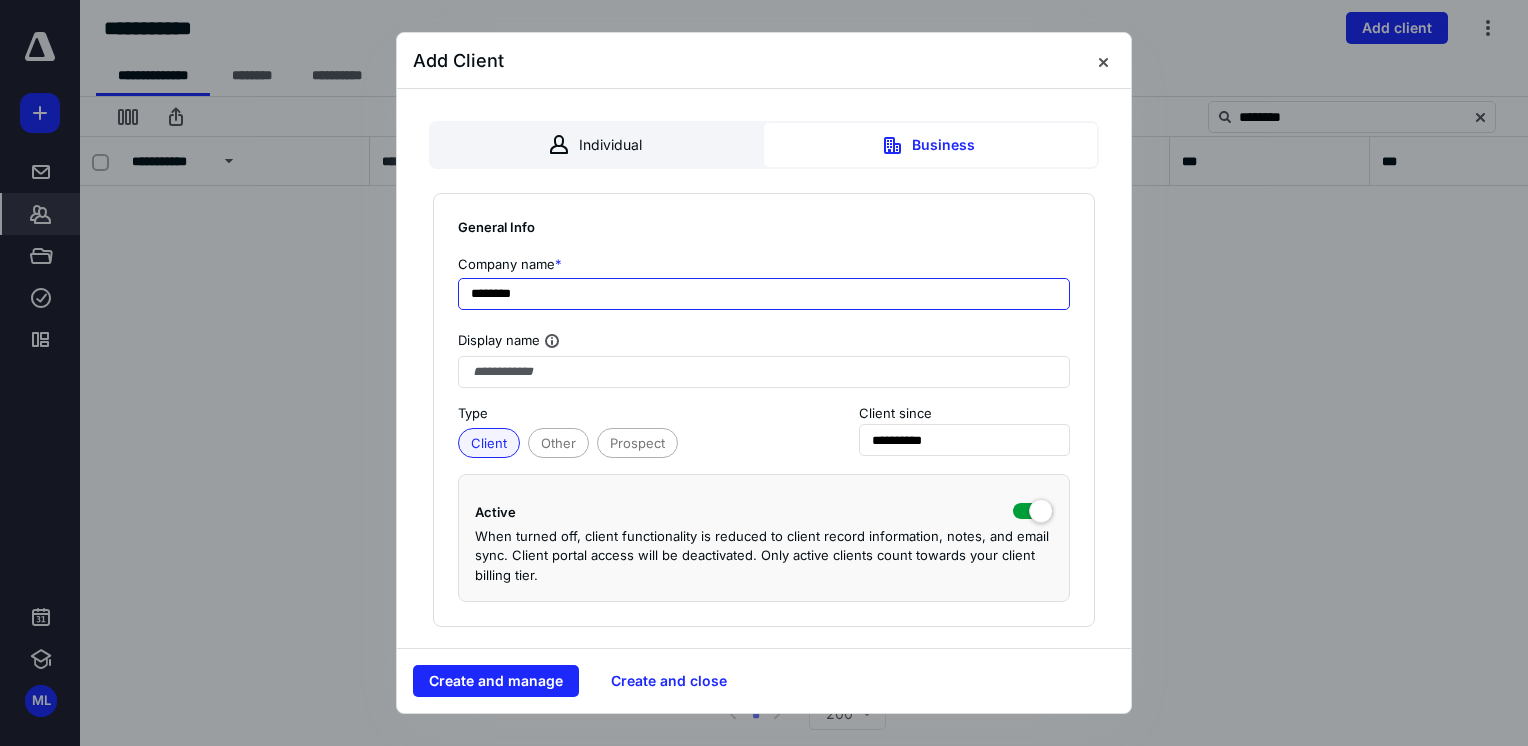 drag, startPoint x: 540, startPoint y: 295, endPoint x: 468, endPoint y: 298, distance: 72.06247 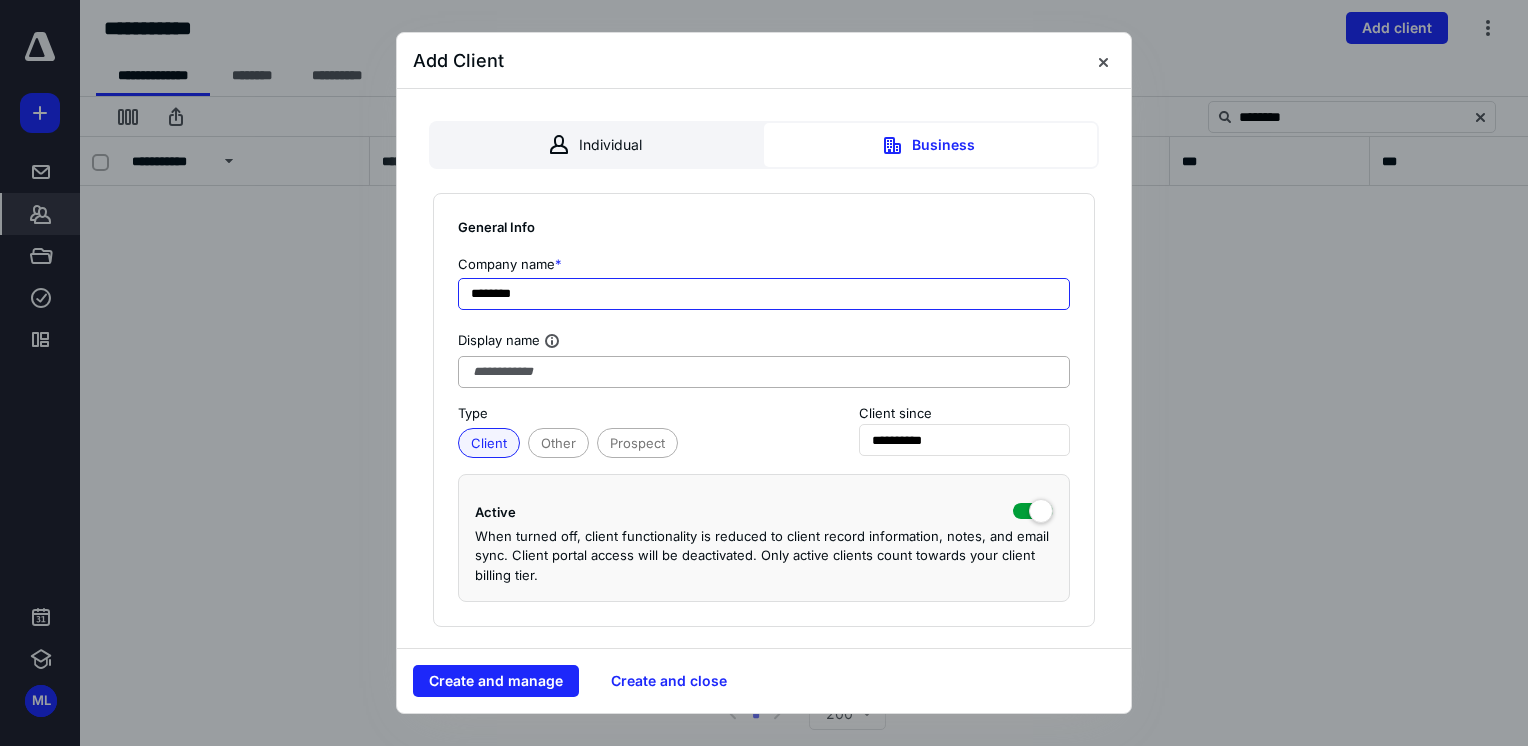 type on "********" 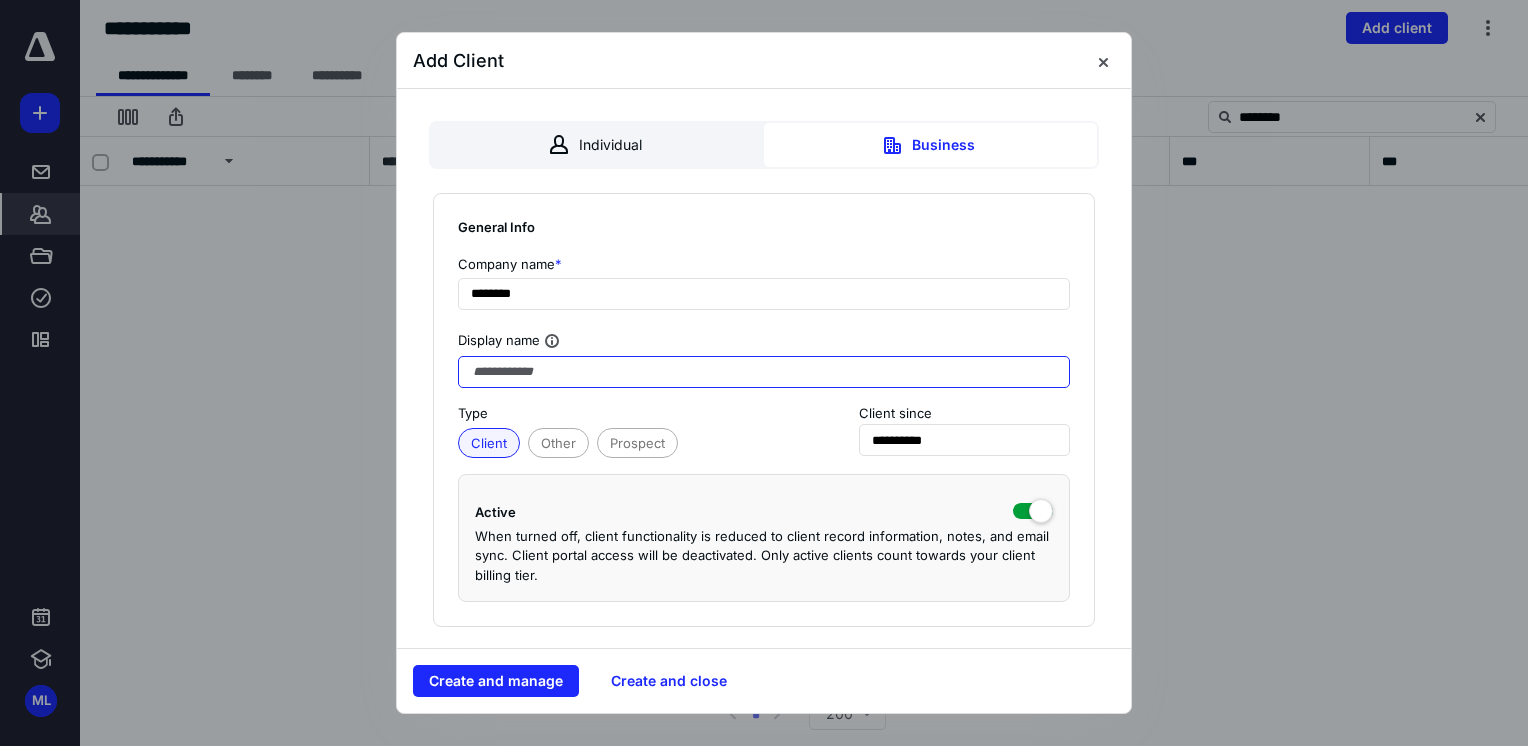 paste on "********" 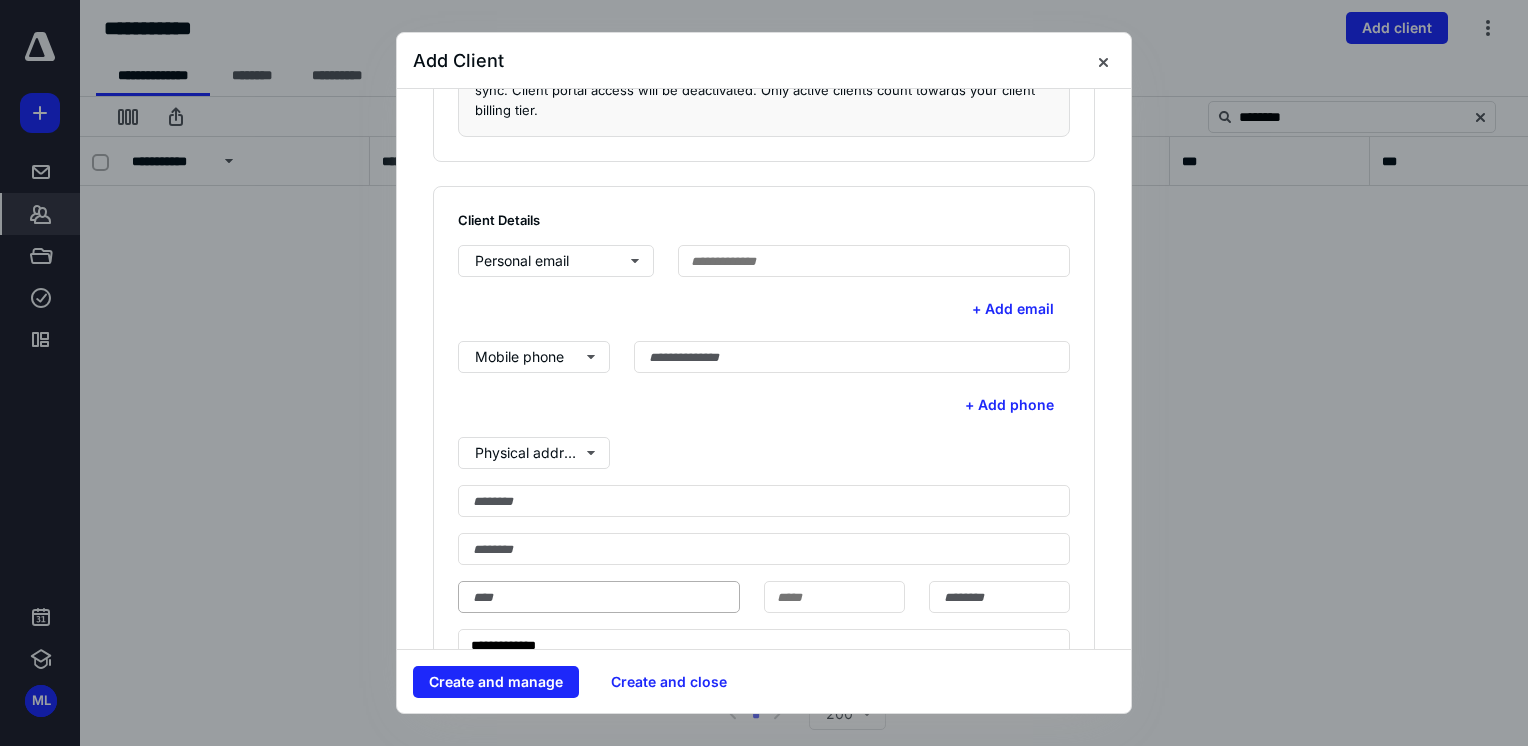scroll, scrollTop: 500, scrollLeft: 0, axis: vertical 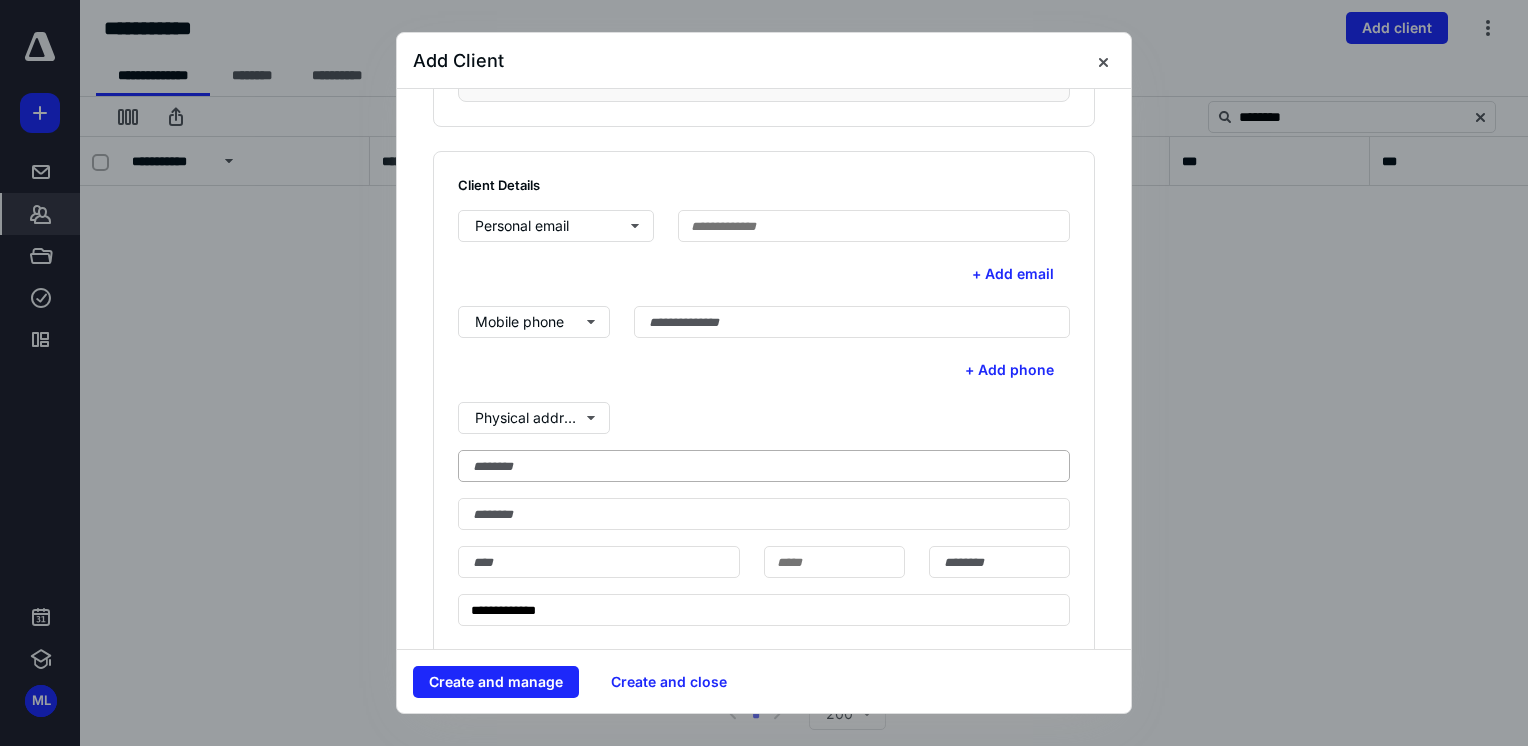 type on "********" 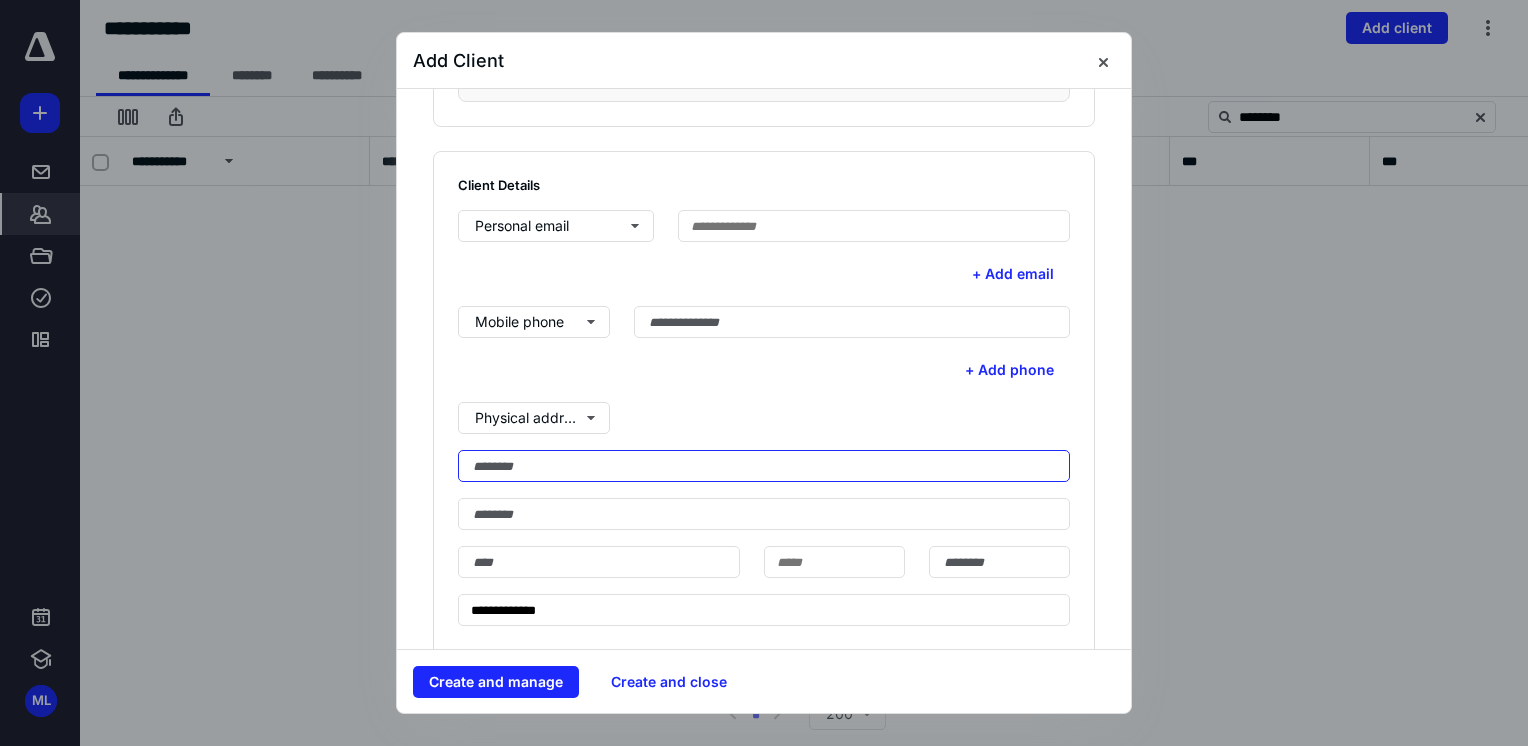 click at bounding box center [764, 466] 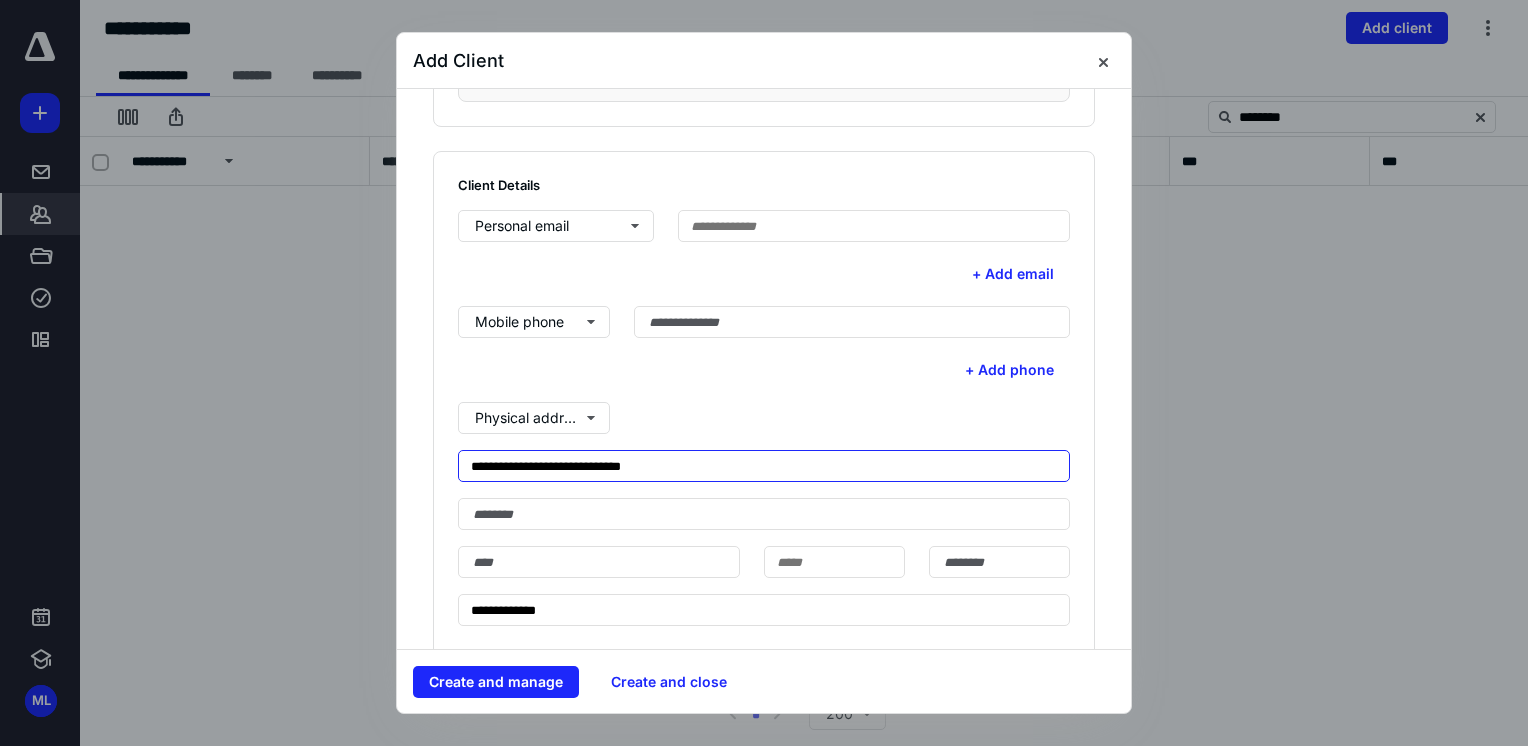 type on "**********" 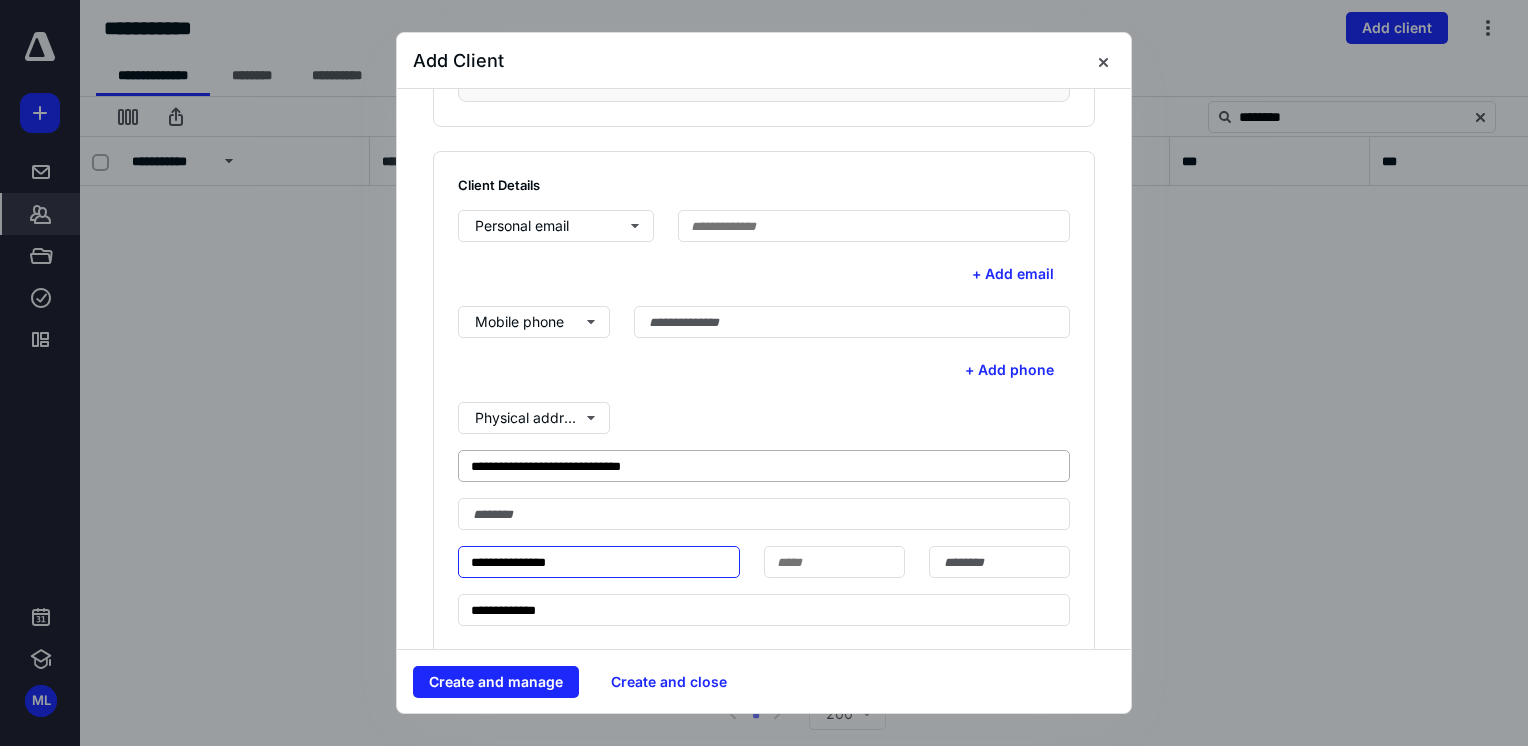 type on "**********" 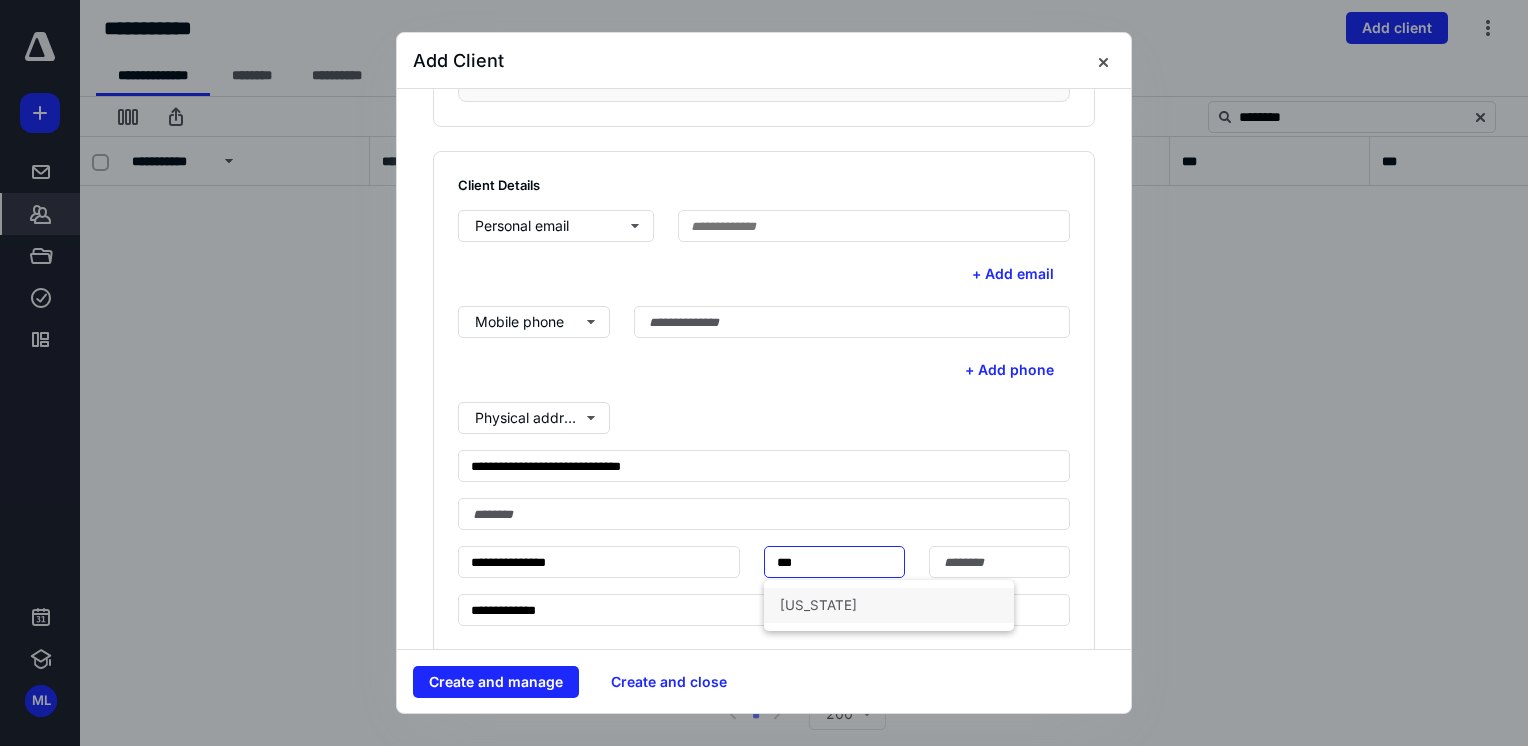 click on "[US_STATE]" at bounding box center [889, 605] 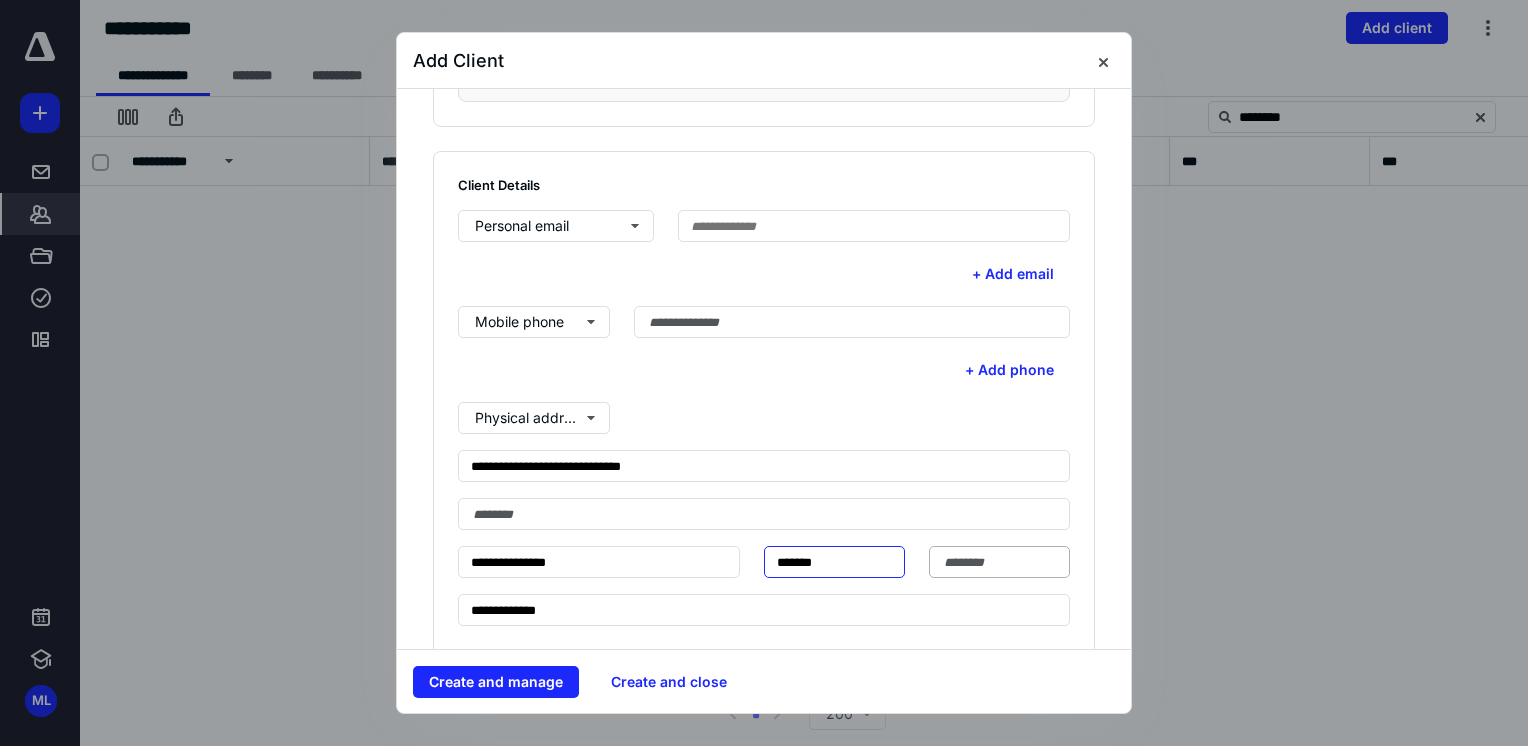 type on "*******" 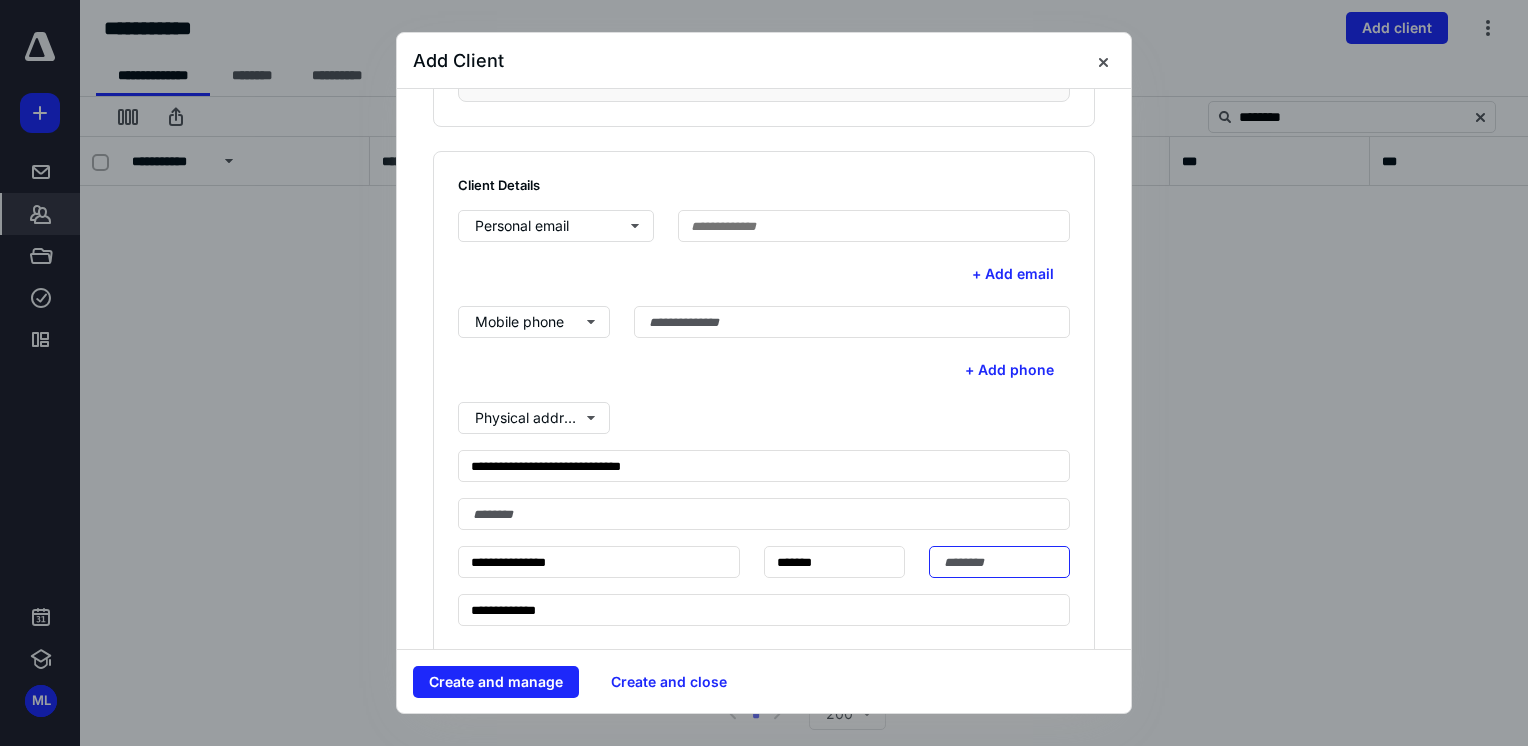 click at bounding box center [999, 562] 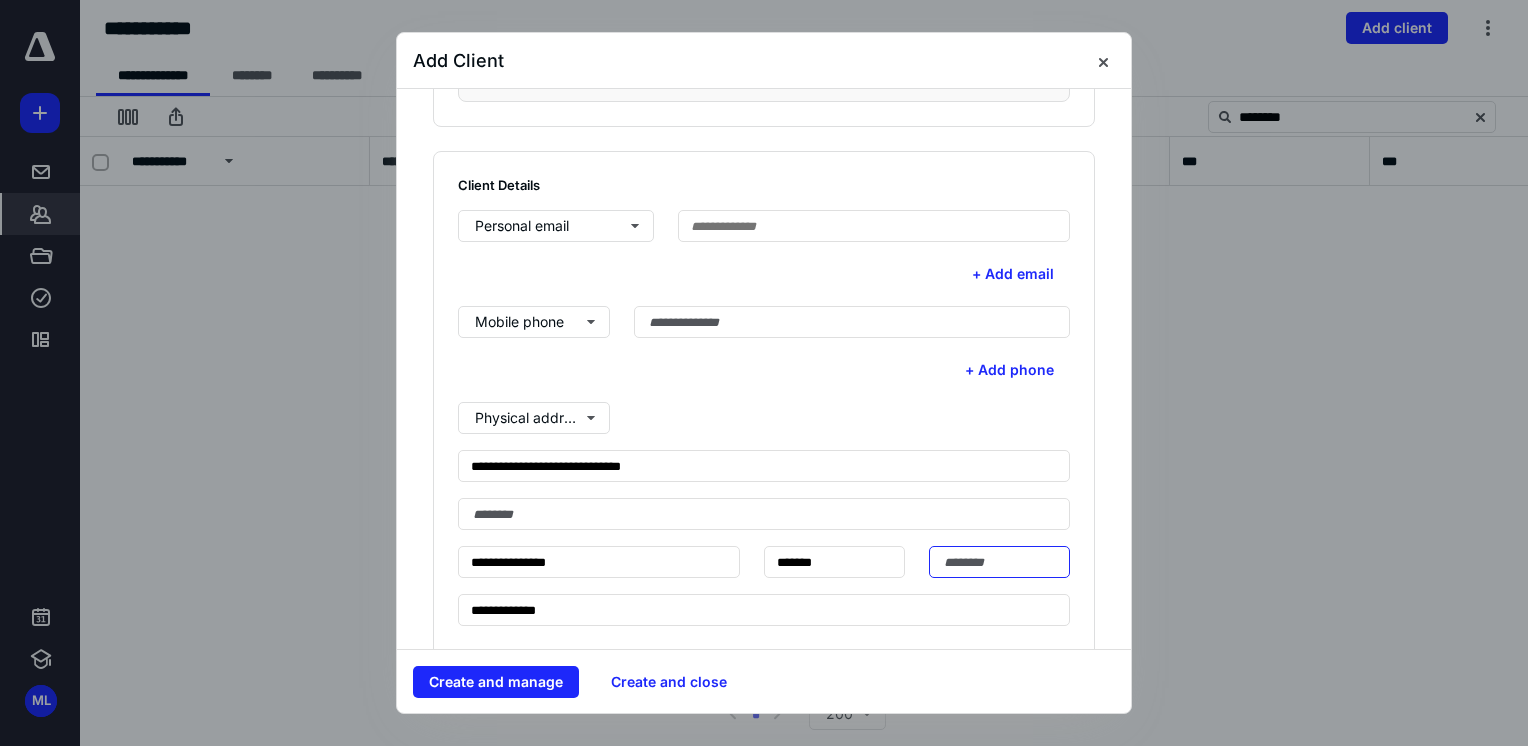 click on "Create and manage" at bounding box center [496, 682] 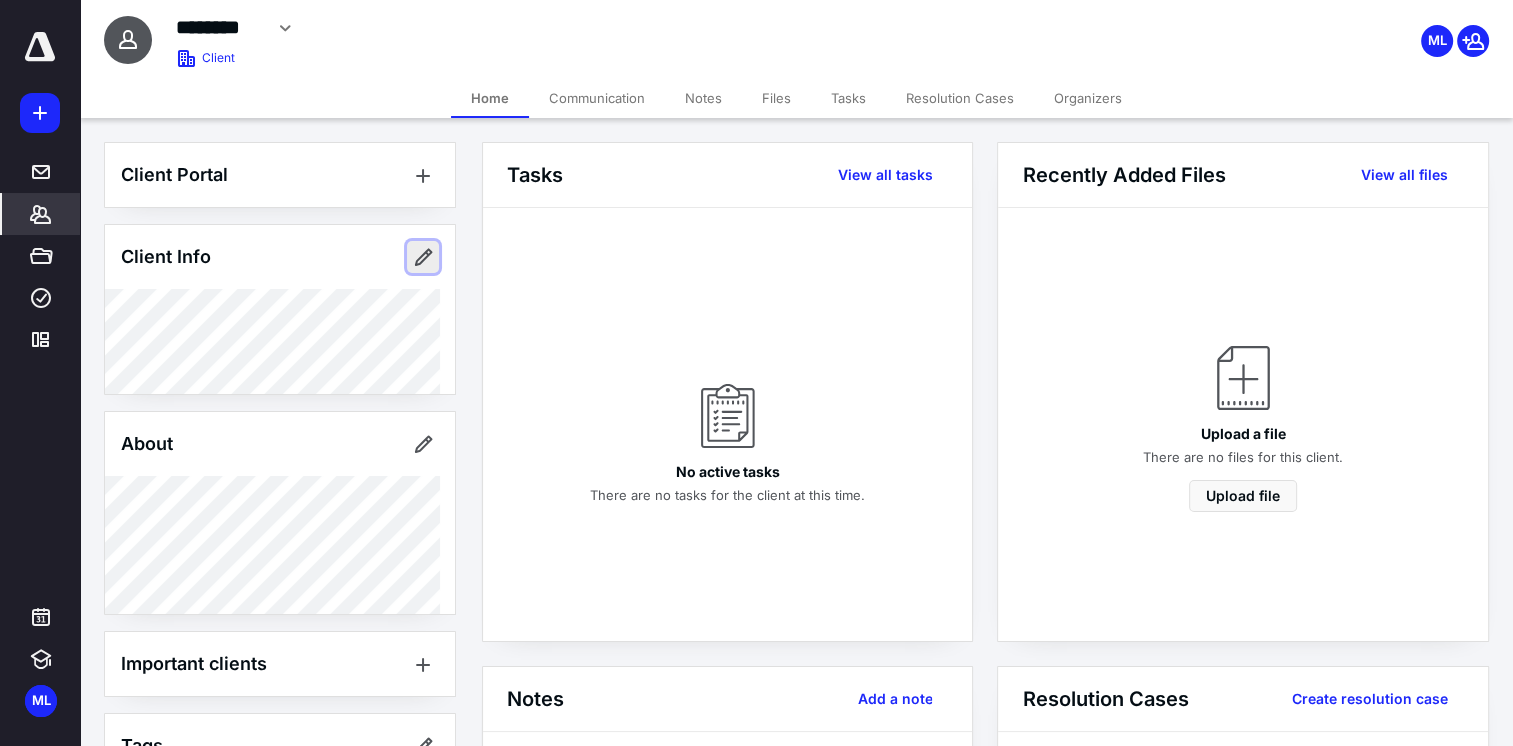 click at bounding box center [423, 257] 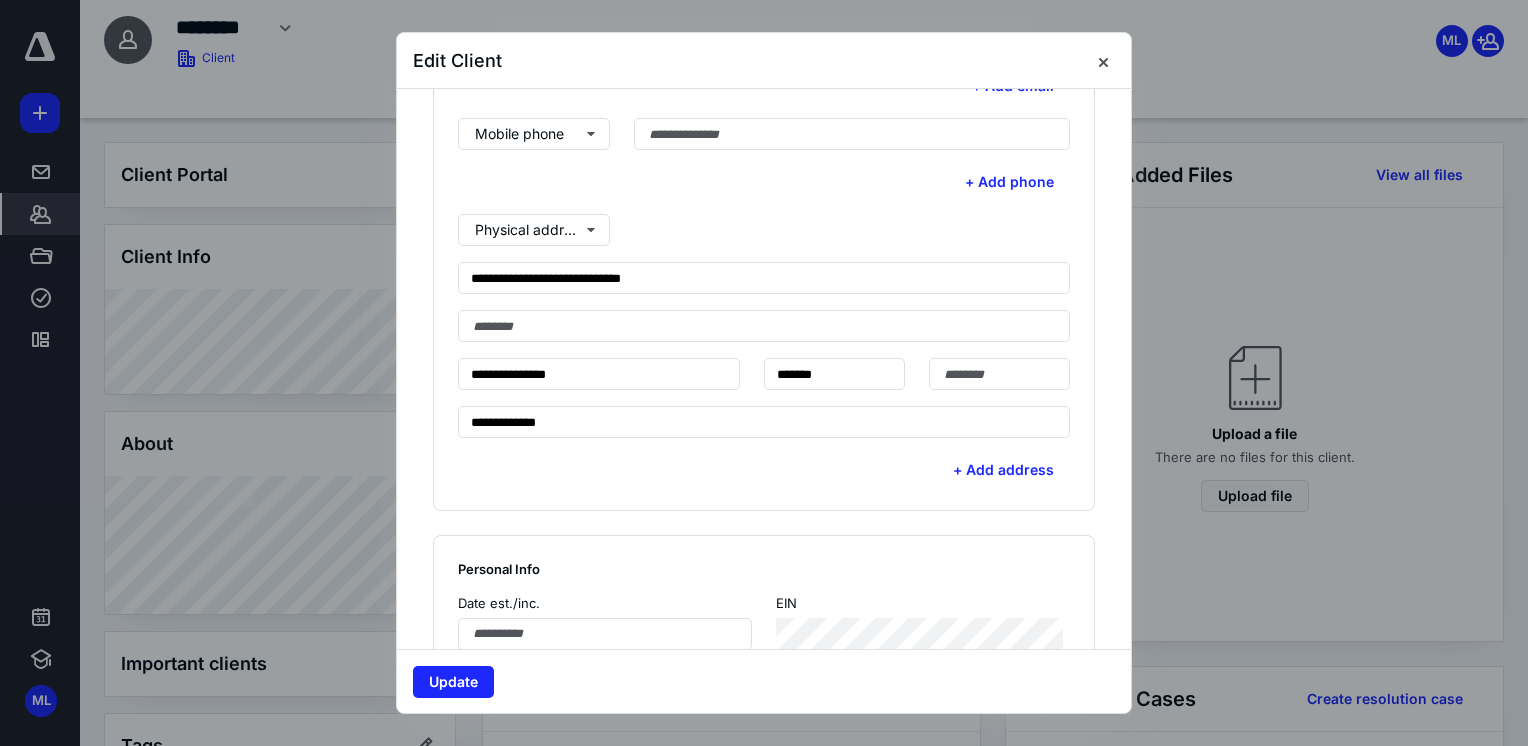 scroll, scrollTop: 639, scrollLeft: 0, axis: vertical 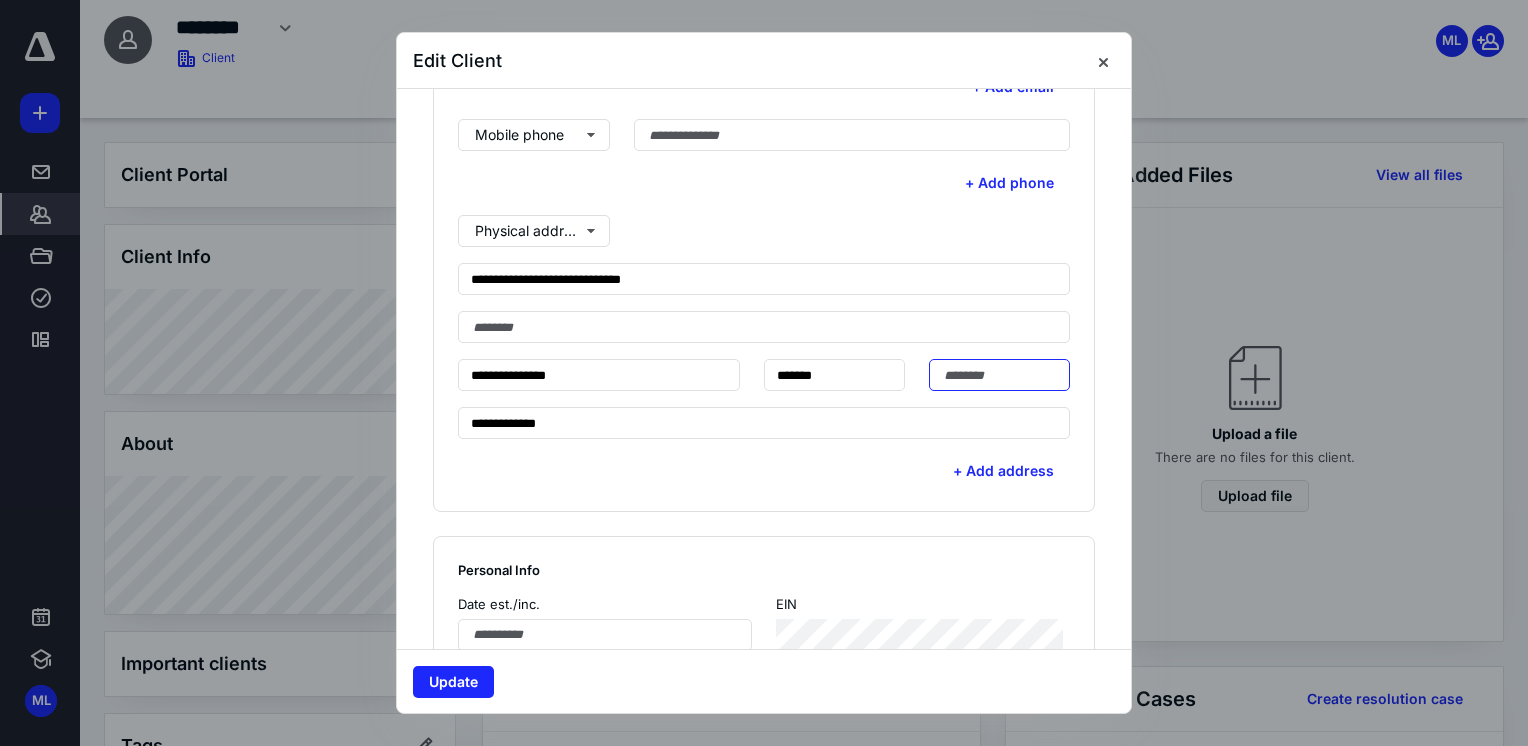 click at bounding box center (999, 375) 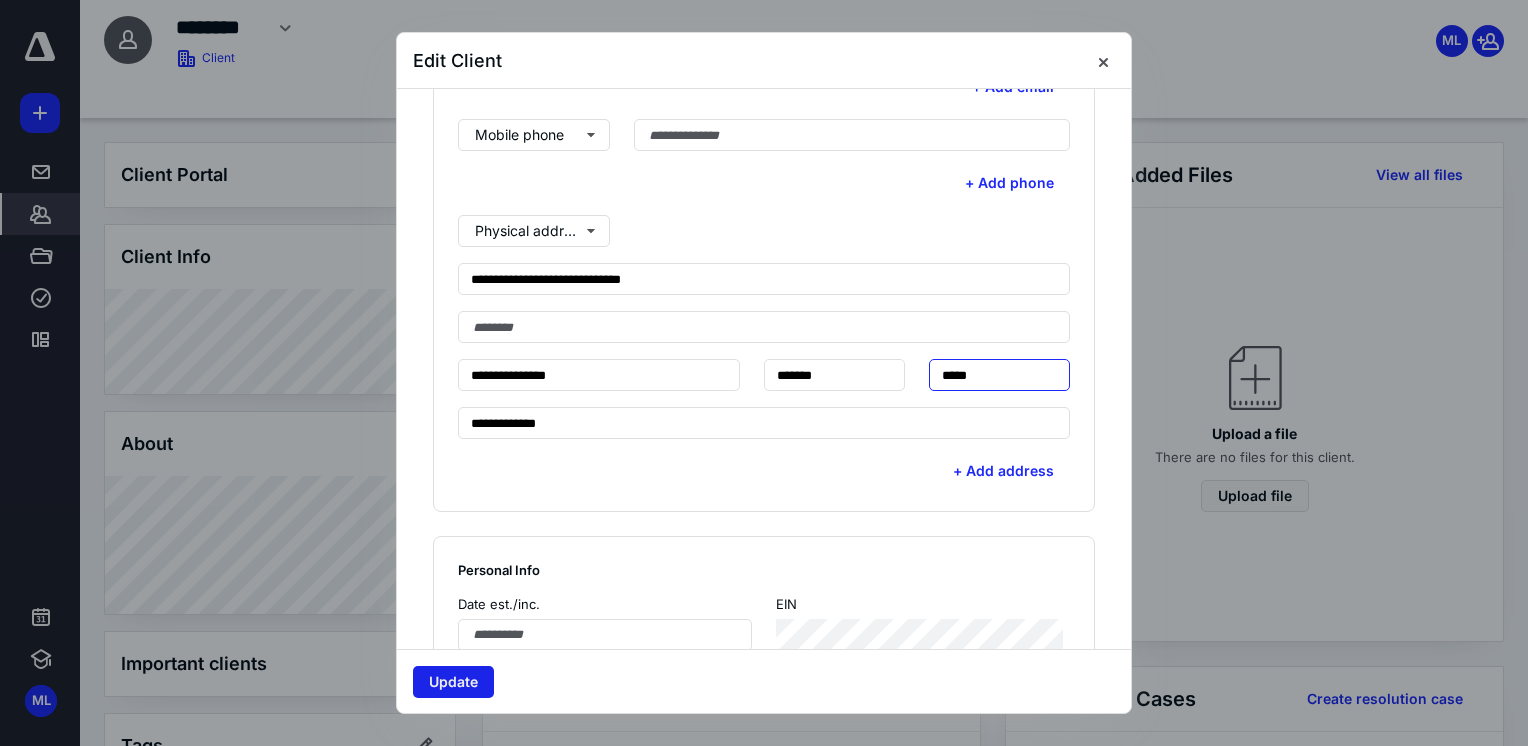 type on "*****" 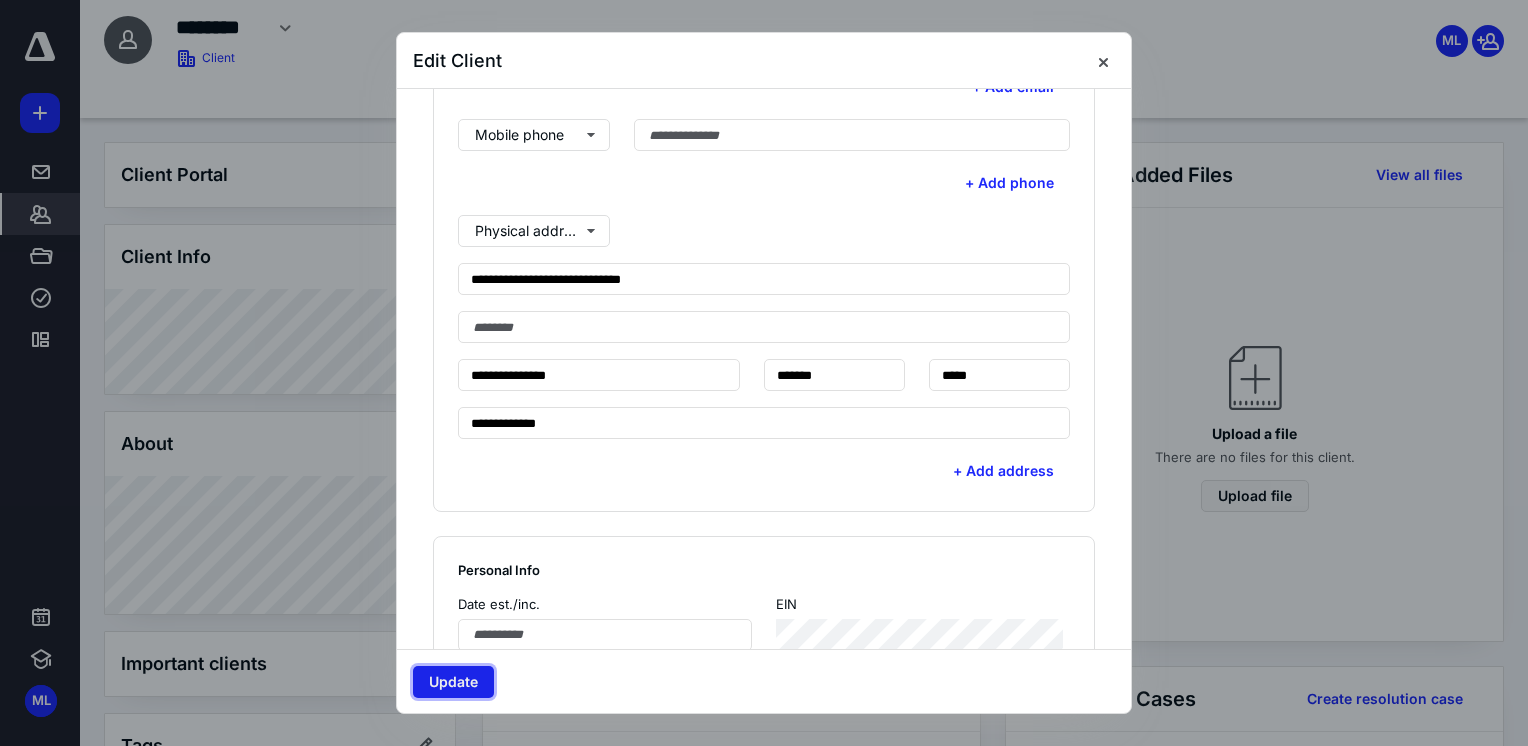 click on "Update" at bounding box center (453, 682) 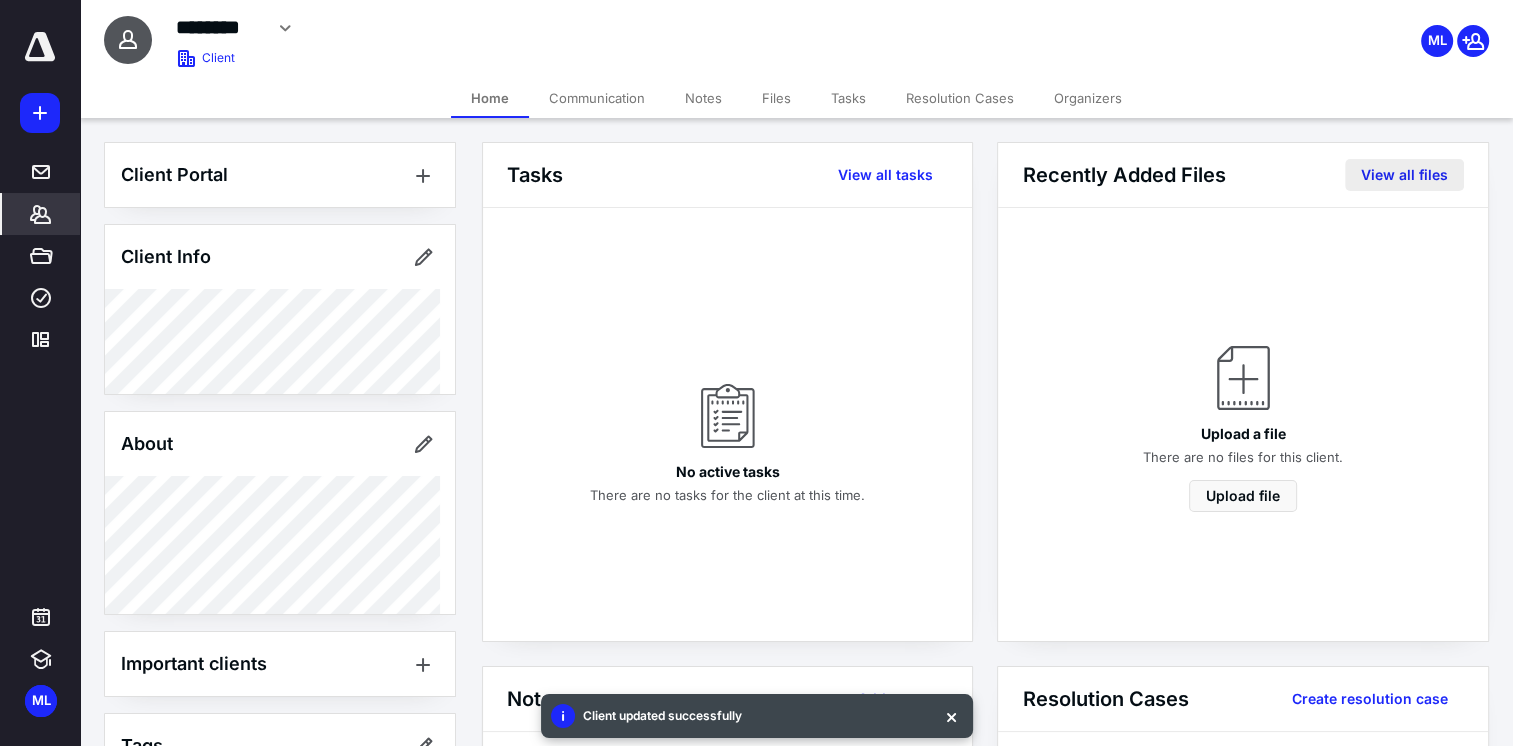 click on "View all files" at bounding box center (1404, 175) 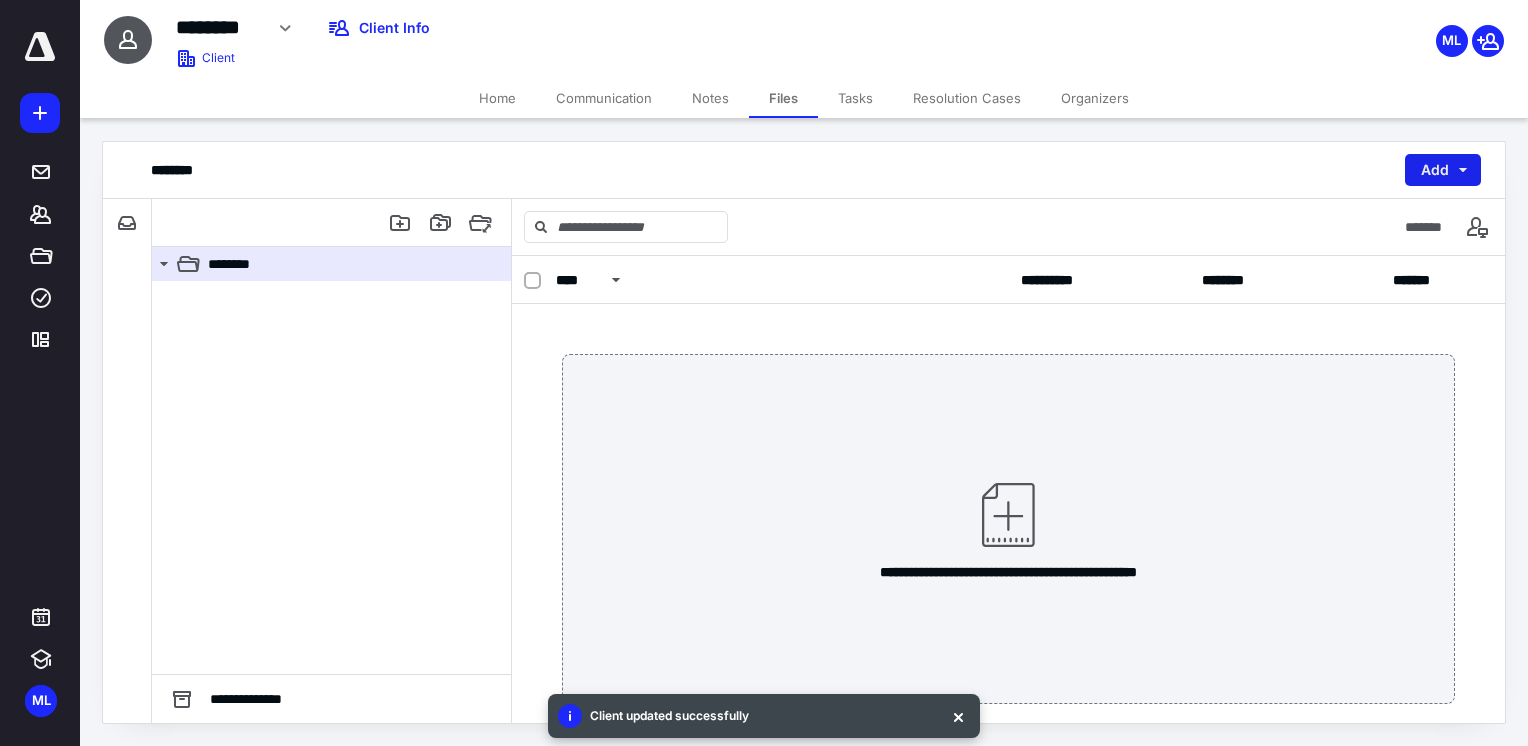 click on "Add" at bounding box center (1443, 170) 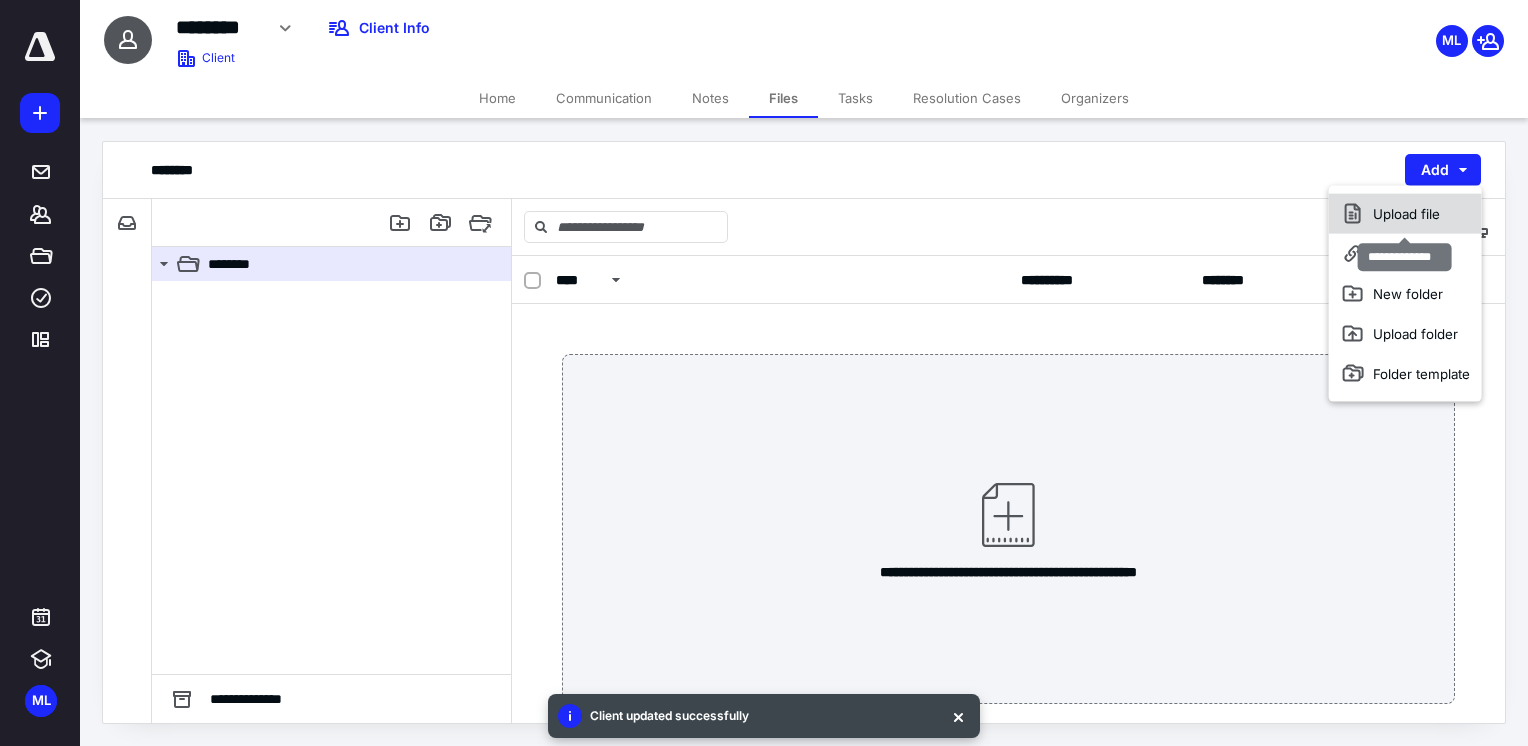 click on "Upload file" at bounding box center (1405, 214) 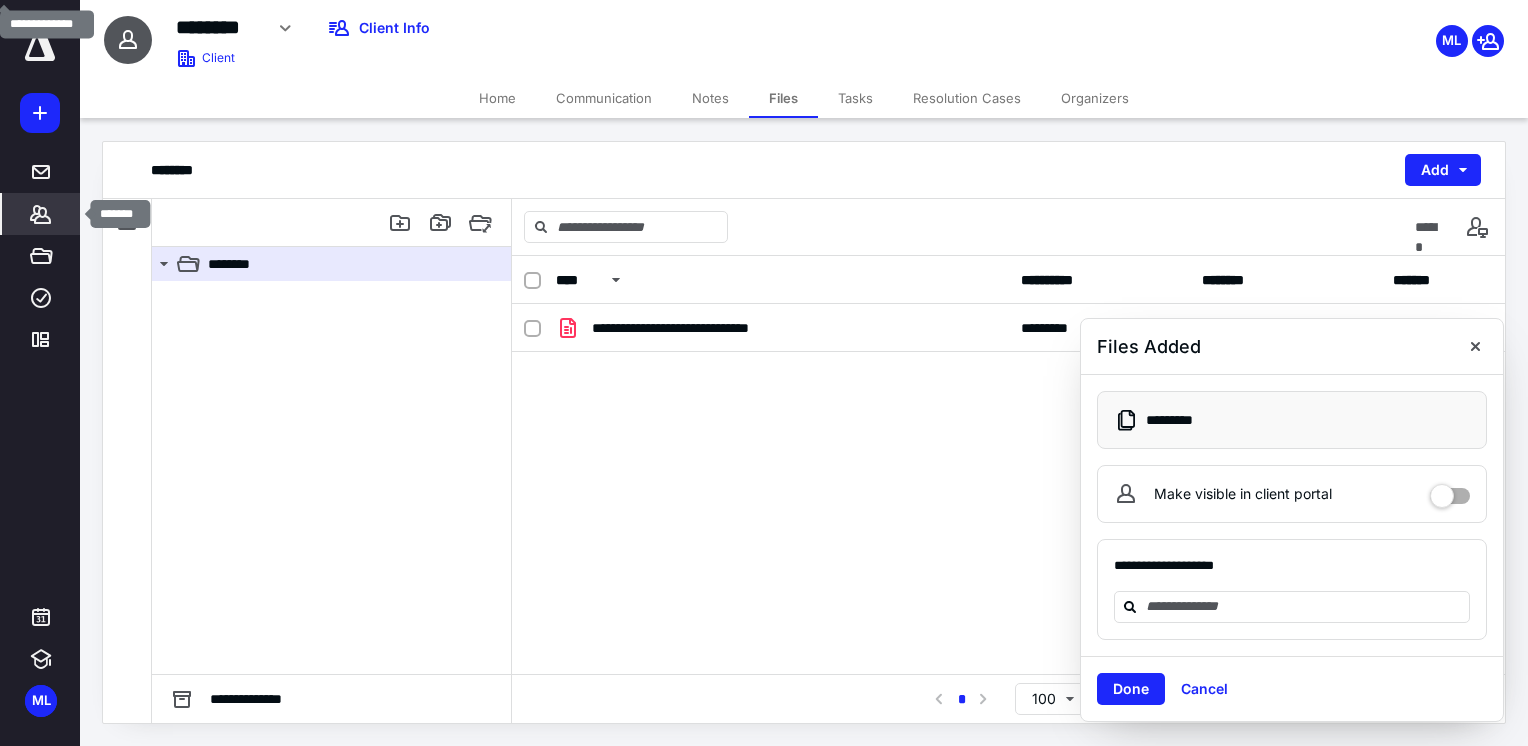 click on "*******" at bounding box center (41, 214) 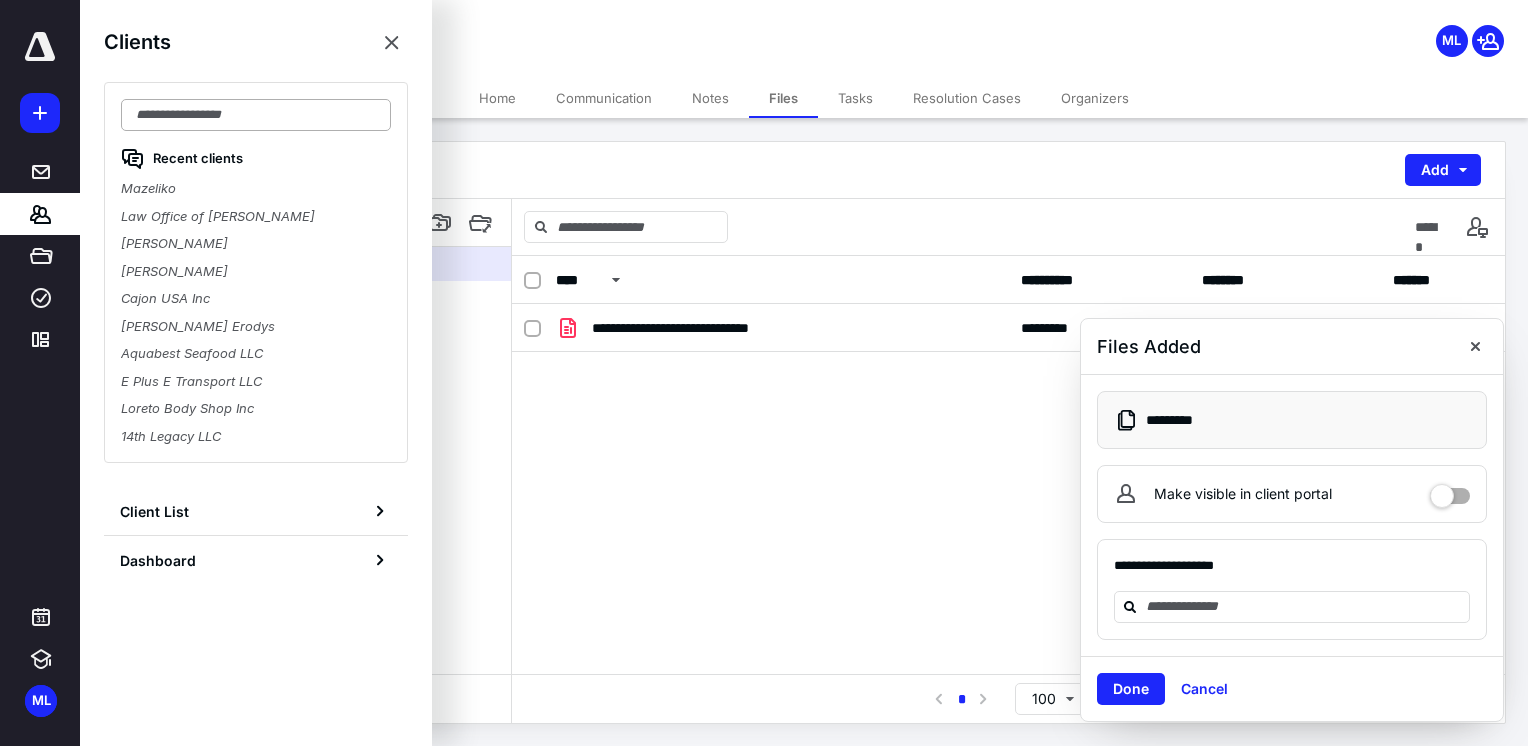 click at bounding box center [256, 115] 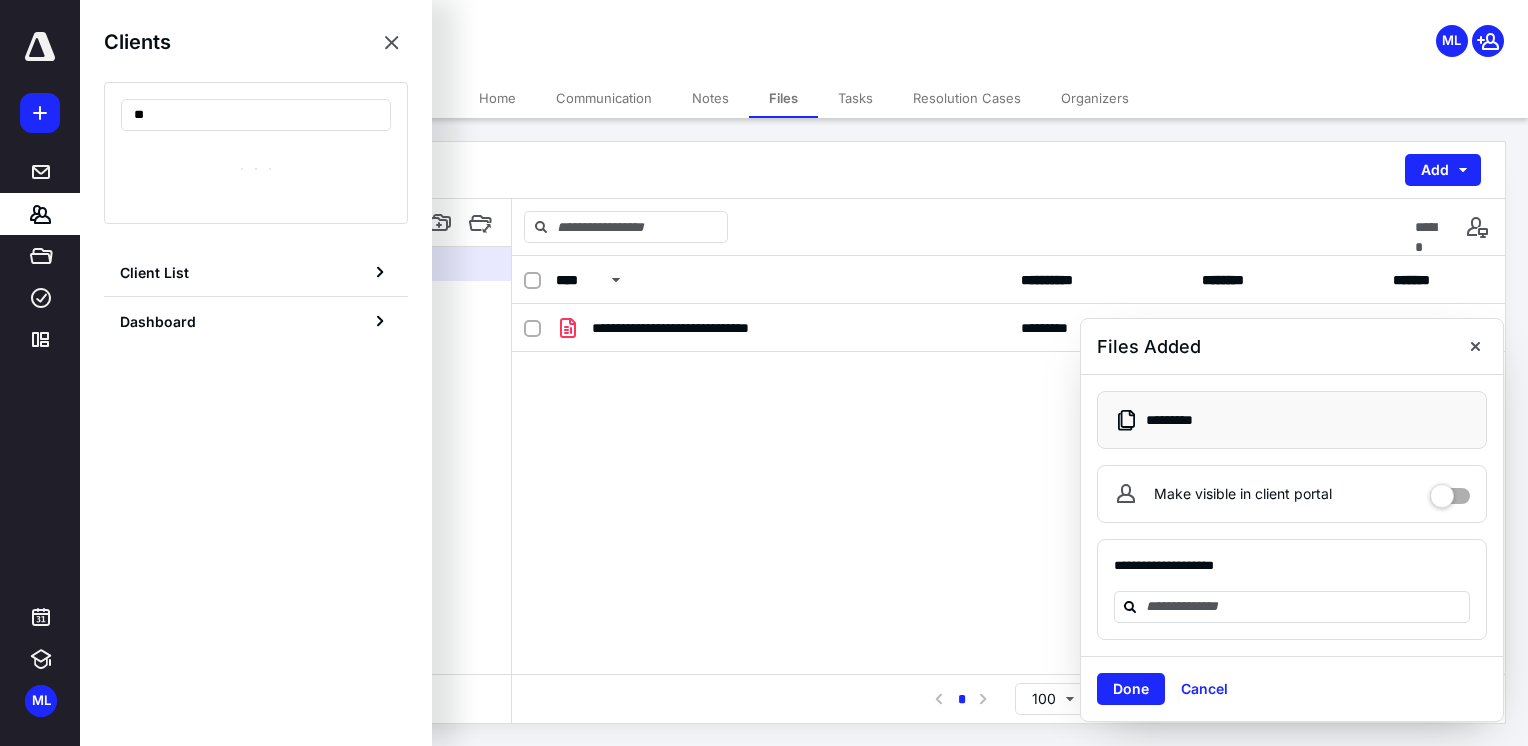 type on "*" 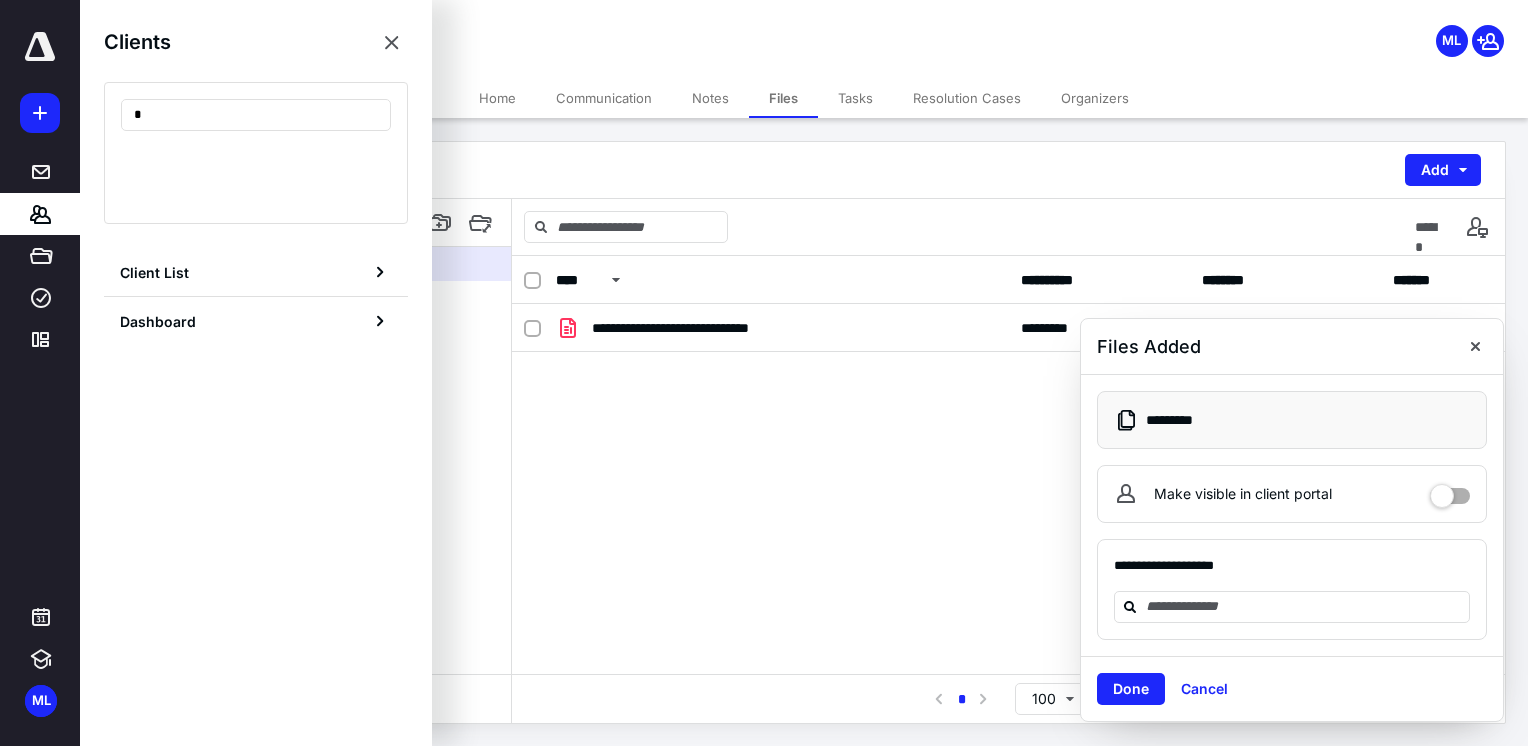 type 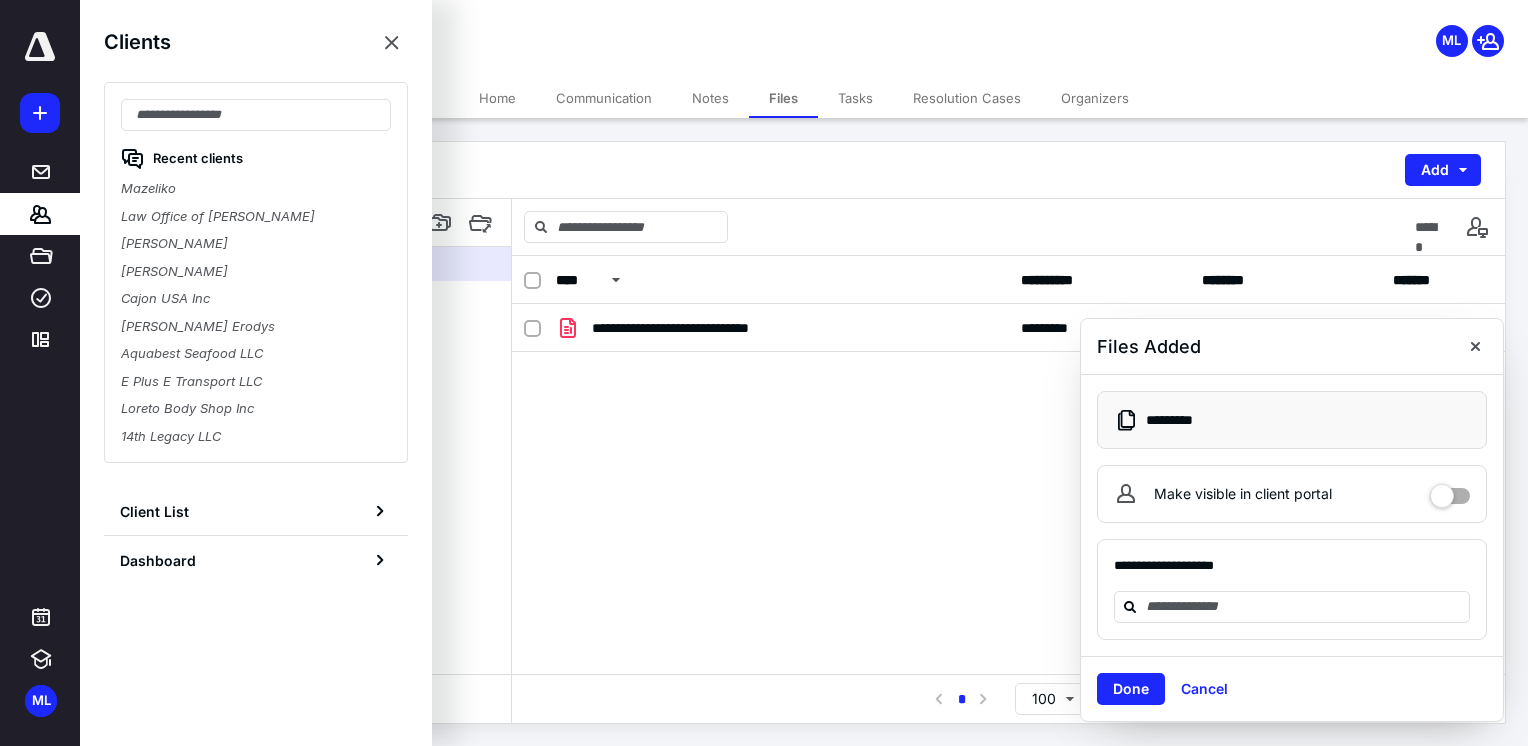 click 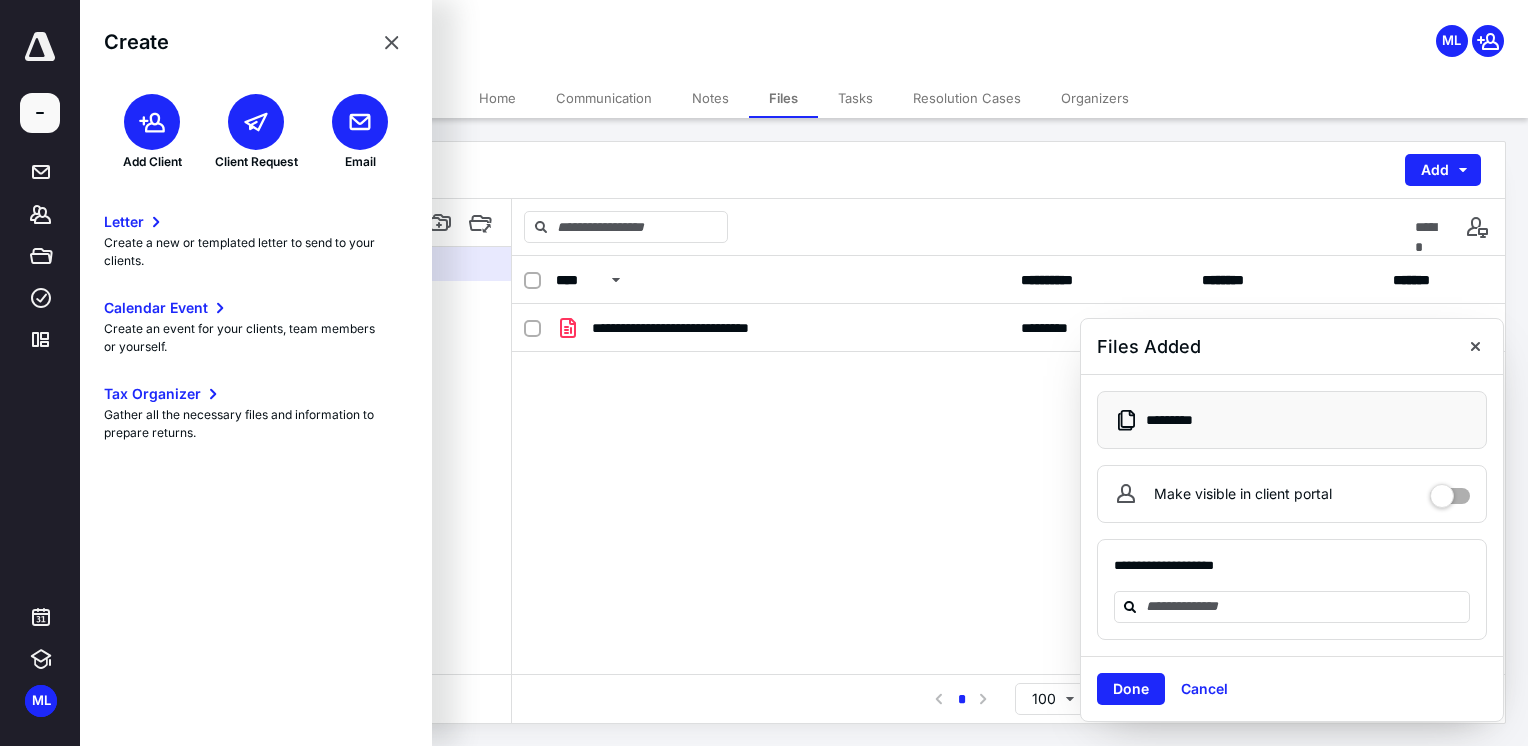 click 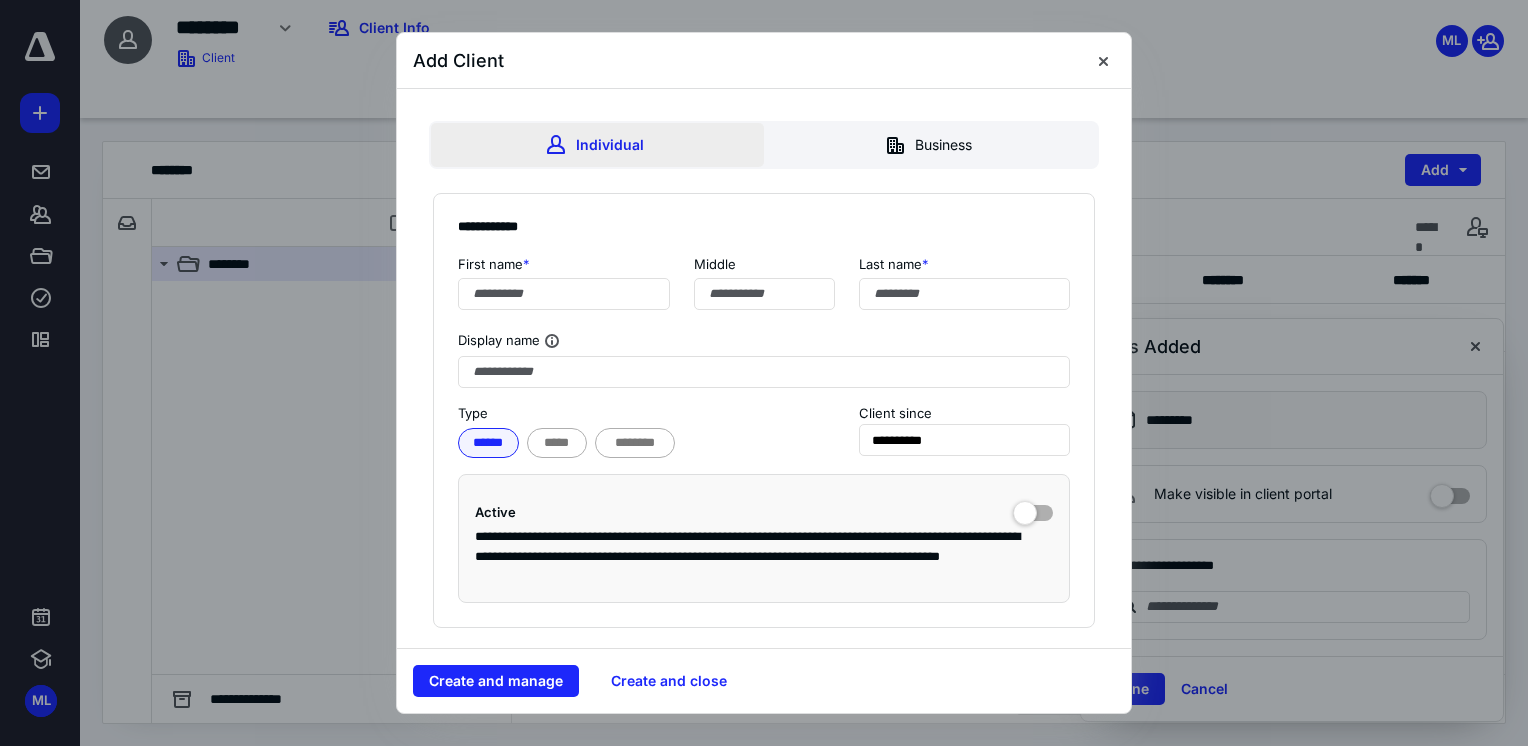 click on "Individual" at bounding box center (597, 145) 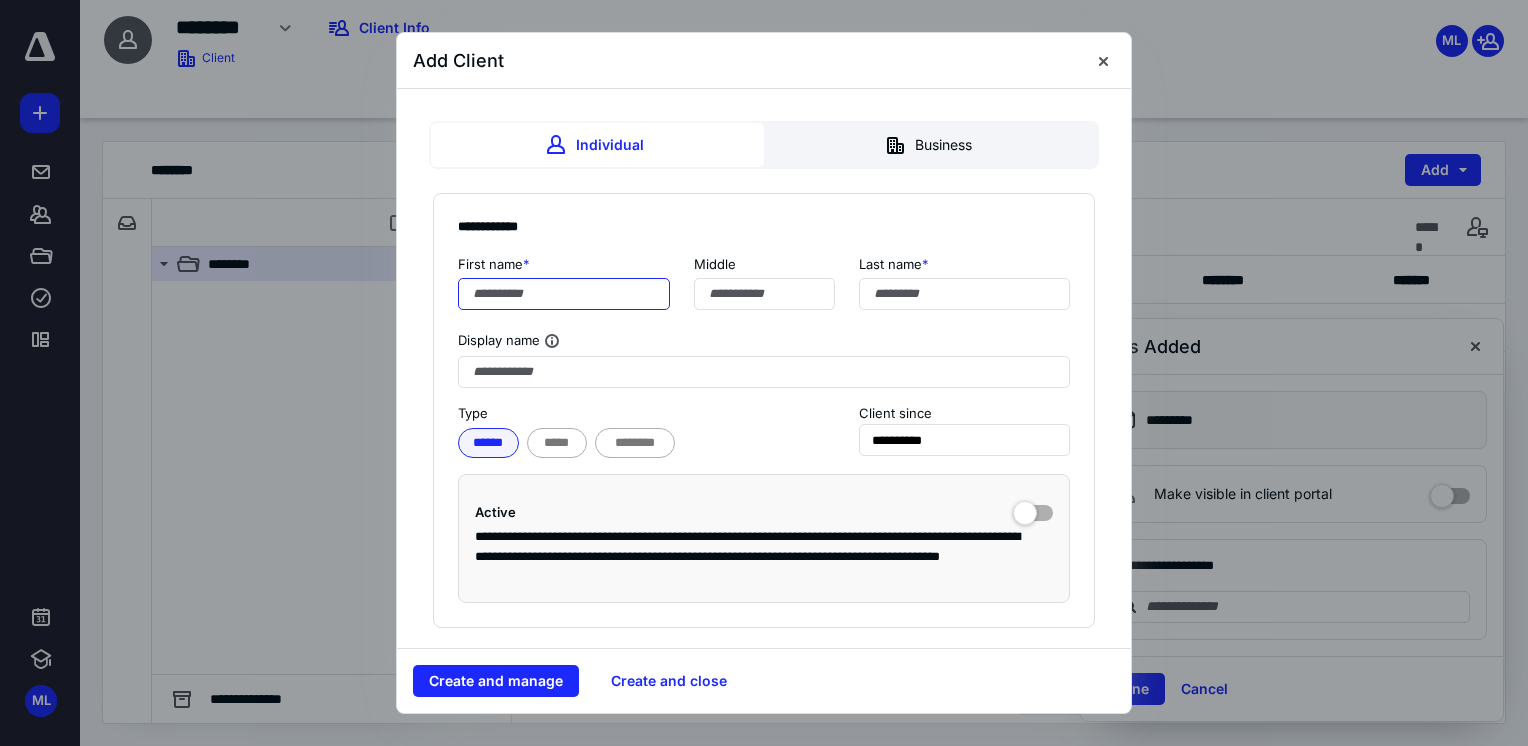 click at bounding box center [564, 294] 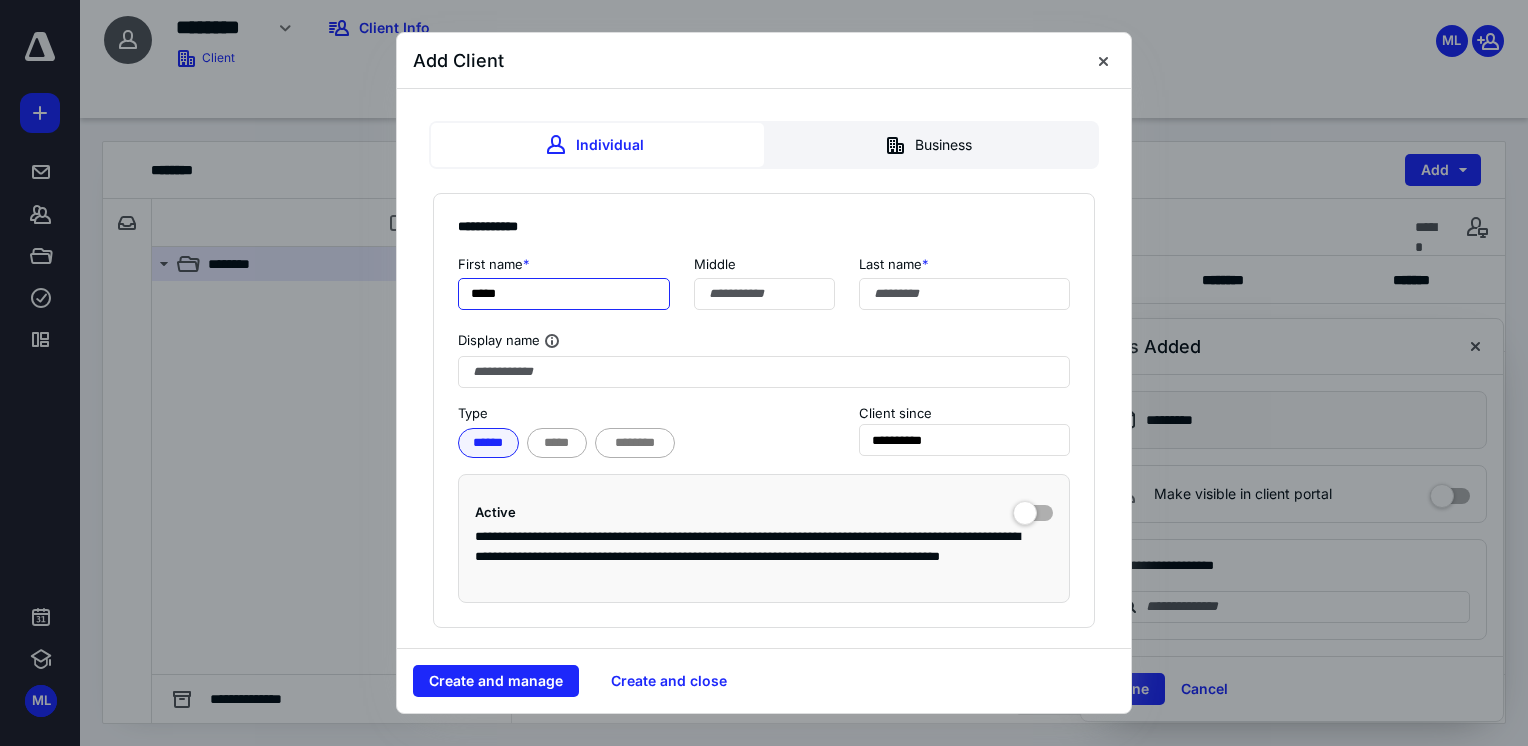 type on "*****" 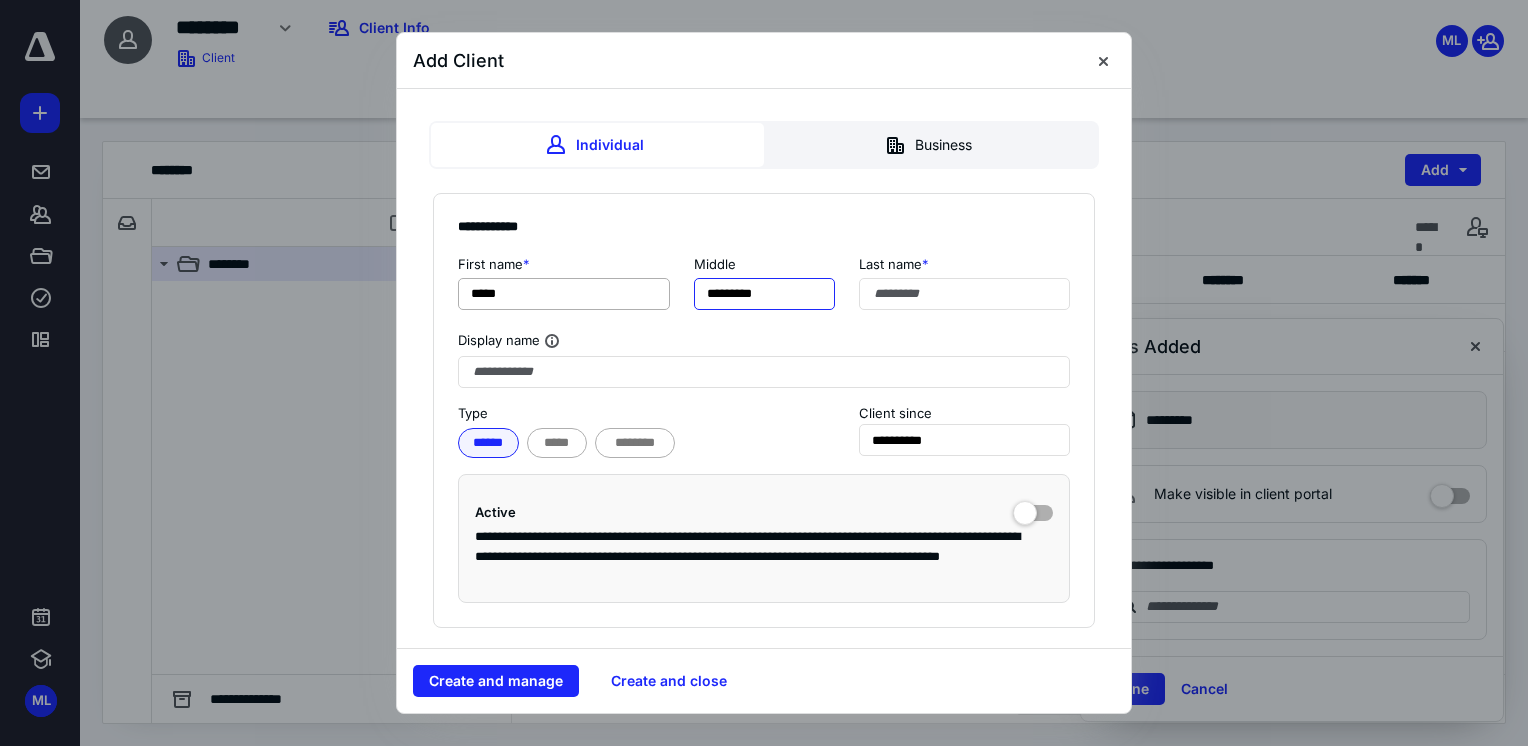 type on "*********" 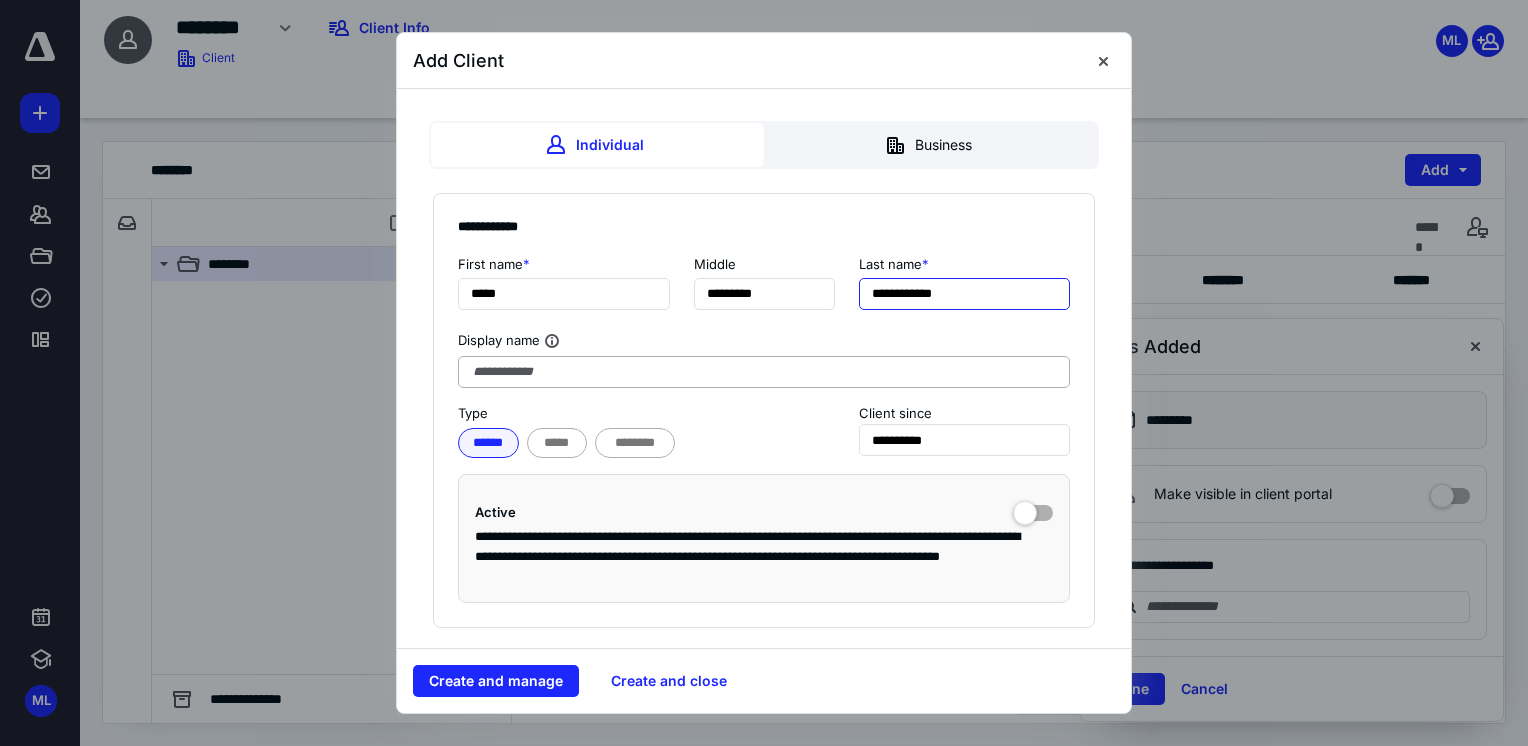 type on "**********" 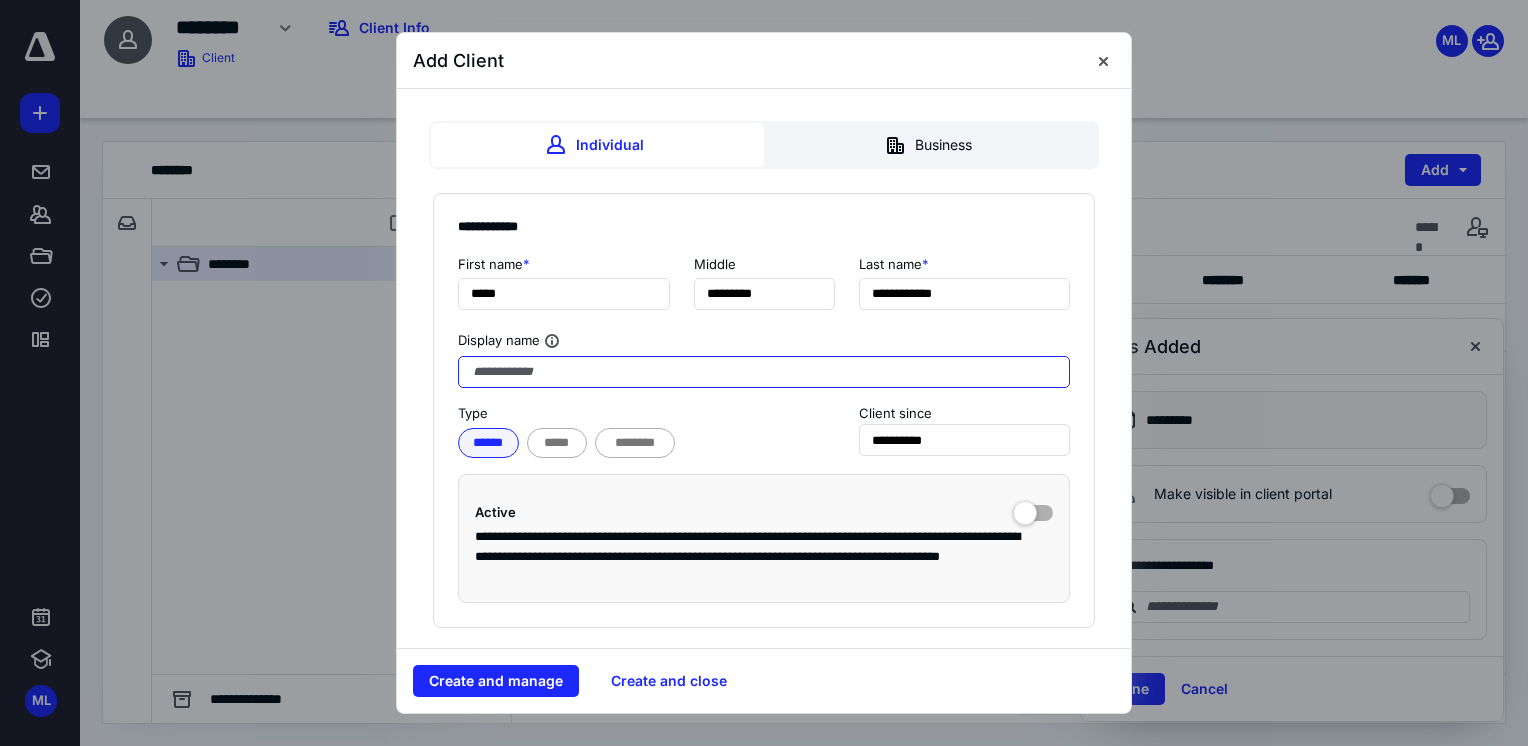 click at bounding box center [764, 372] 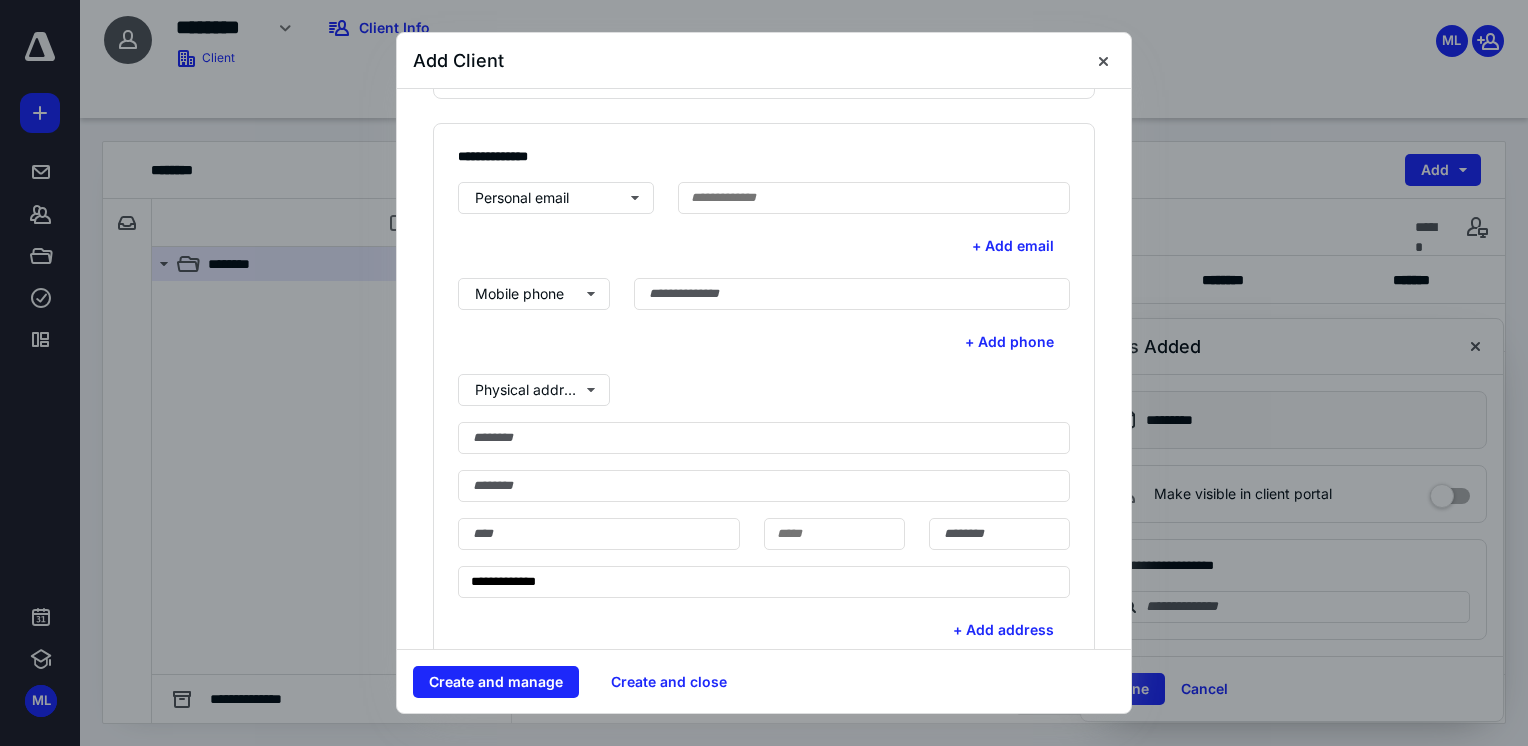 scroll, scrollTop: 600, scrollLeft: 0, axis: vertical 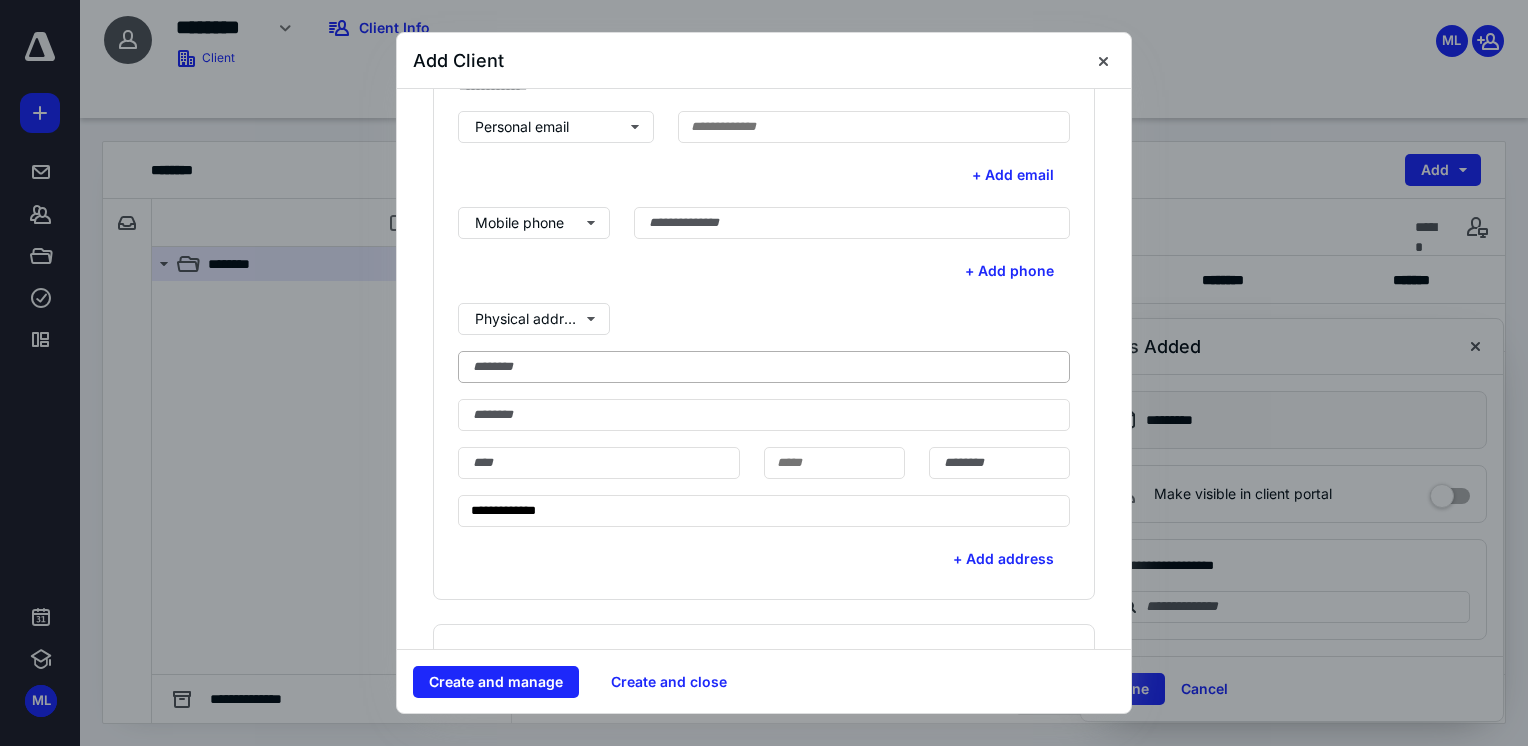 type on "**********" 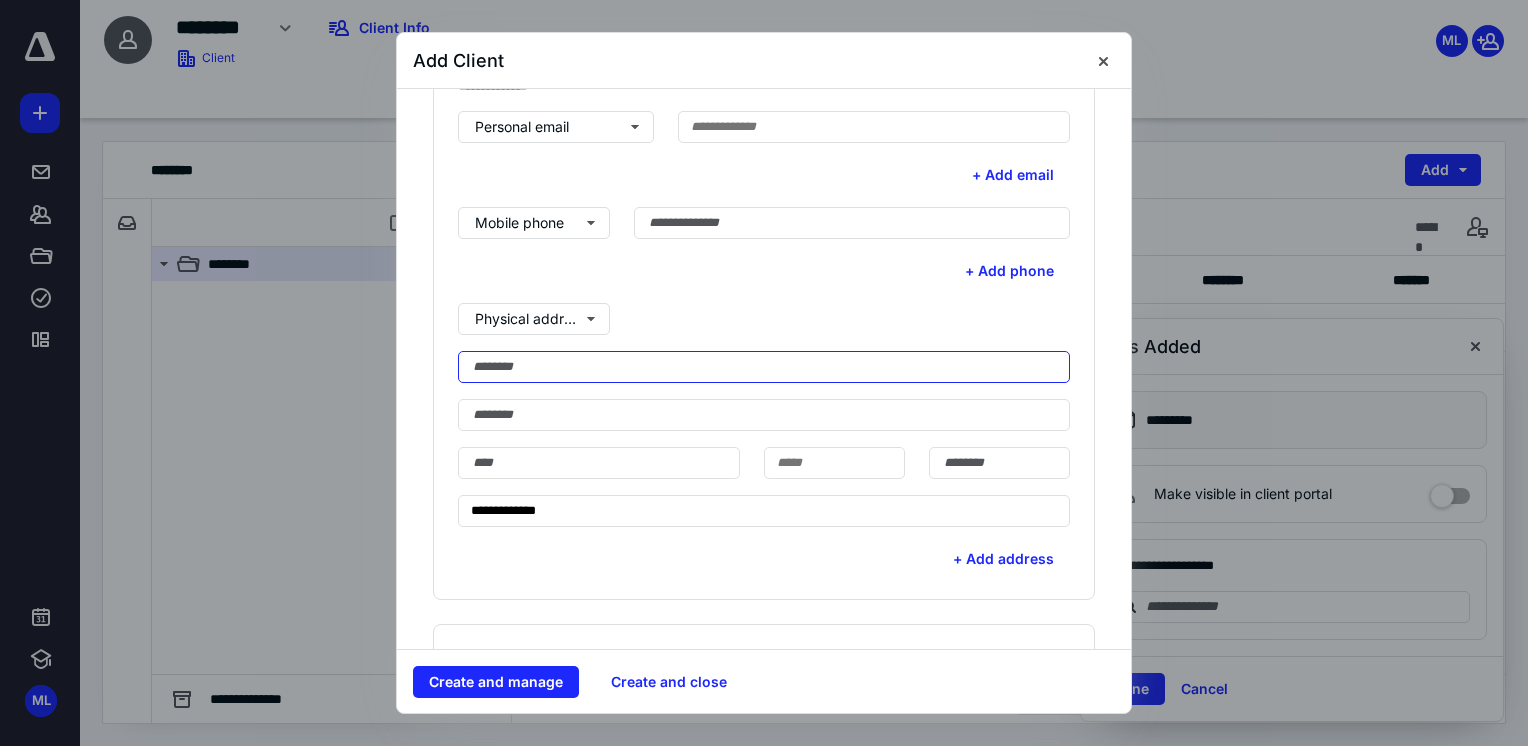 click at bounding box center (764, 367) 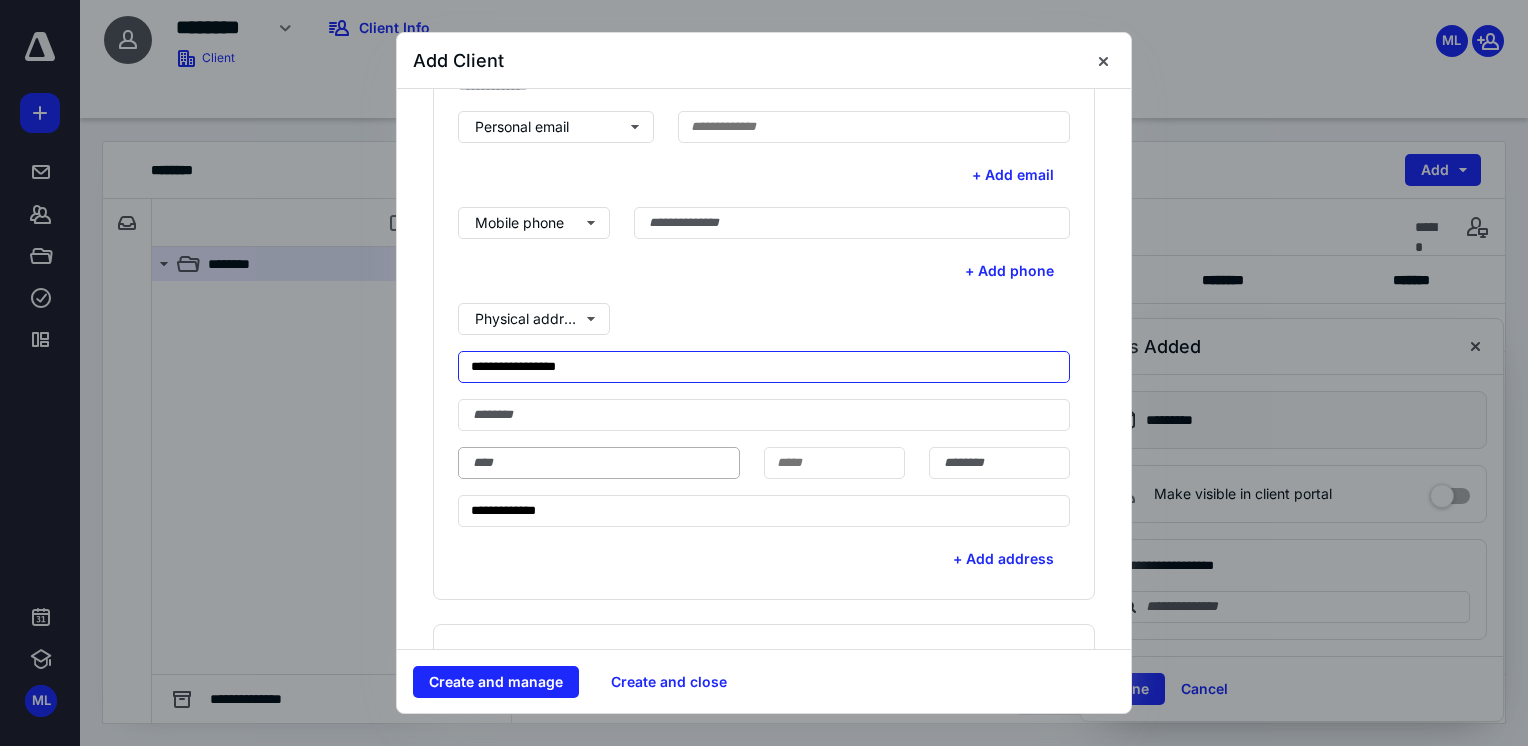 type on "**********" 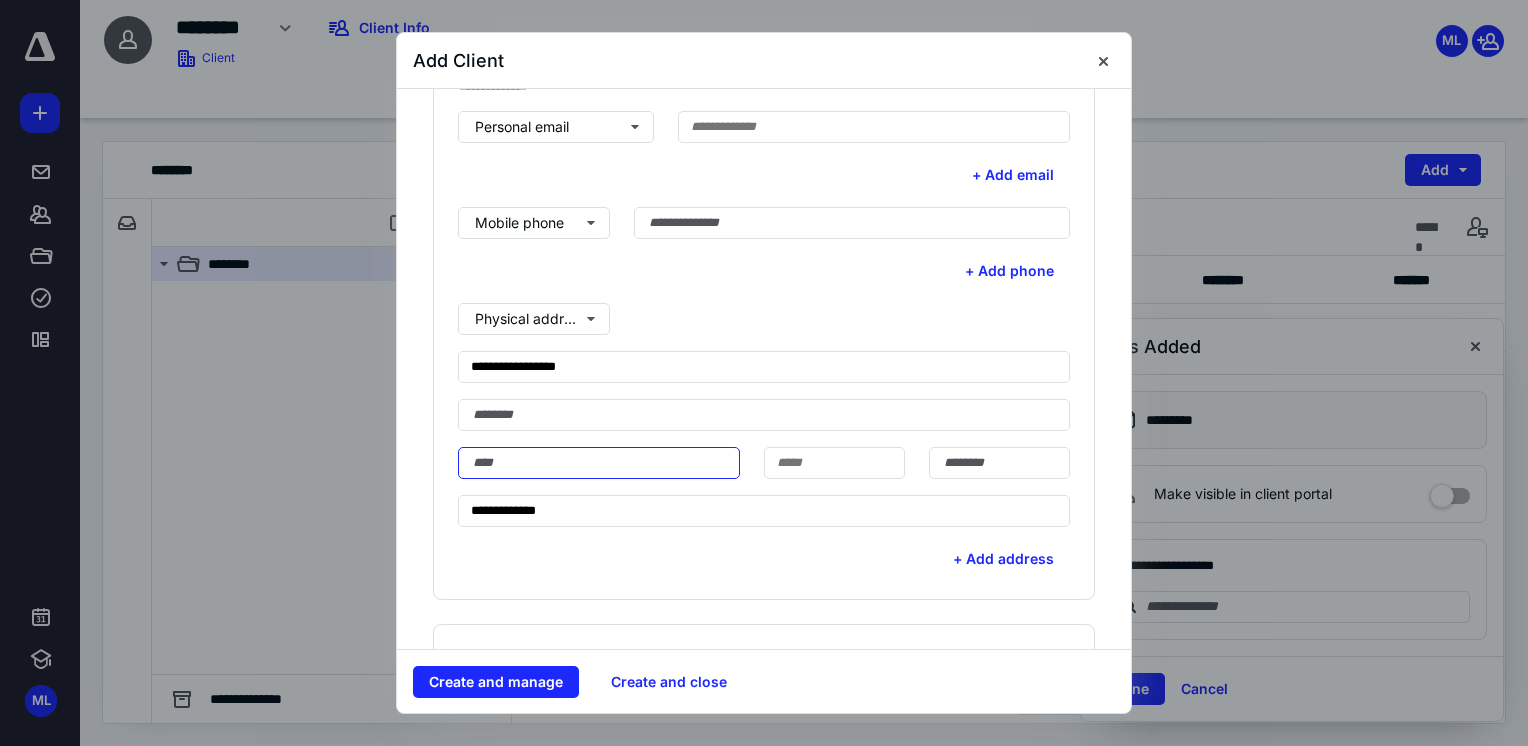 click at bounding box center [599, 463] 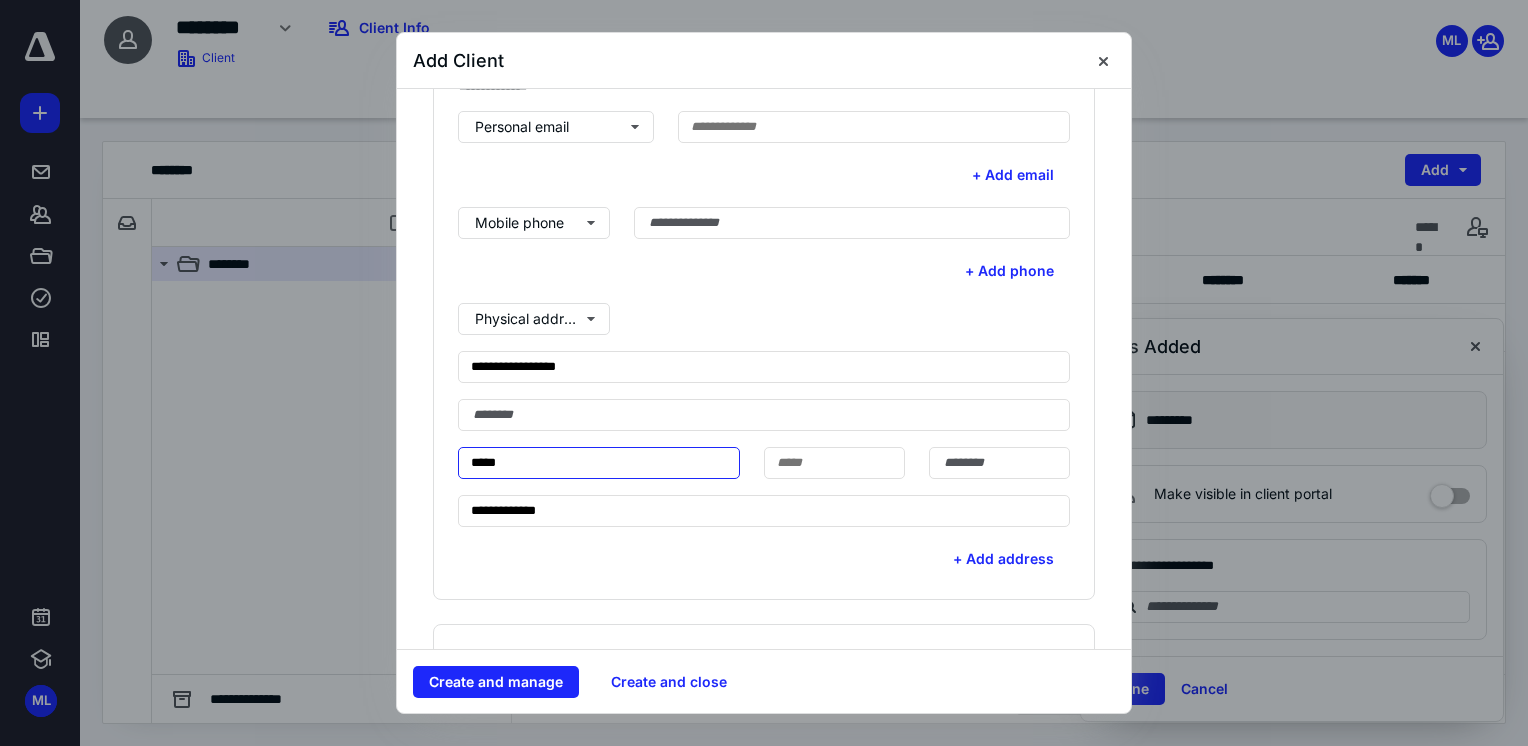 type on "*****" 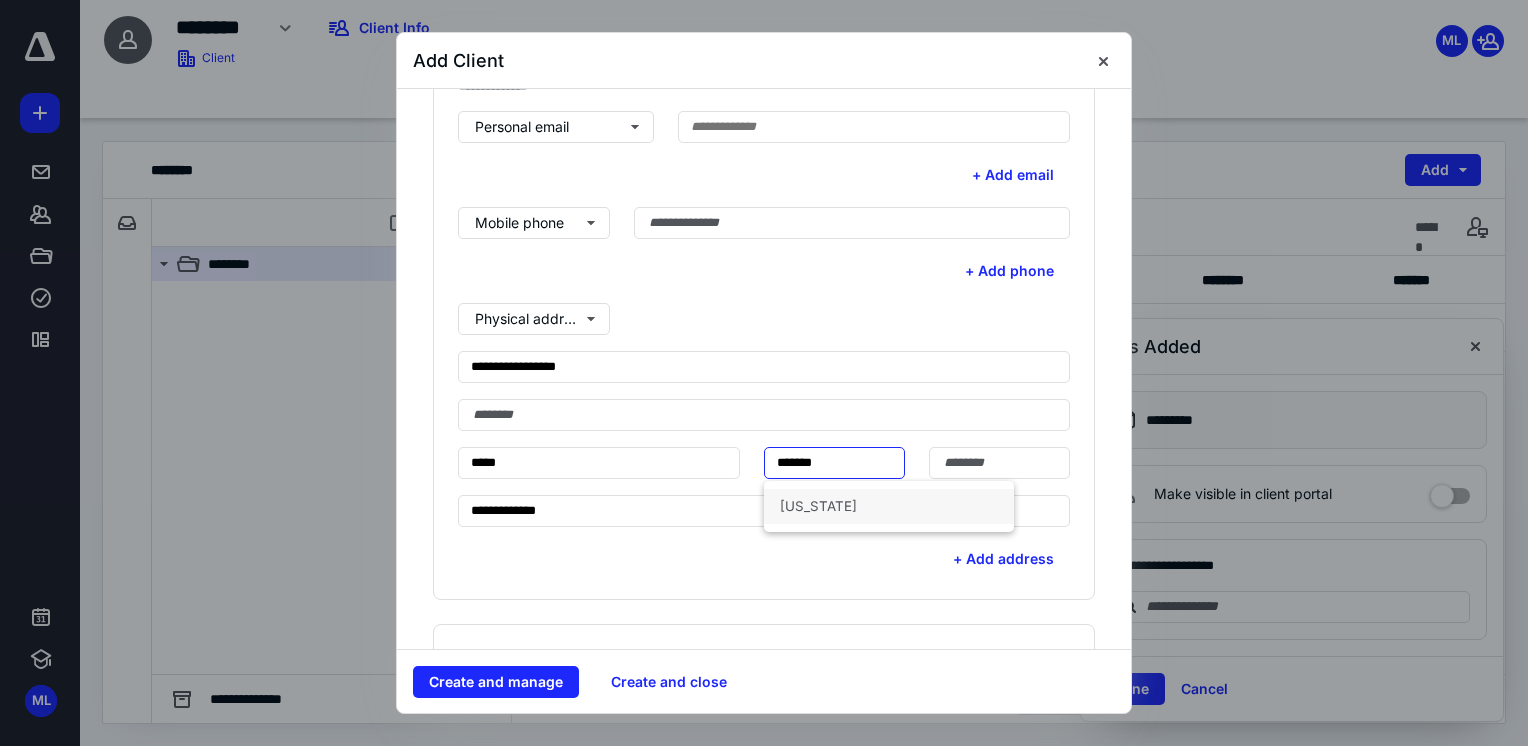 click on "[US_STATE]" at bounding box center [889, 506] 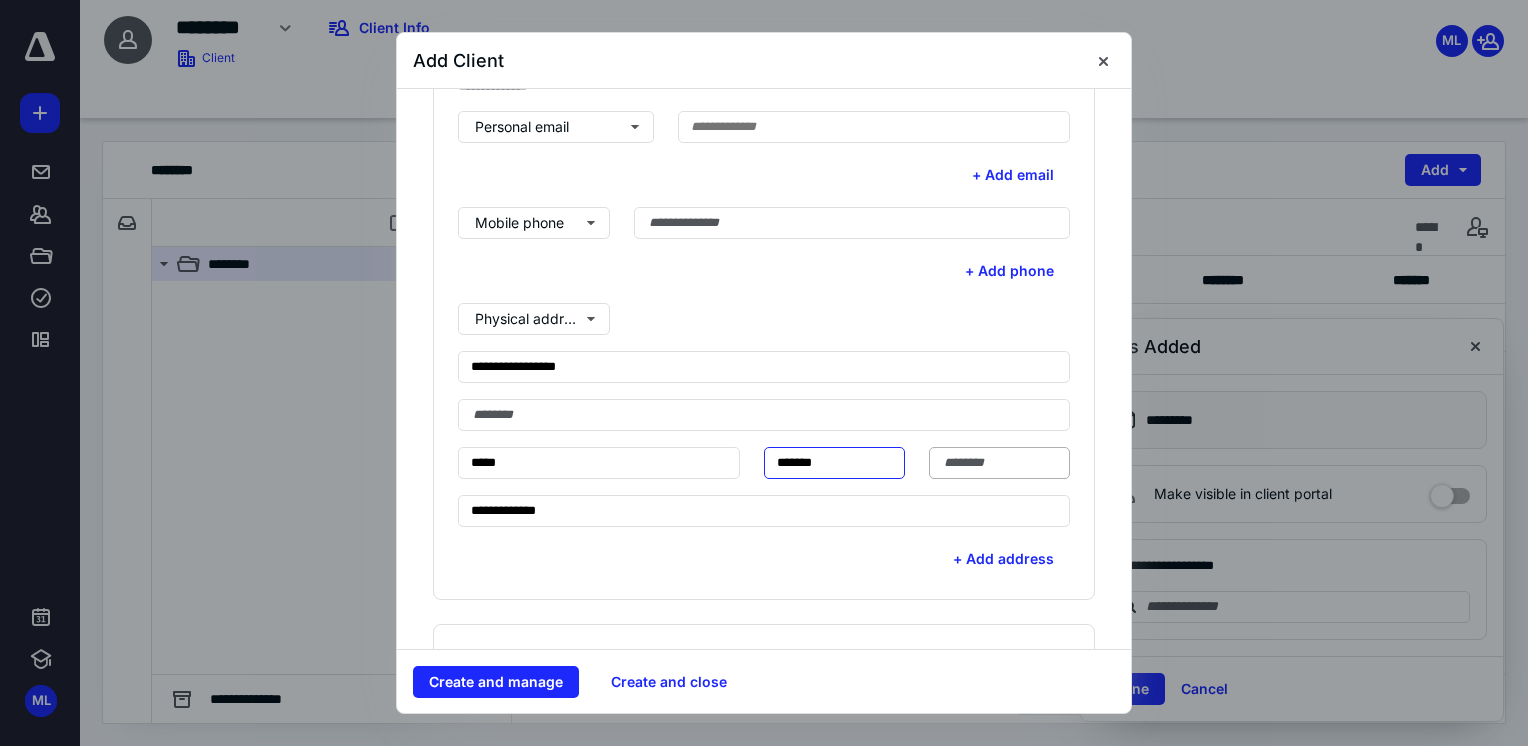 type on "*******" 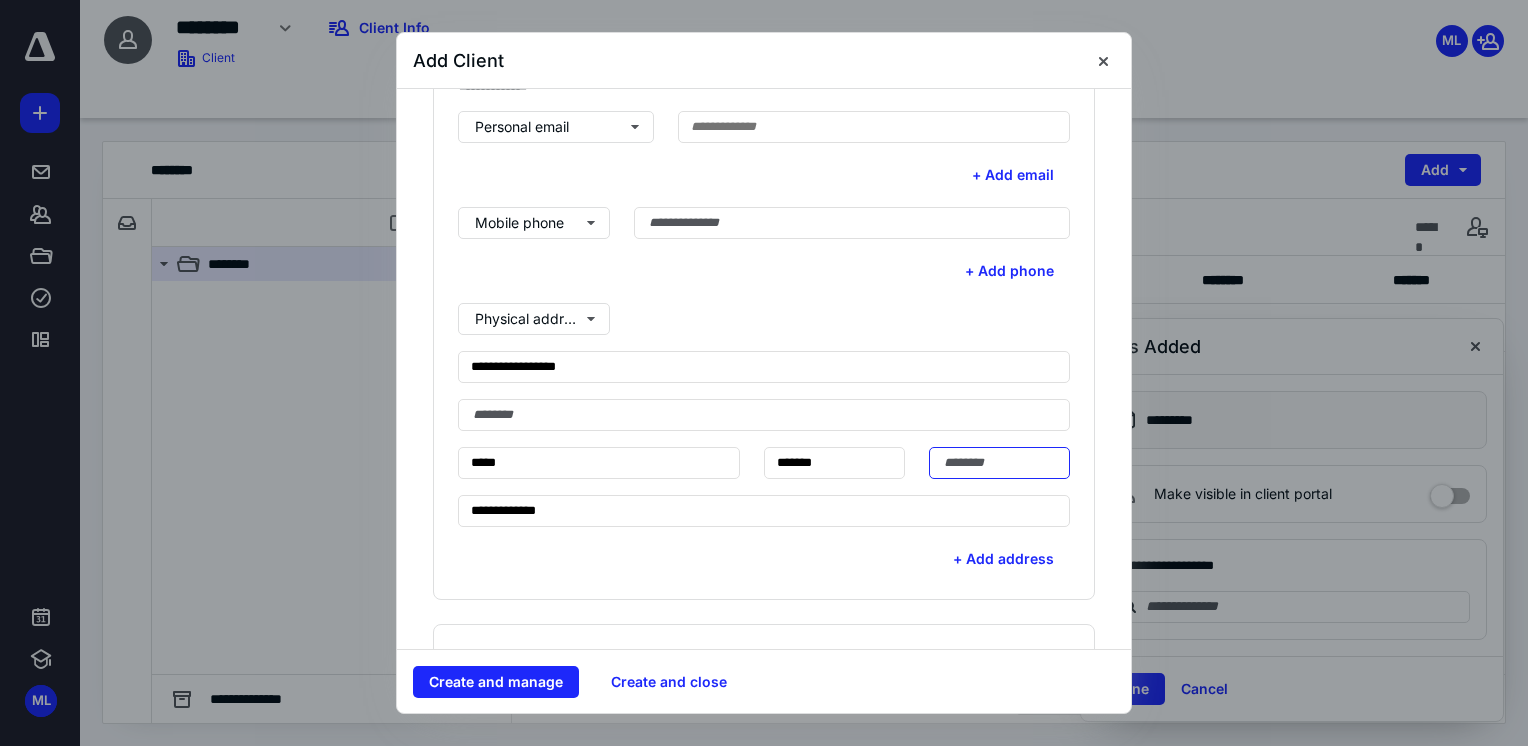 click at bounding box center [999, 463] 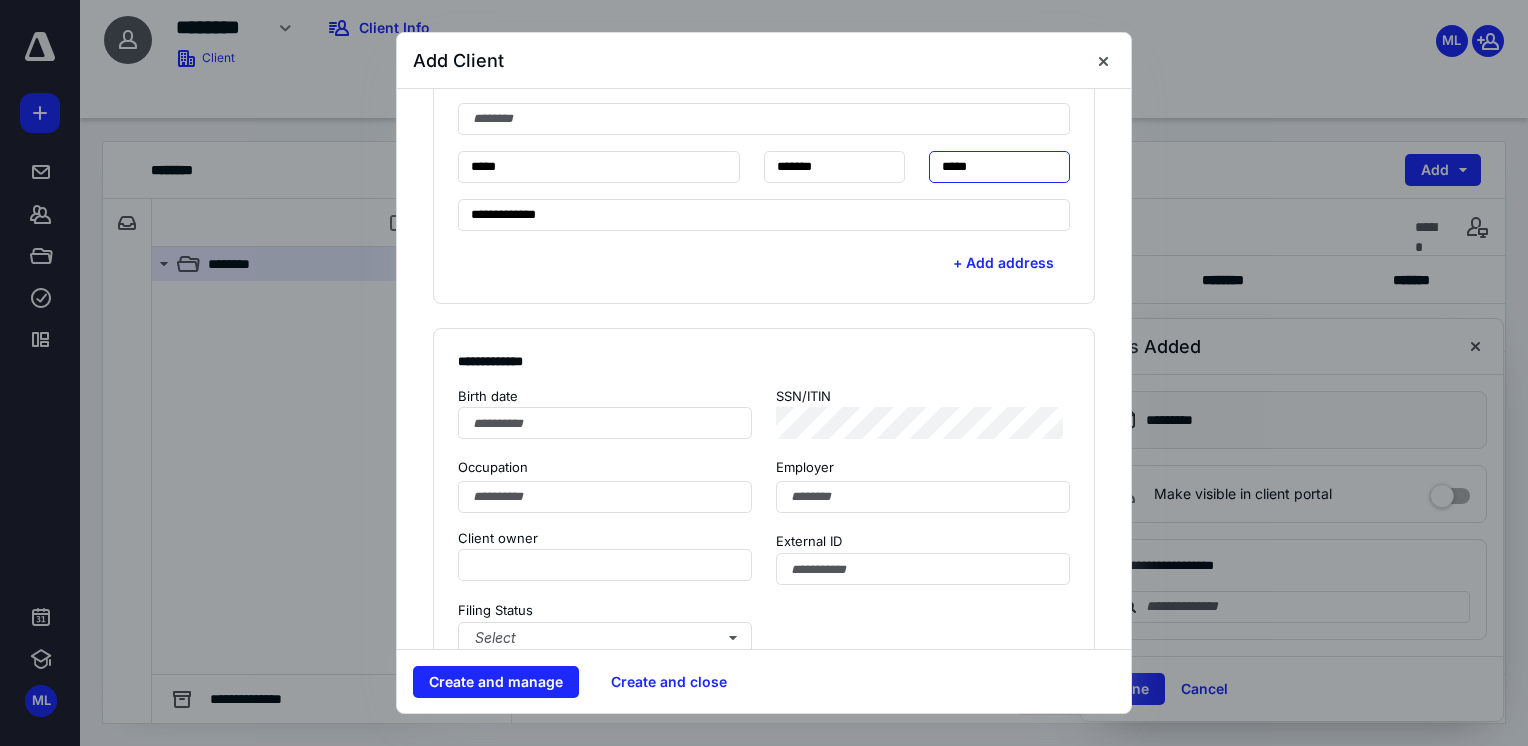 scroll, scrollTop: 900, scrollLeft: 0, axis: vertical 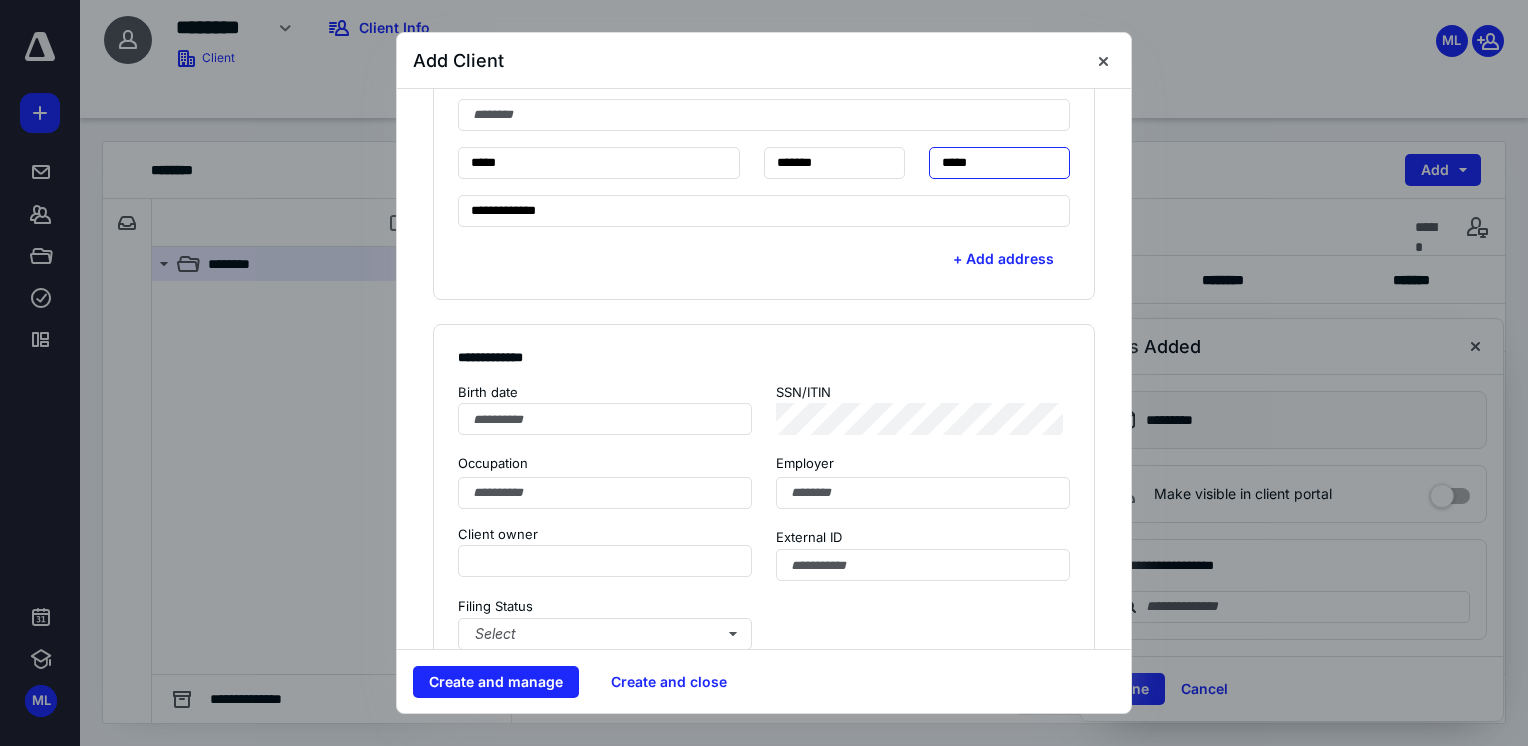 type on "*****" 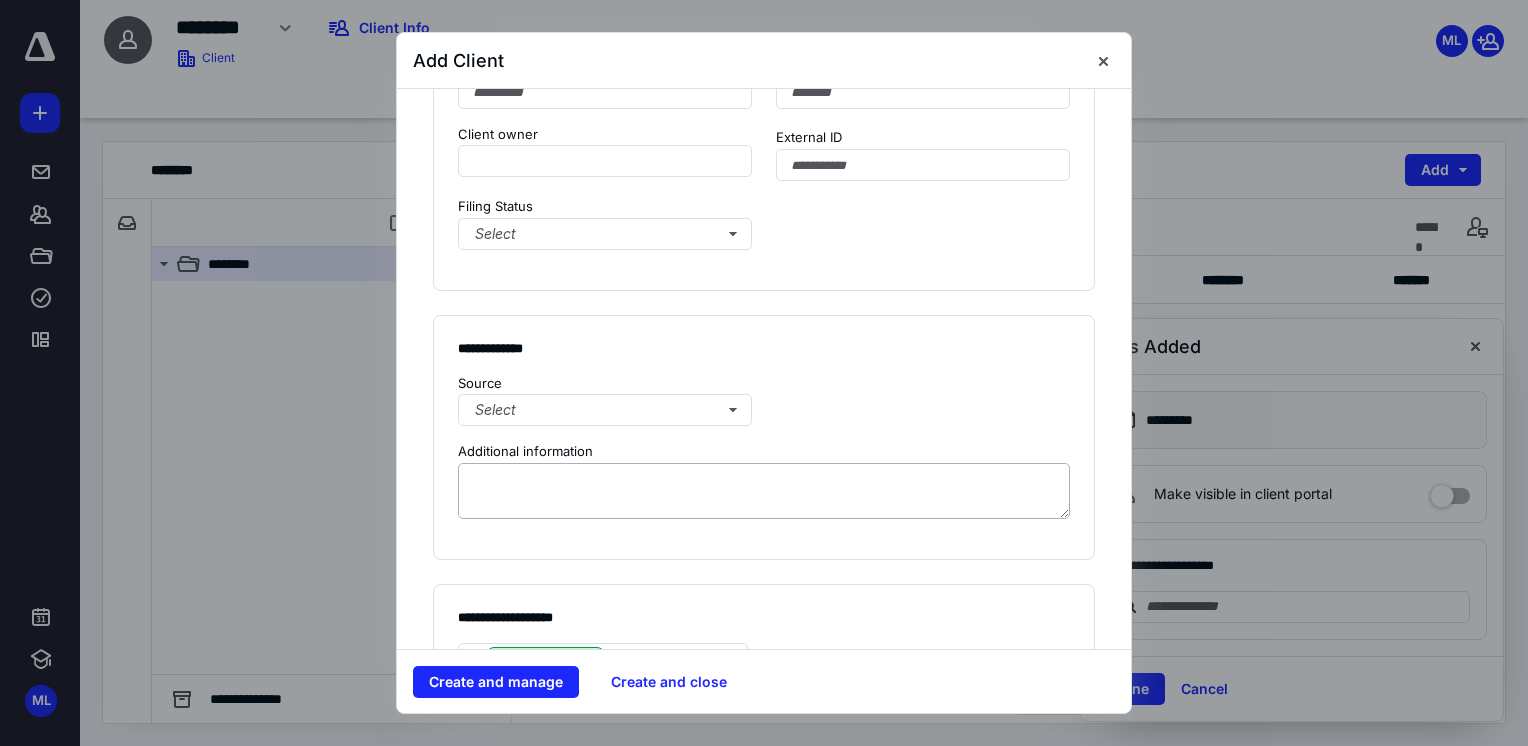 scroll, scrollTop: 1400, scrollLeft: 0, axis: vertical 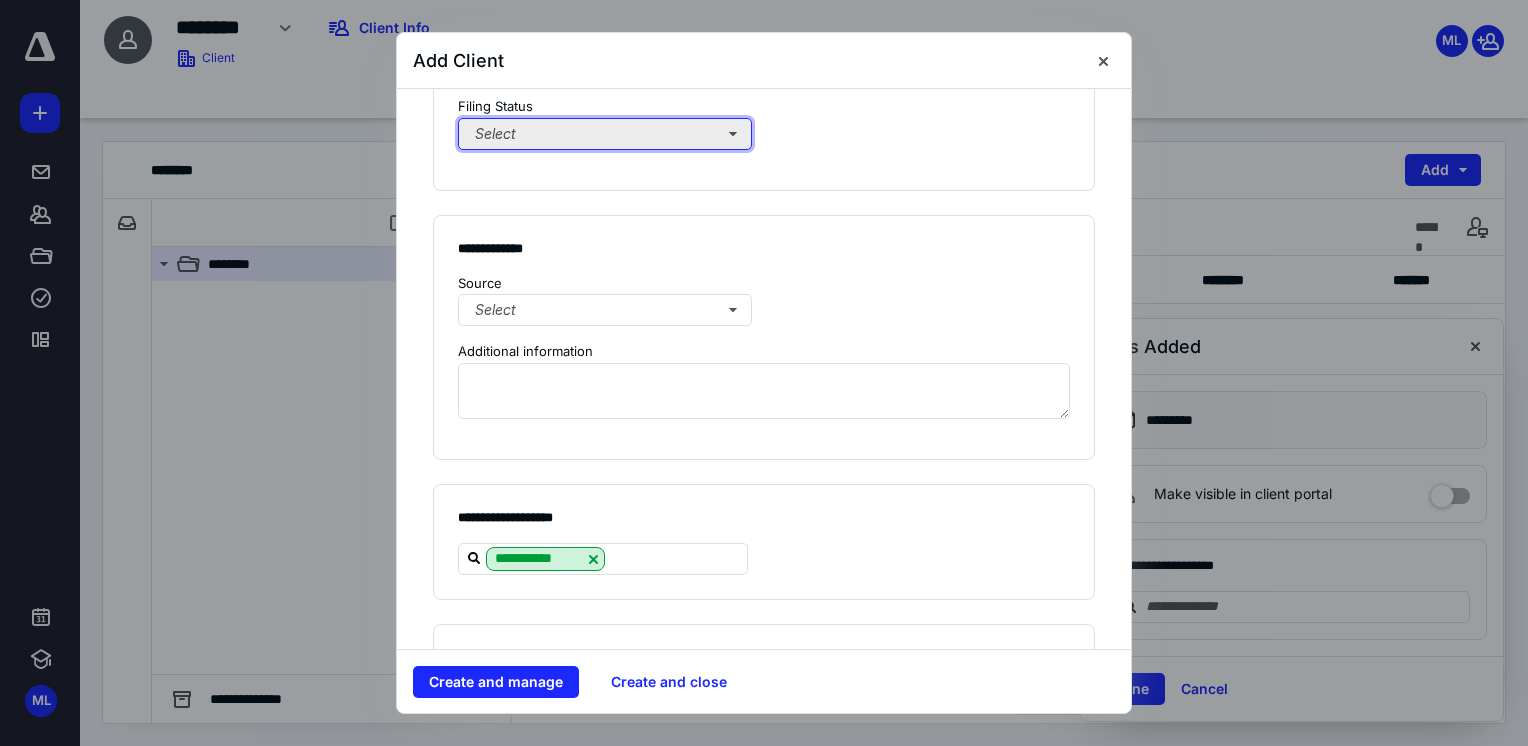 click on "Select" at bounding box center [605, 134] 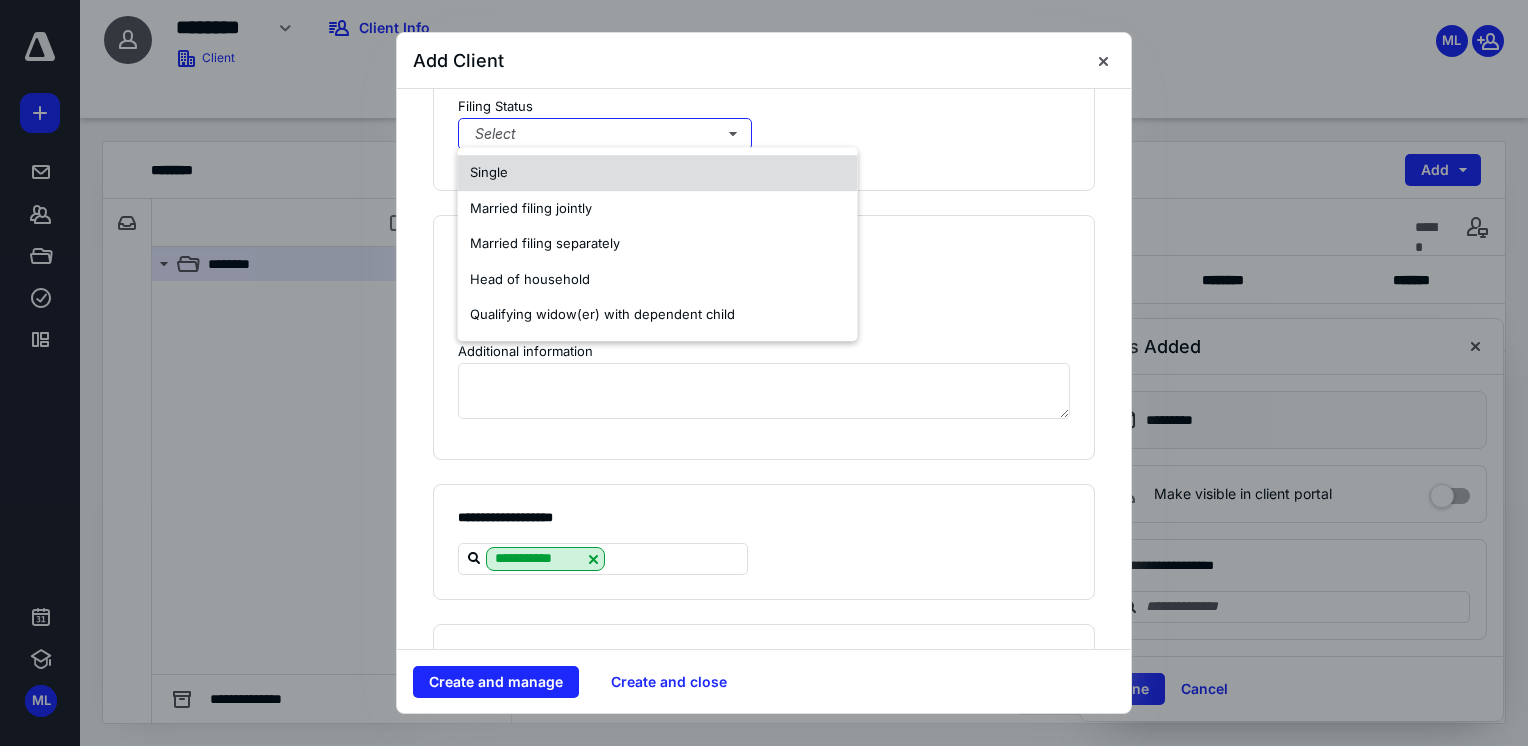 click on "Single" at bounding box center (489, 172) 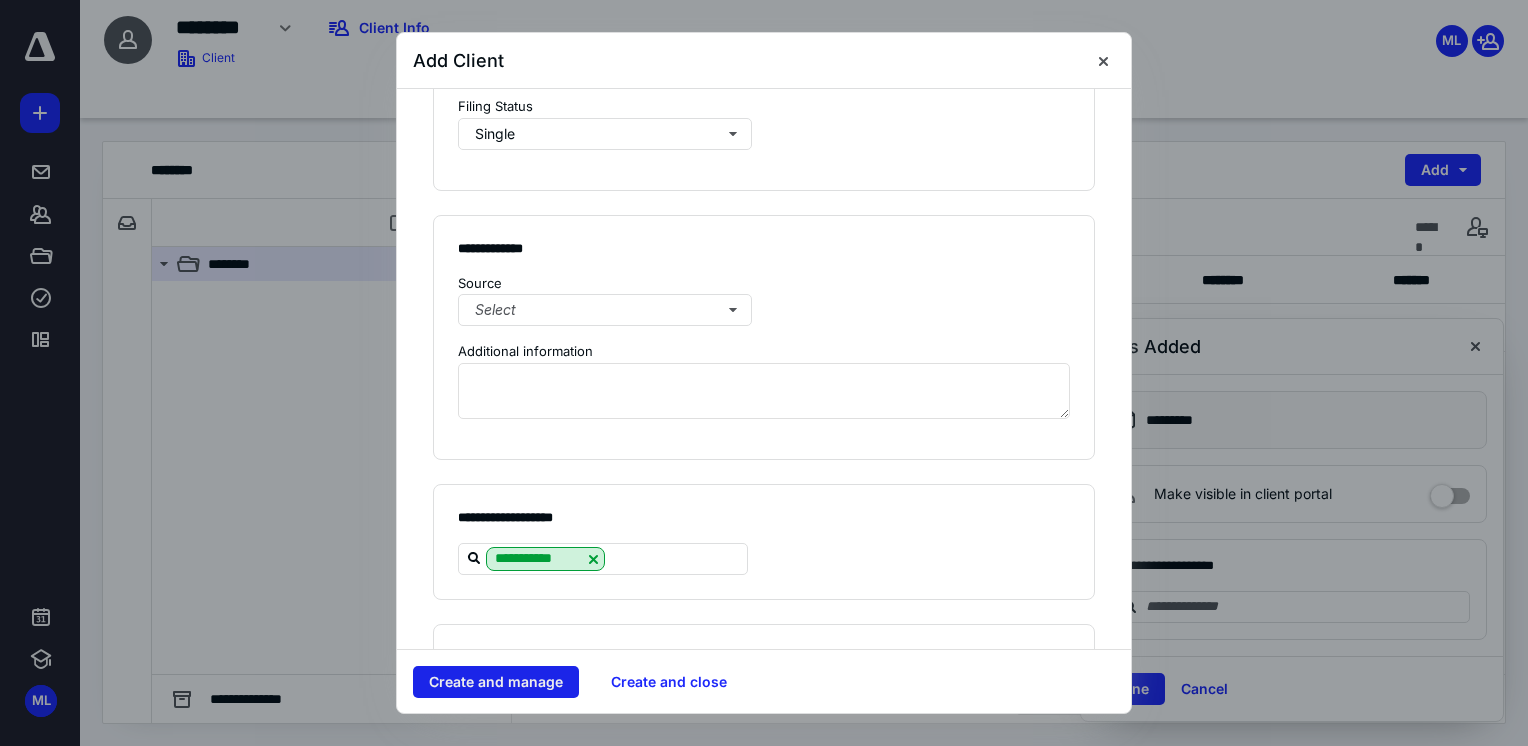 click on "Create and manage" at bounding box center [496, 682] 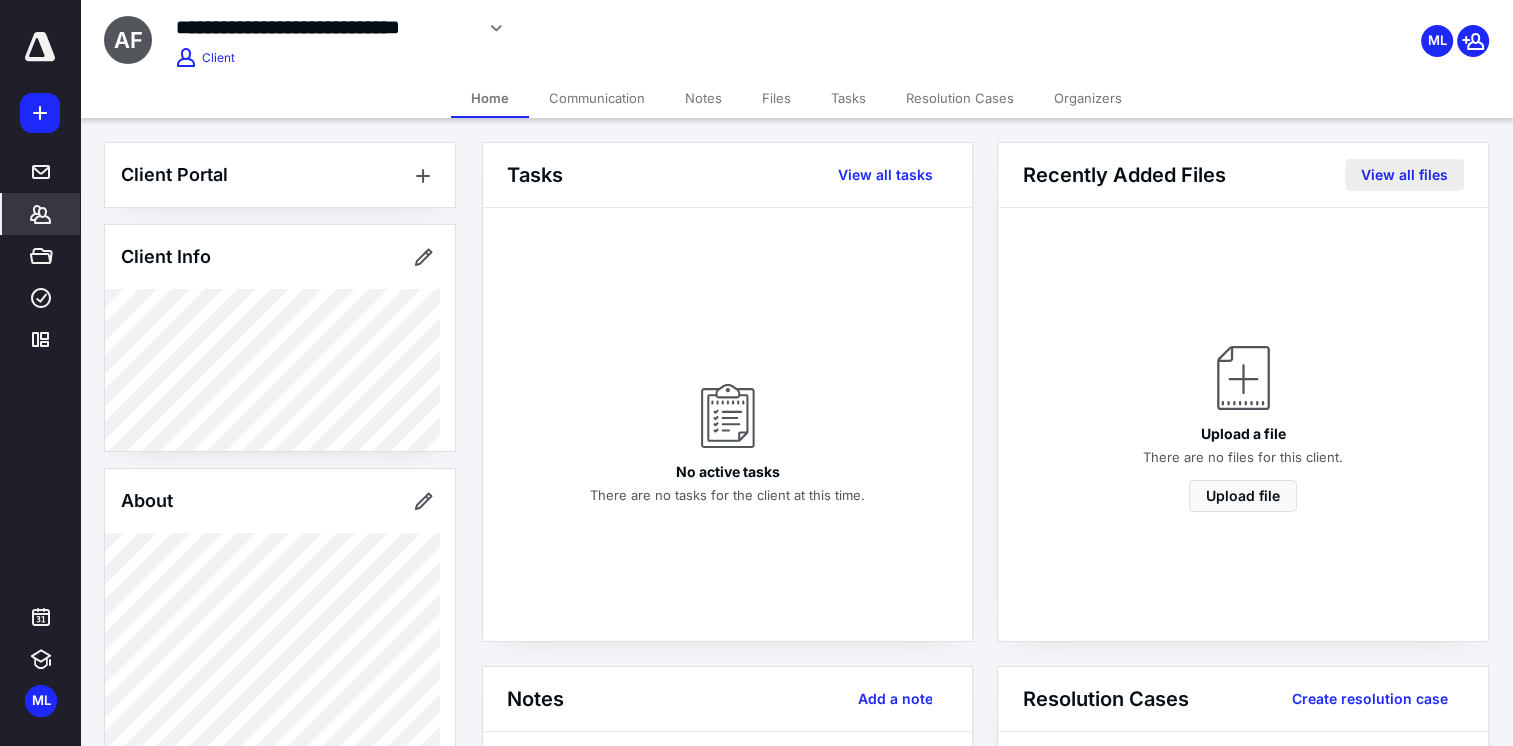 click on "View all files" at bounding box center (1404, 175) 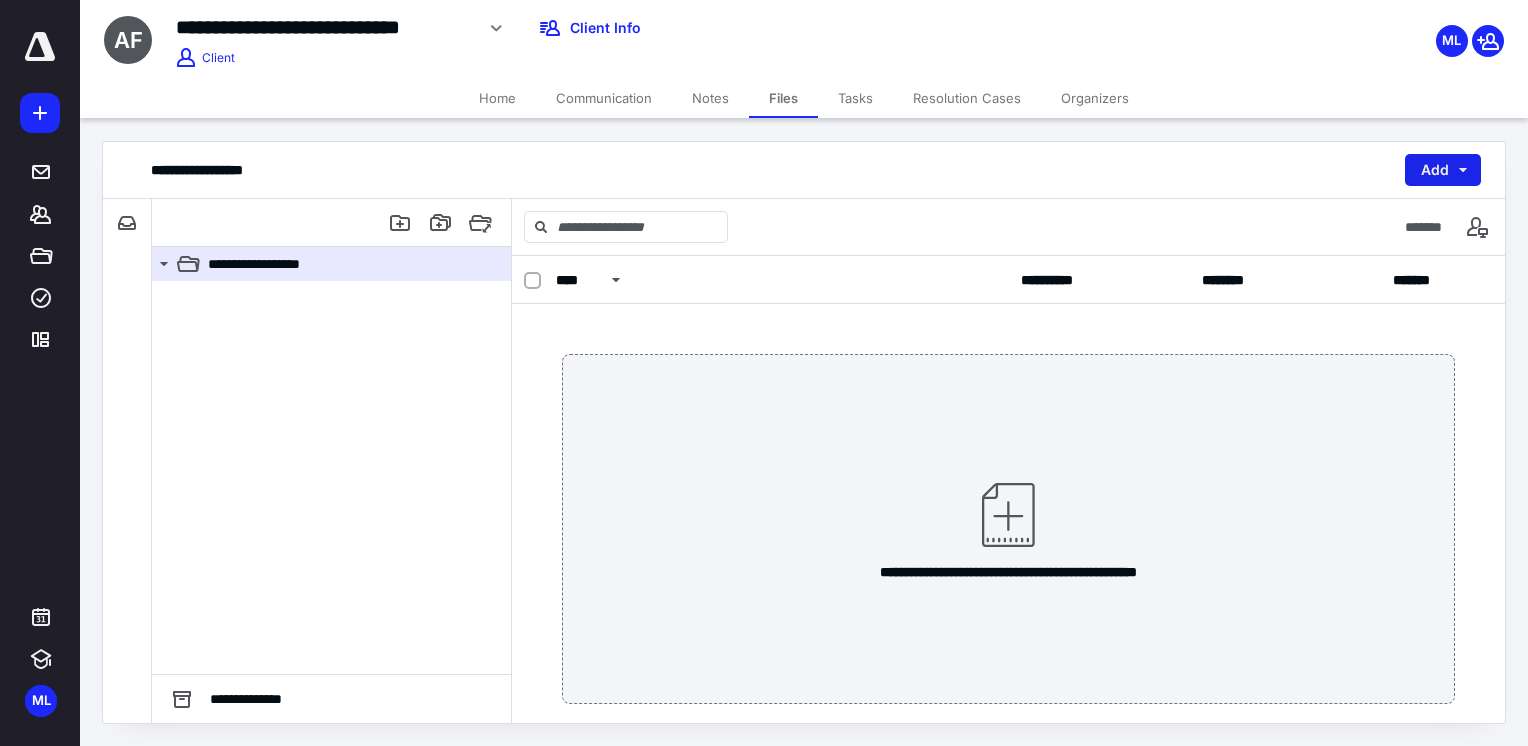 click on "Add" at bounding box center [1443, 170] 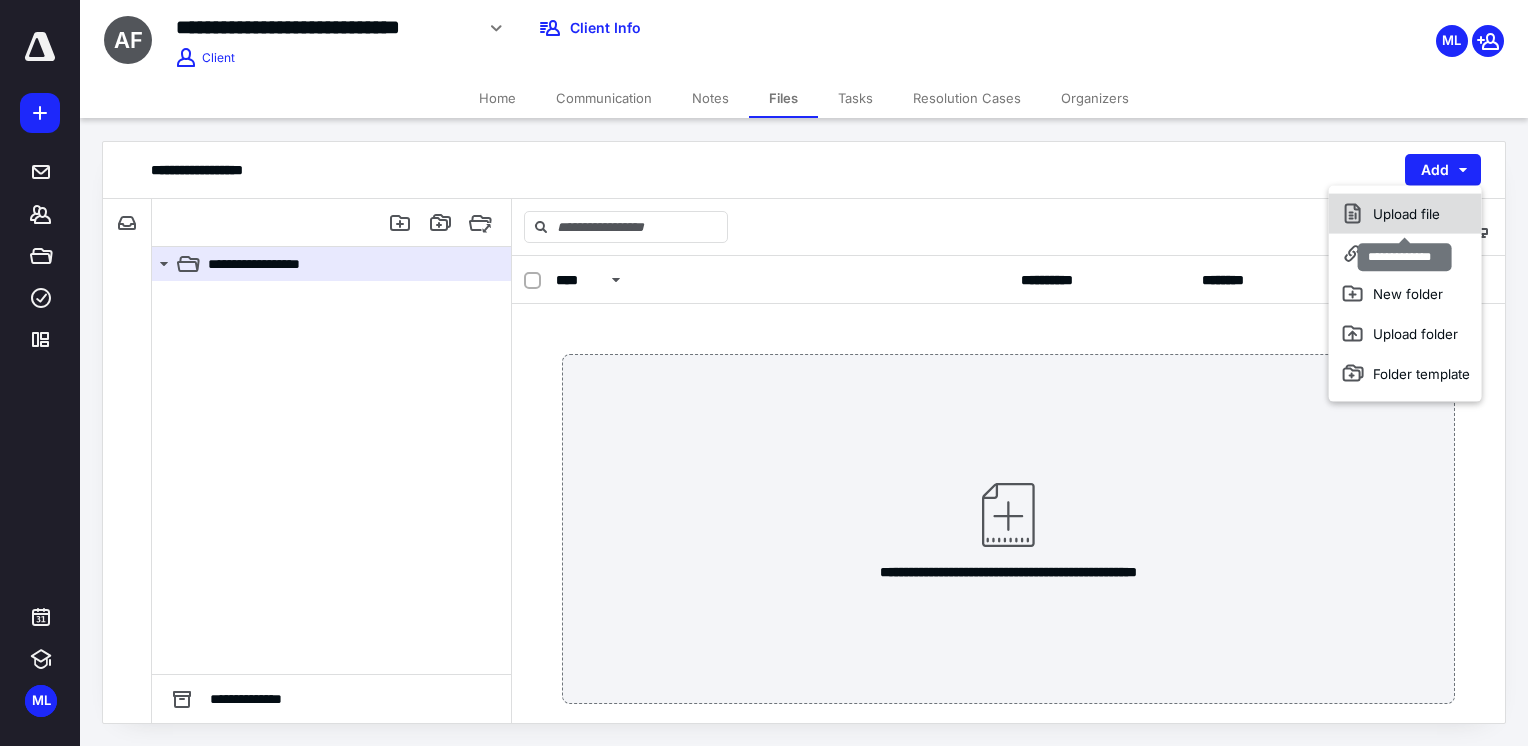 click on "Upload file" at bounding box center [1405, 214] 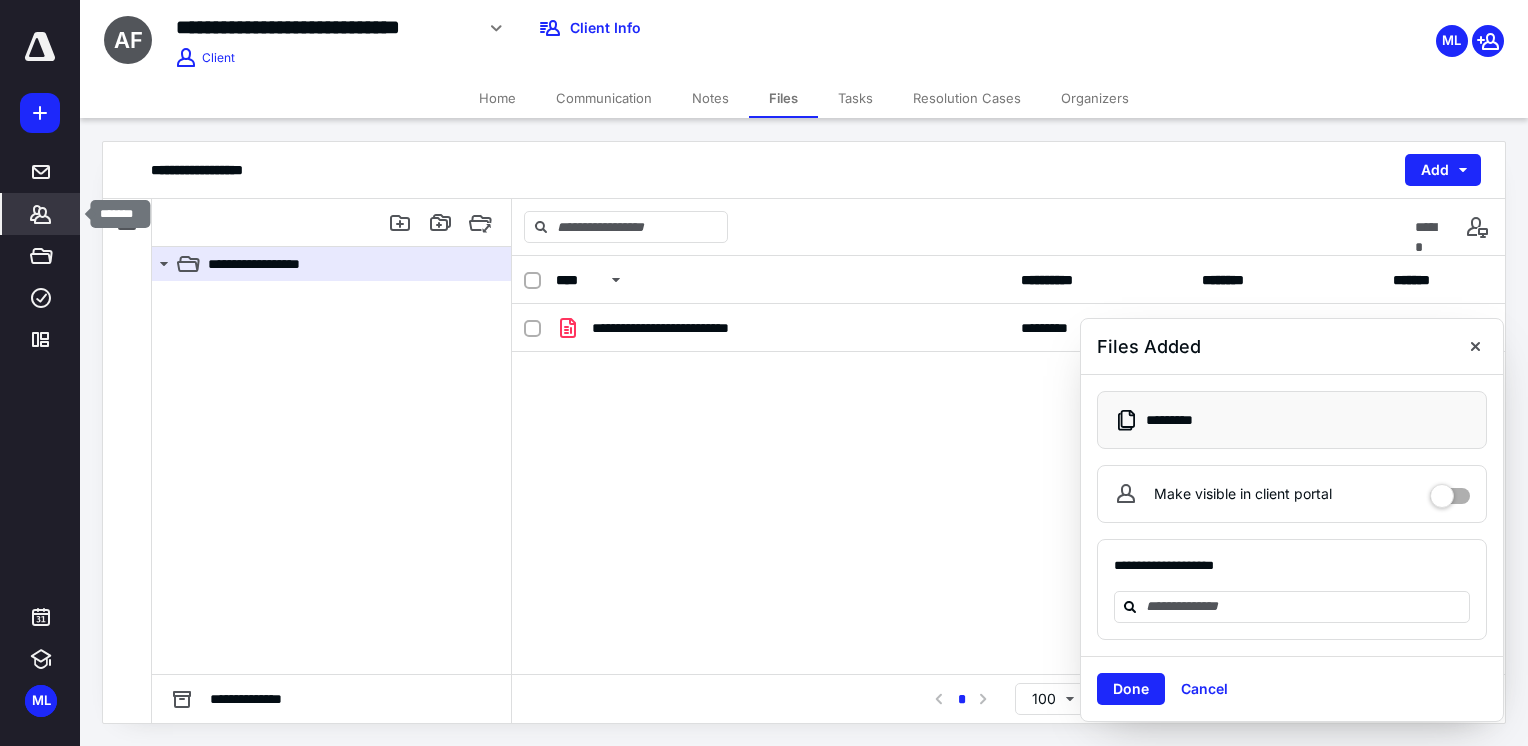 click 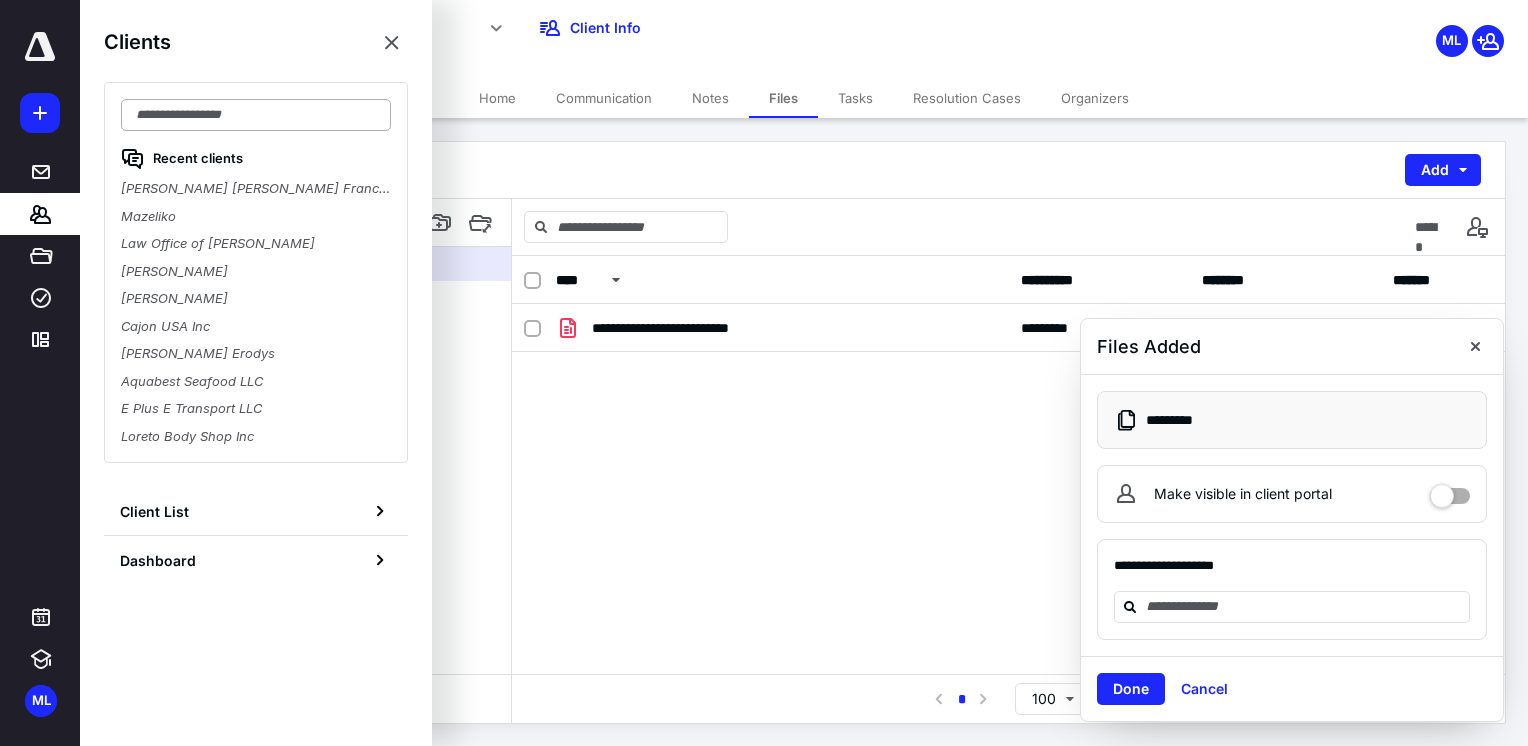 click at bounding box center [256, 115] 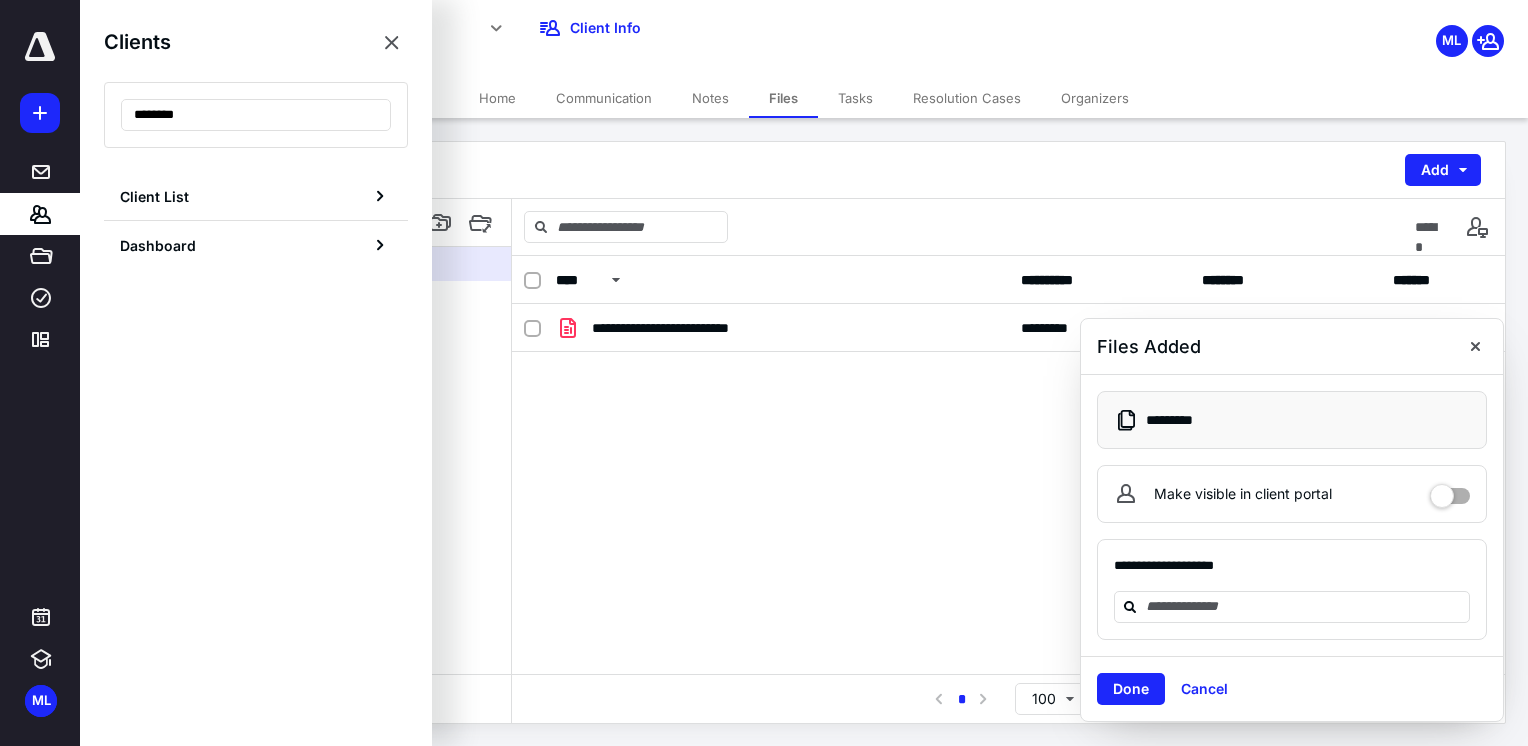 type on "********" 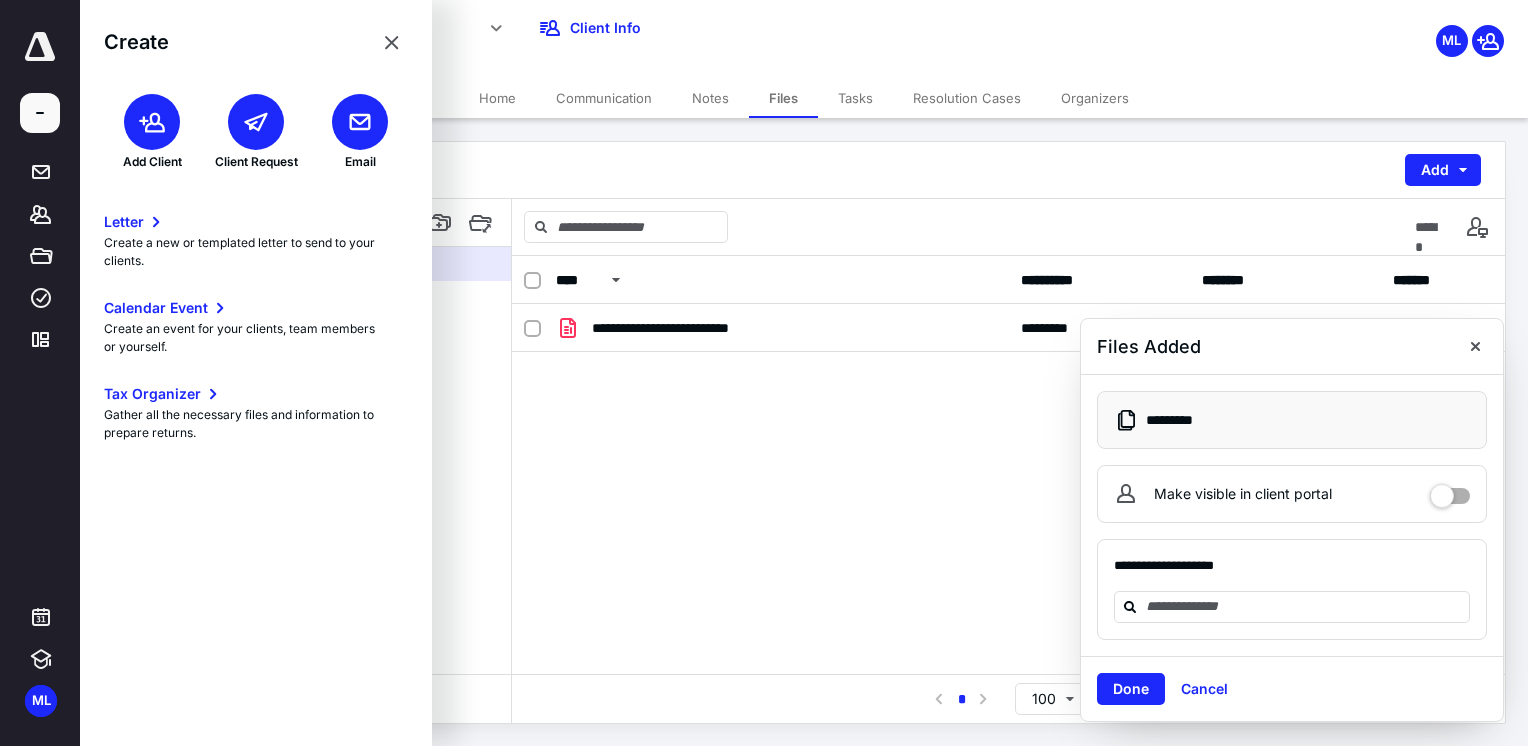 click 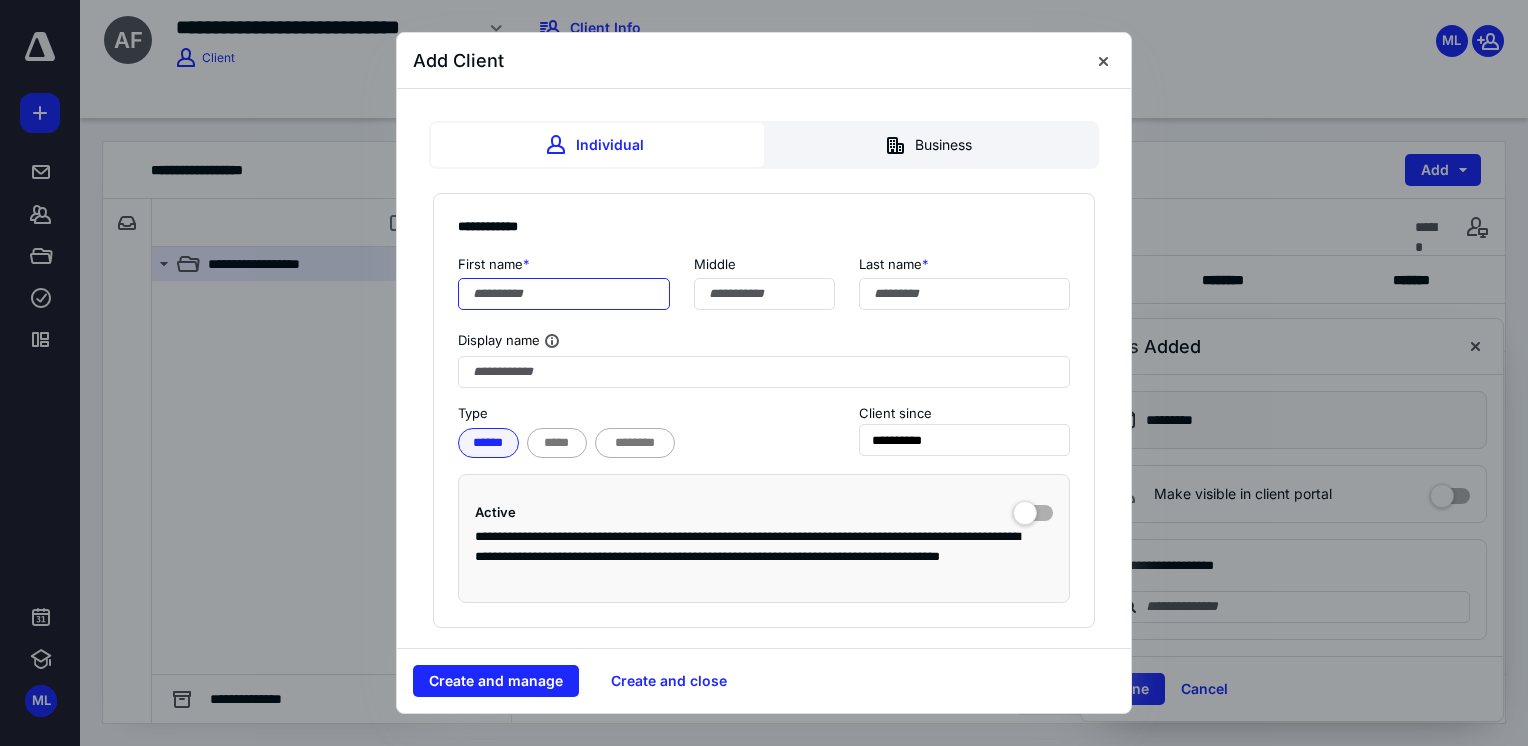 click at bounding box center [564, 294] 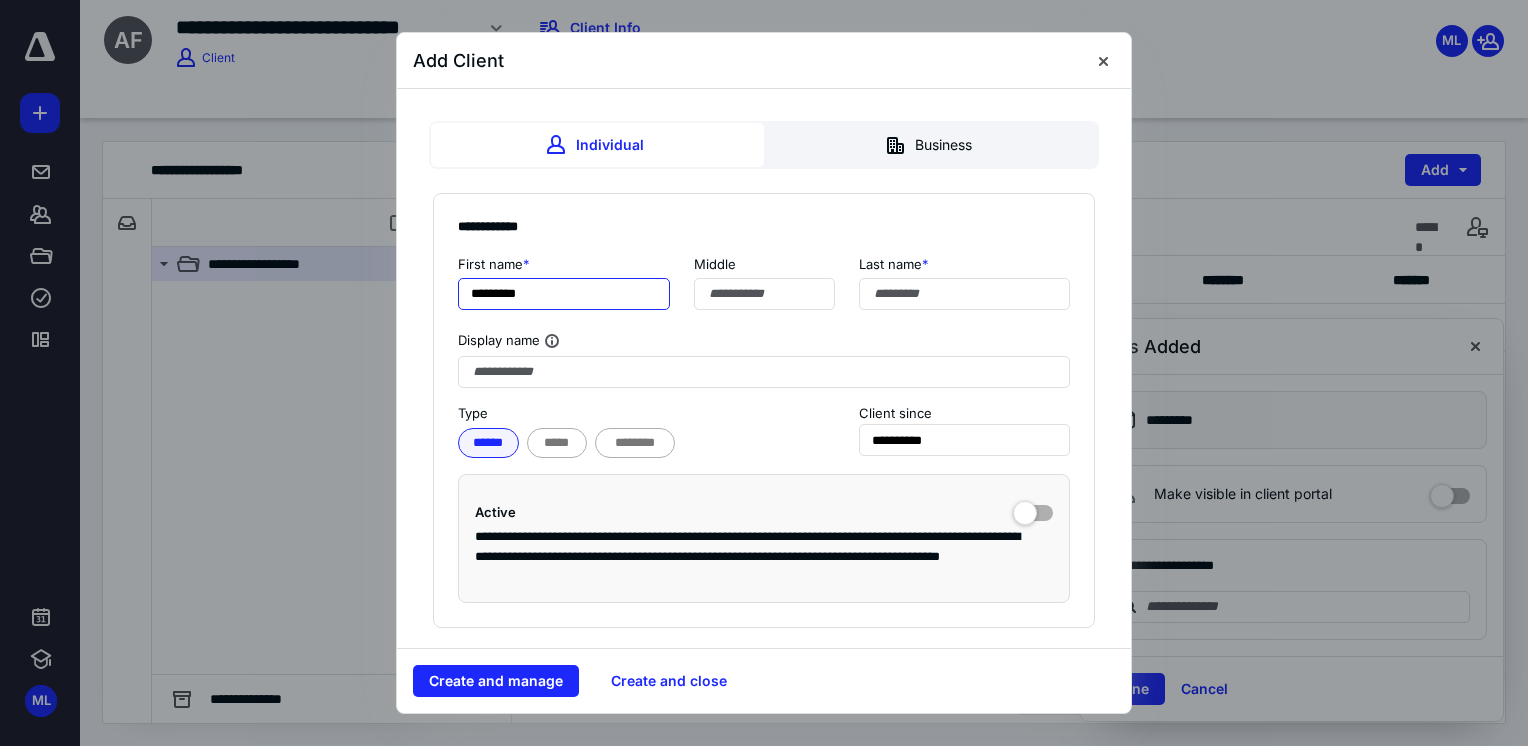 type on "********" 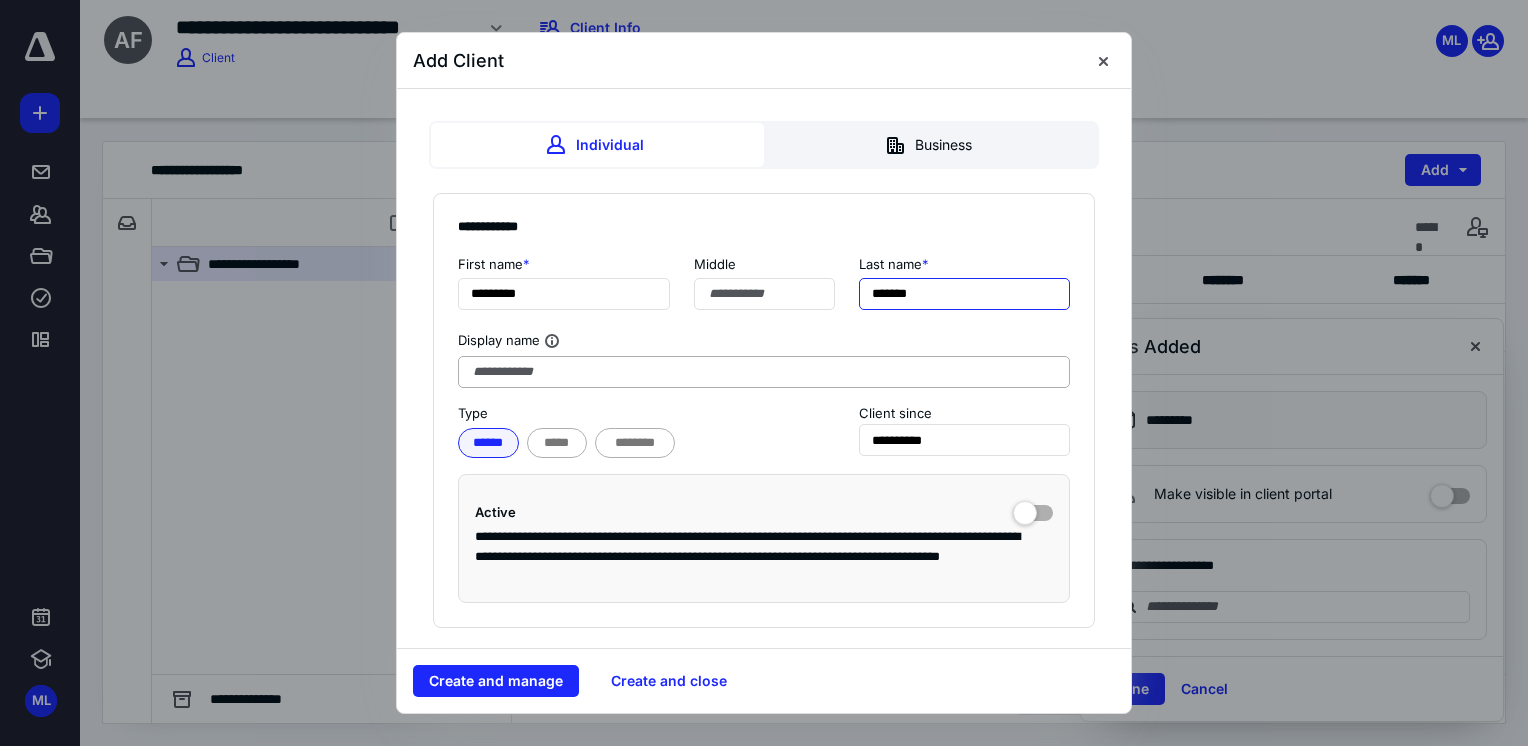 type on "*******" 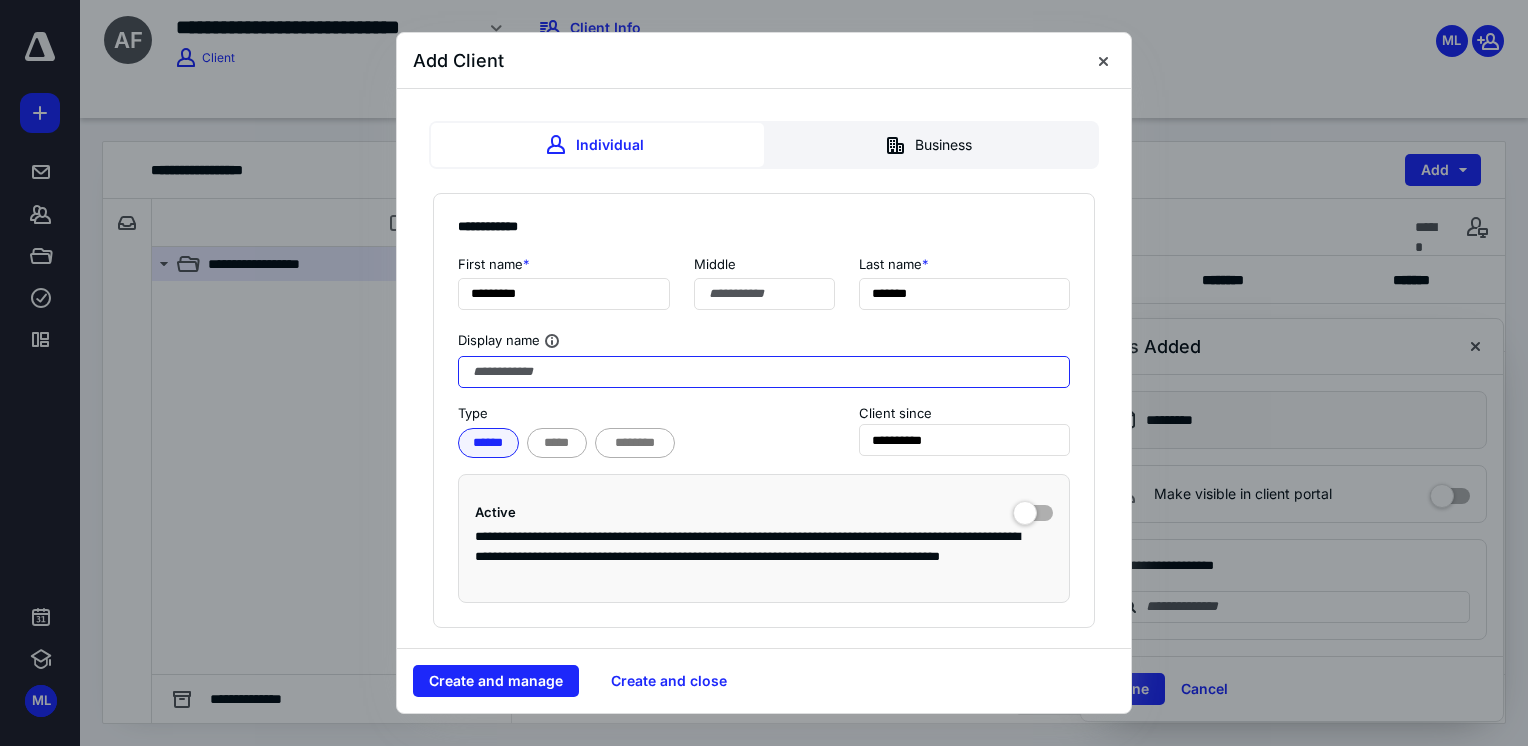 click at bounding box center [764, 372] 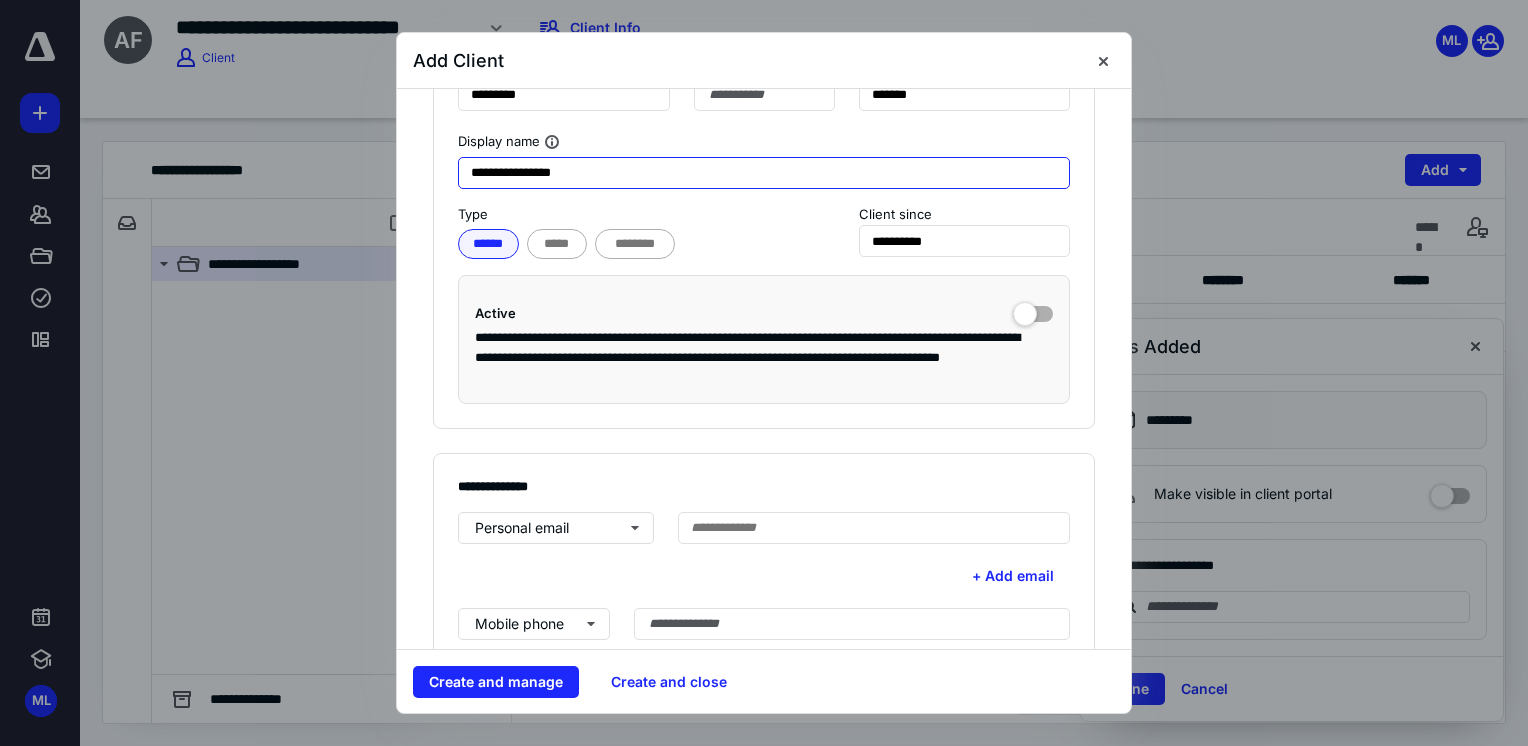 scroll, scrollTop: 500, scrollLeft: 0, axis: vertical 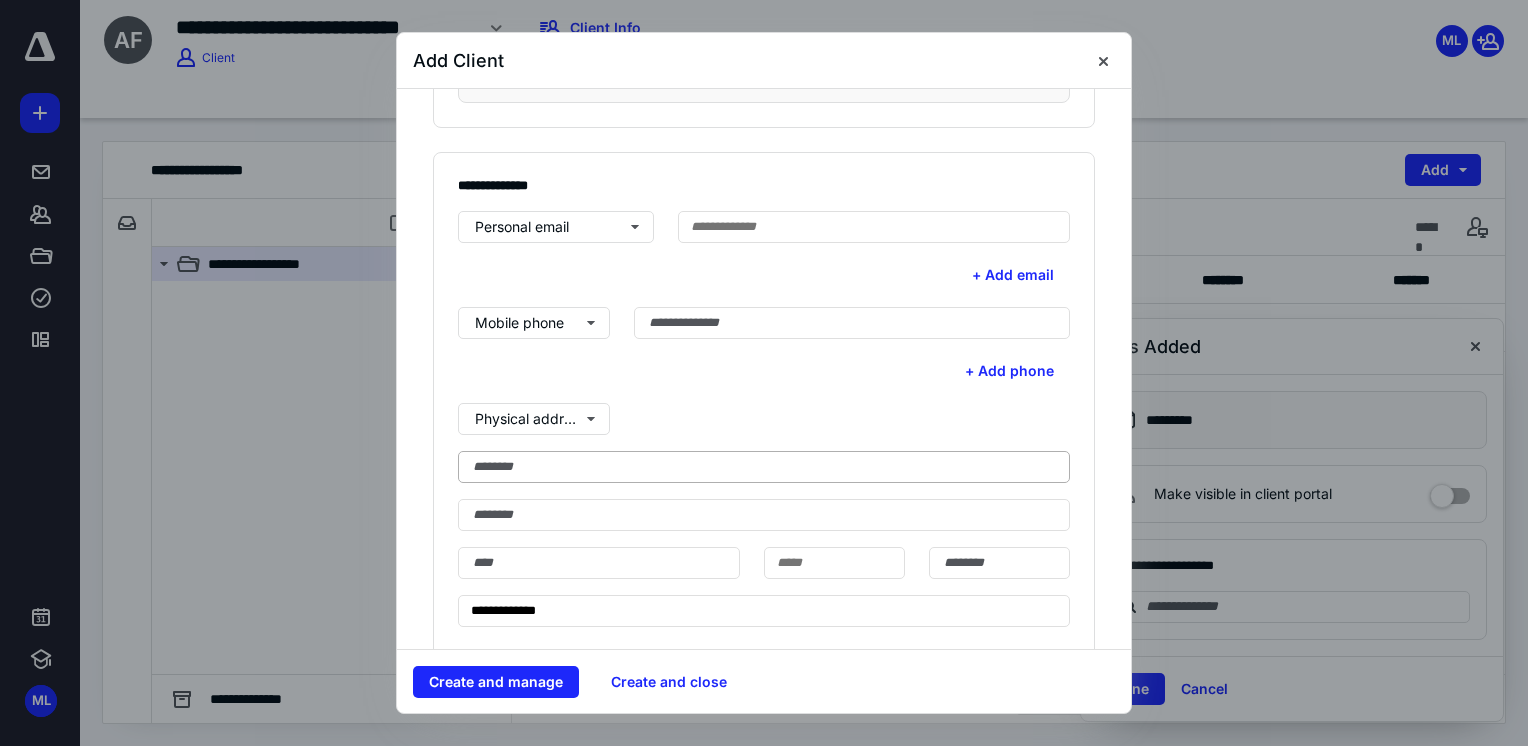 type on "**********" 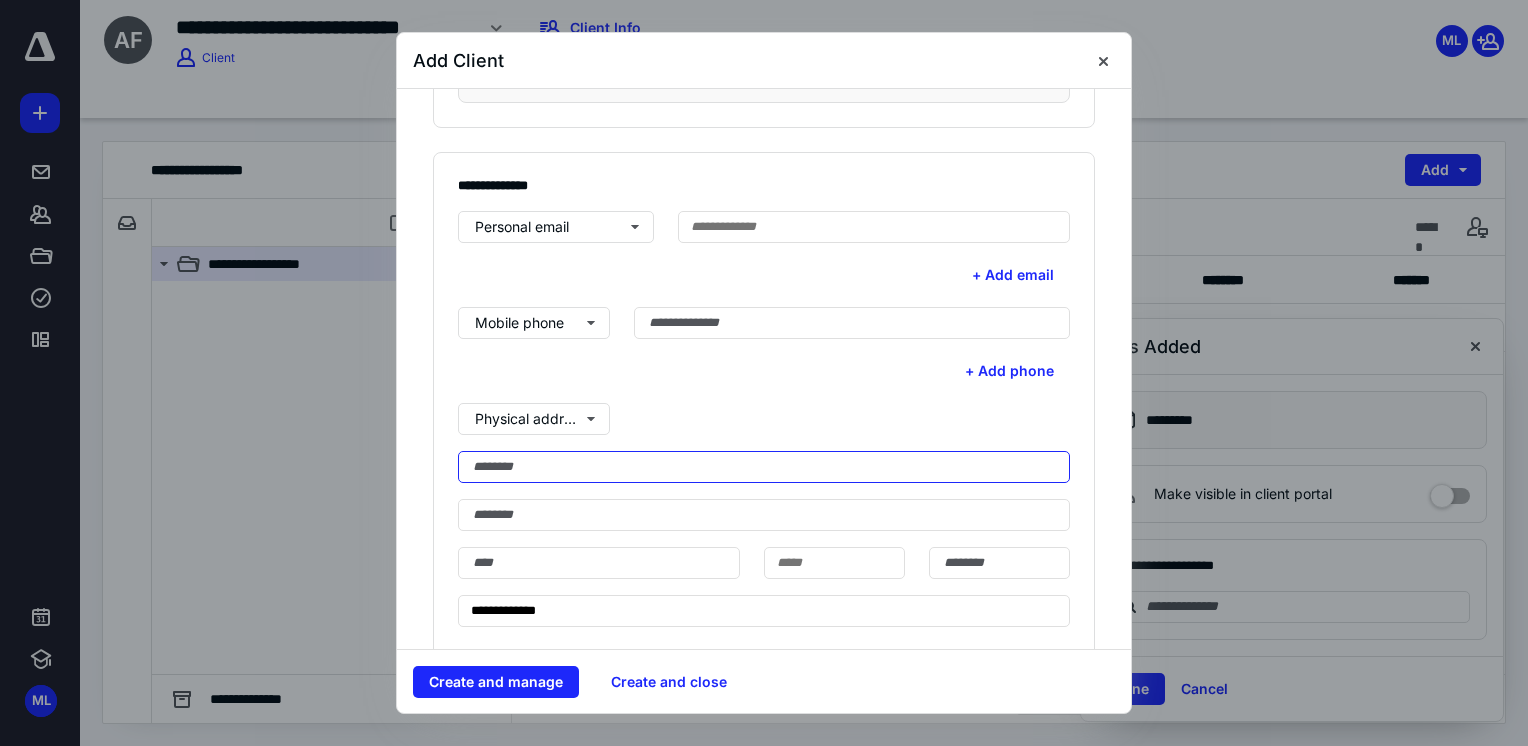 click at bounding box center [764, 467] 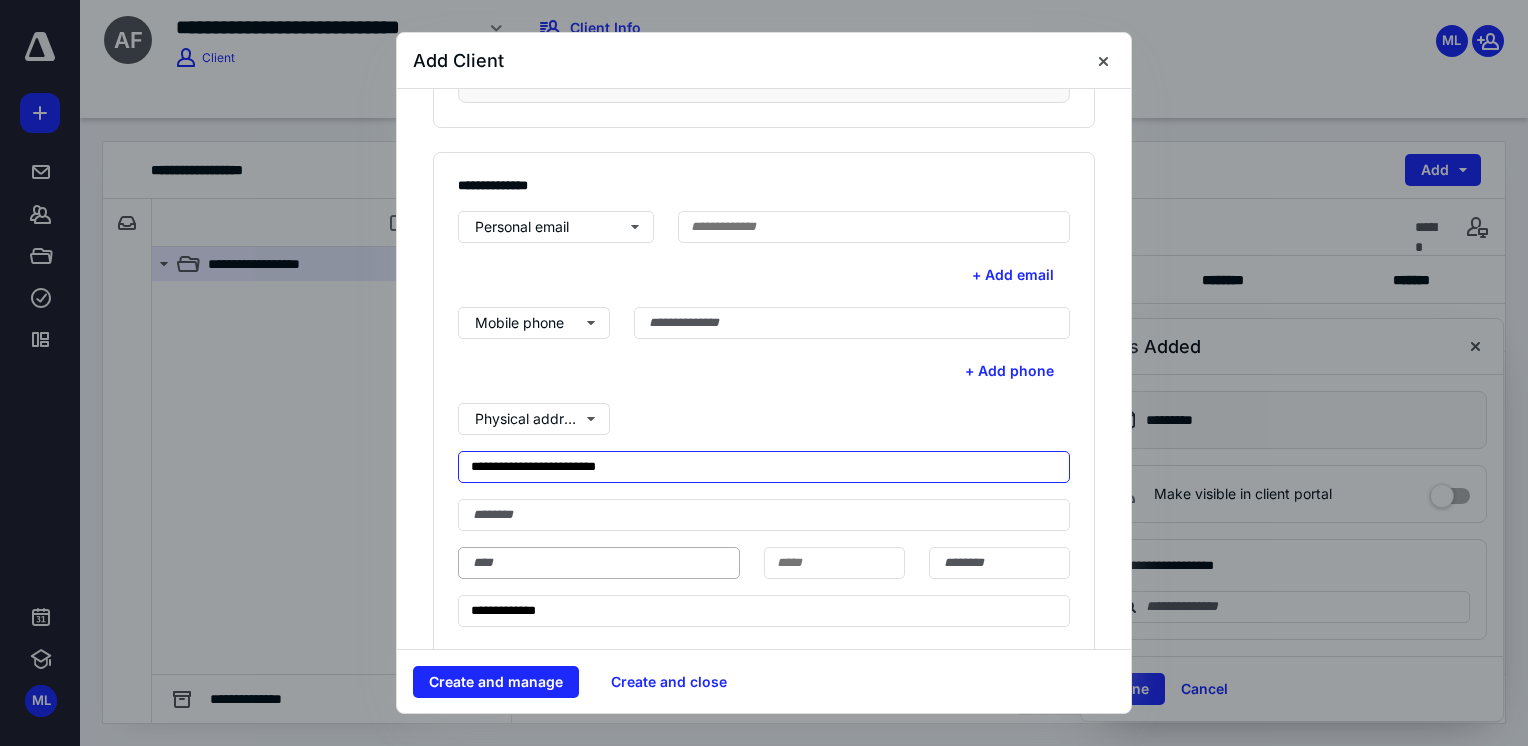 type on "**********" 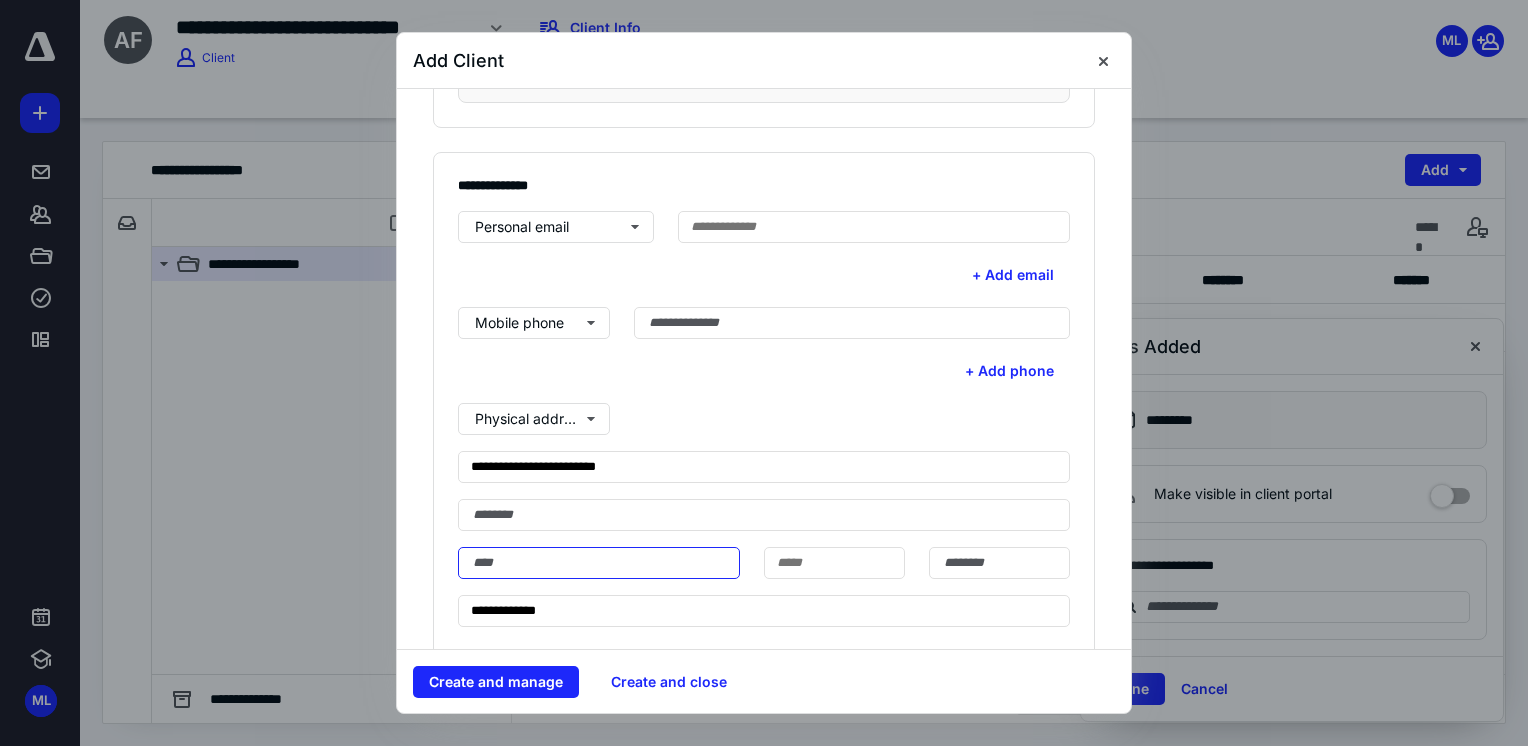 click at bounding box center (599, 563) 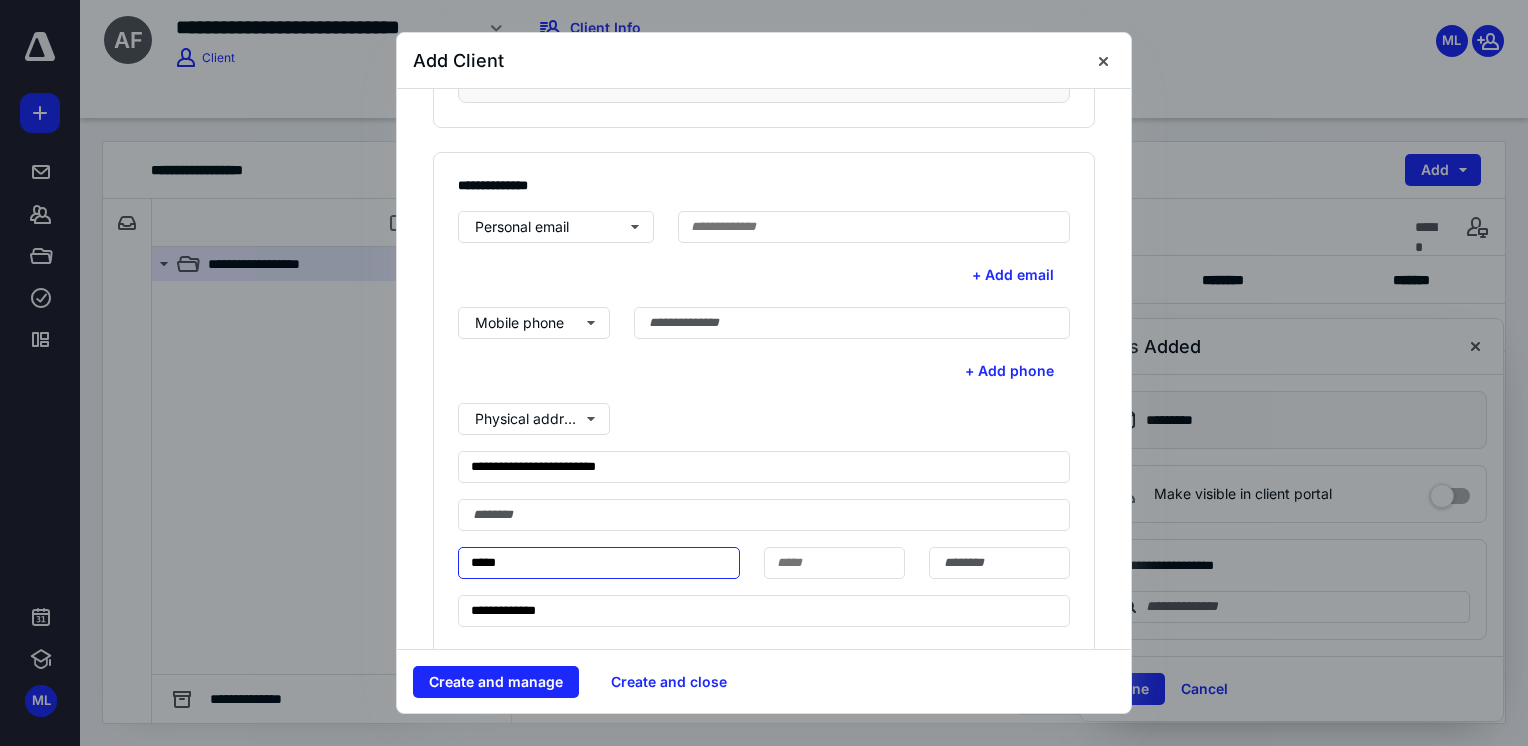 type on "*****" 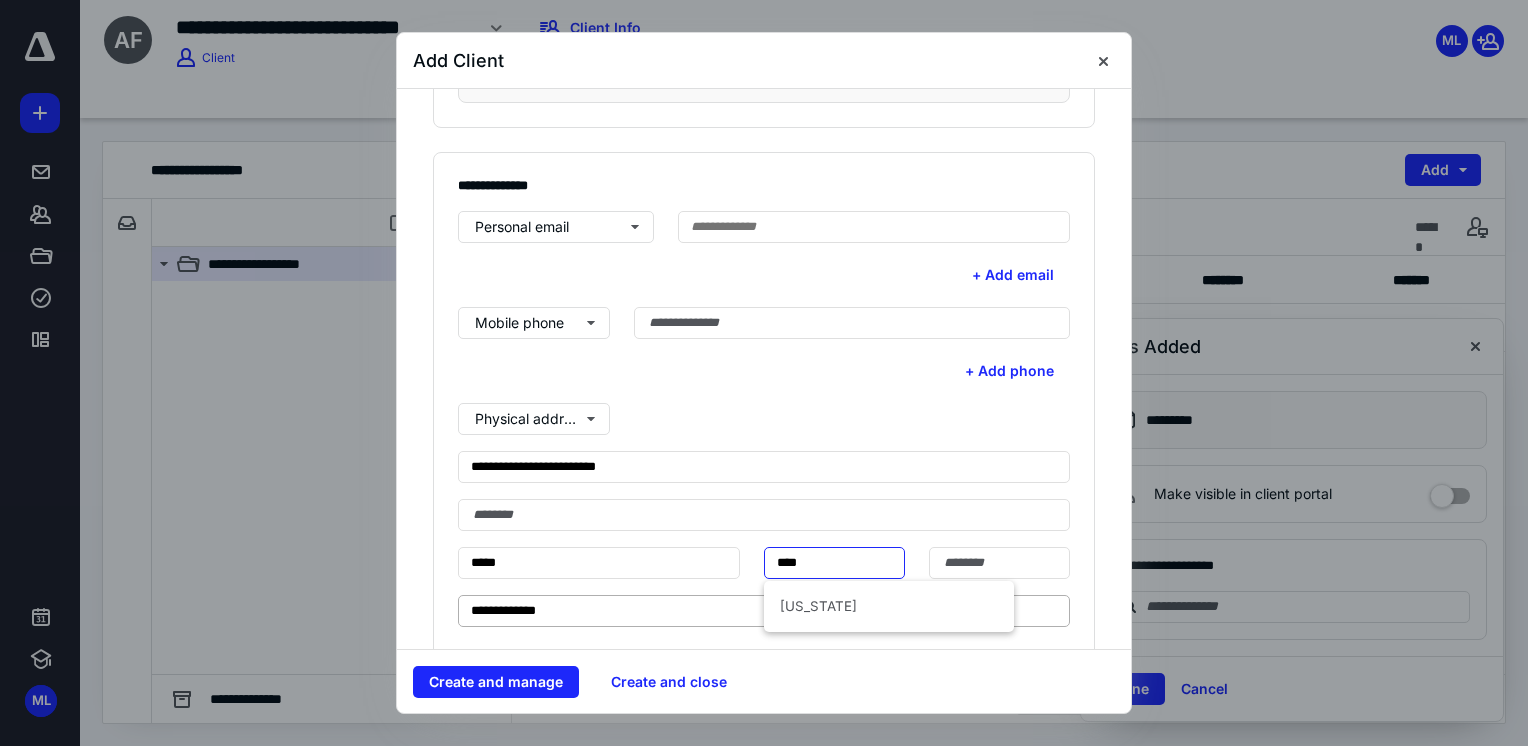 drag, startPoint x: 812, startPoint y: 606, endPoint x: 848, endPoint y: 600, distance: 36.496574 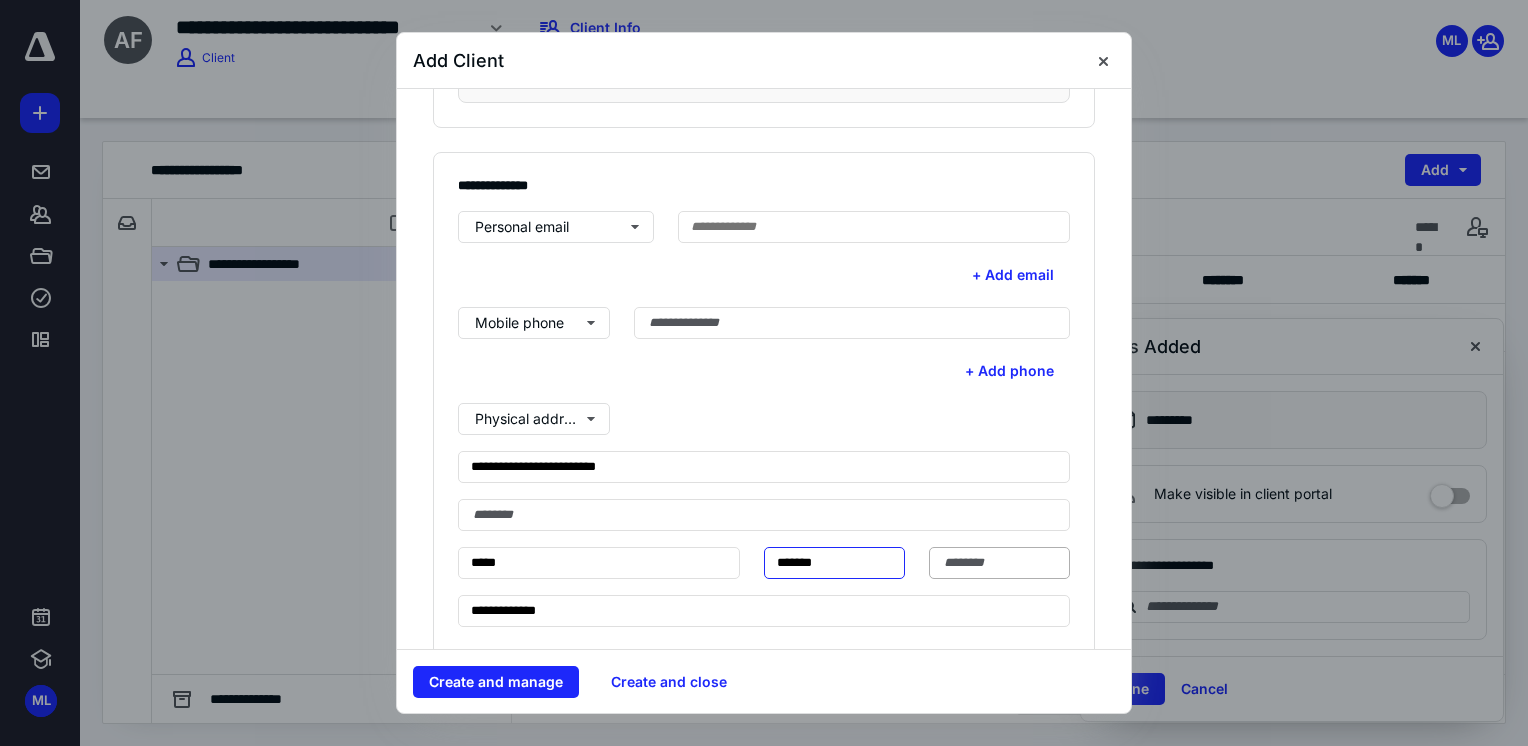 type on "*******" 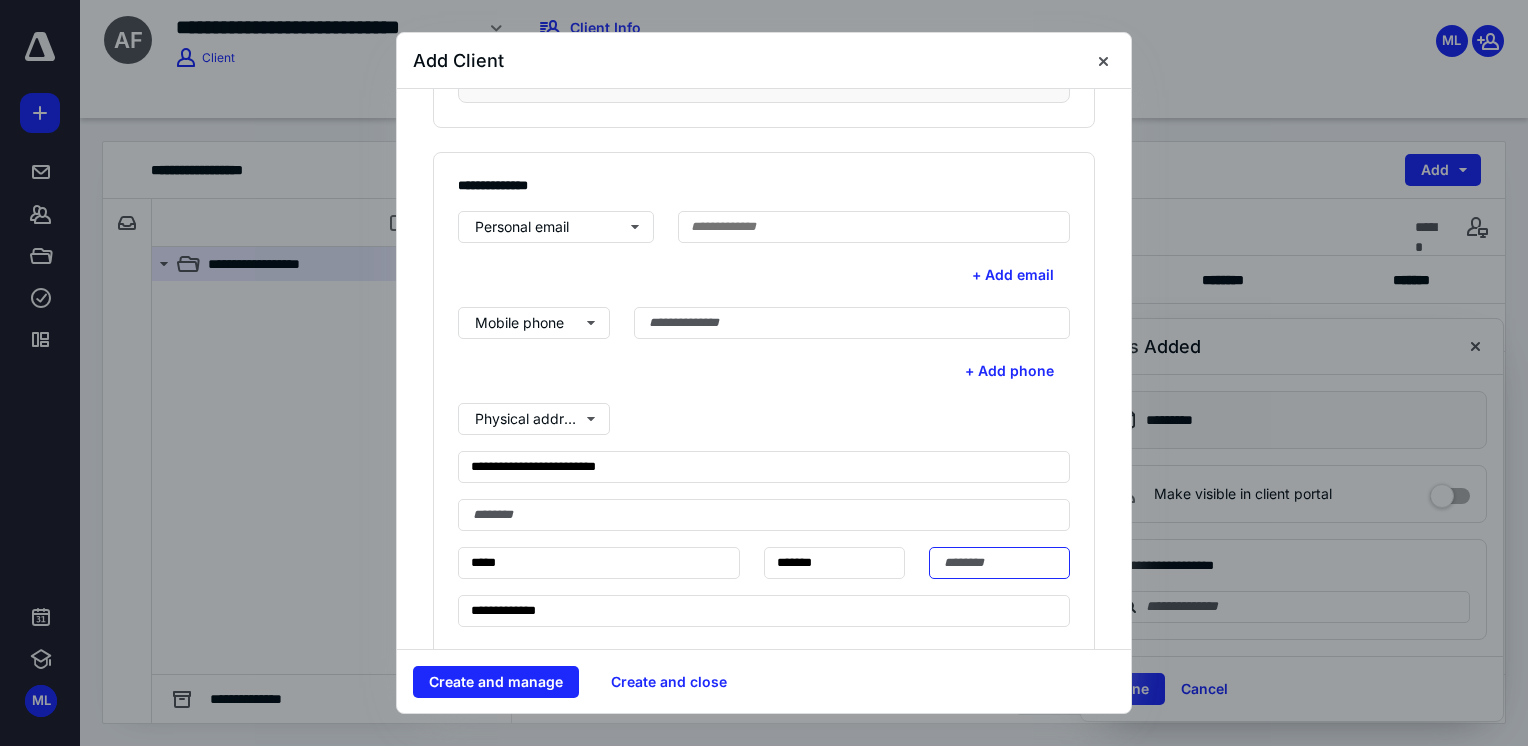 click at bounding box center (999, 563) 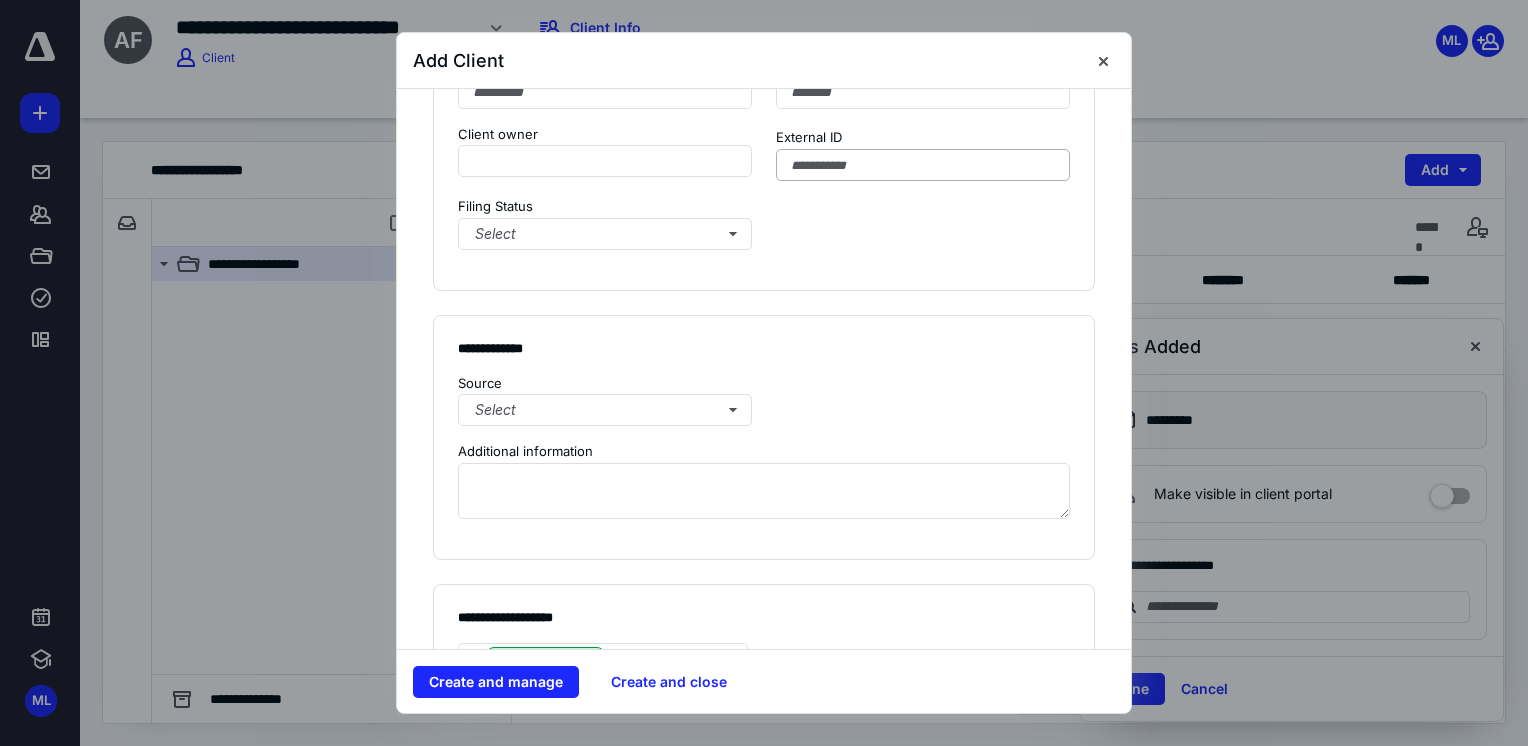 scroll, scrollTop: 1100, scrollLeft: 0, axis: vertical 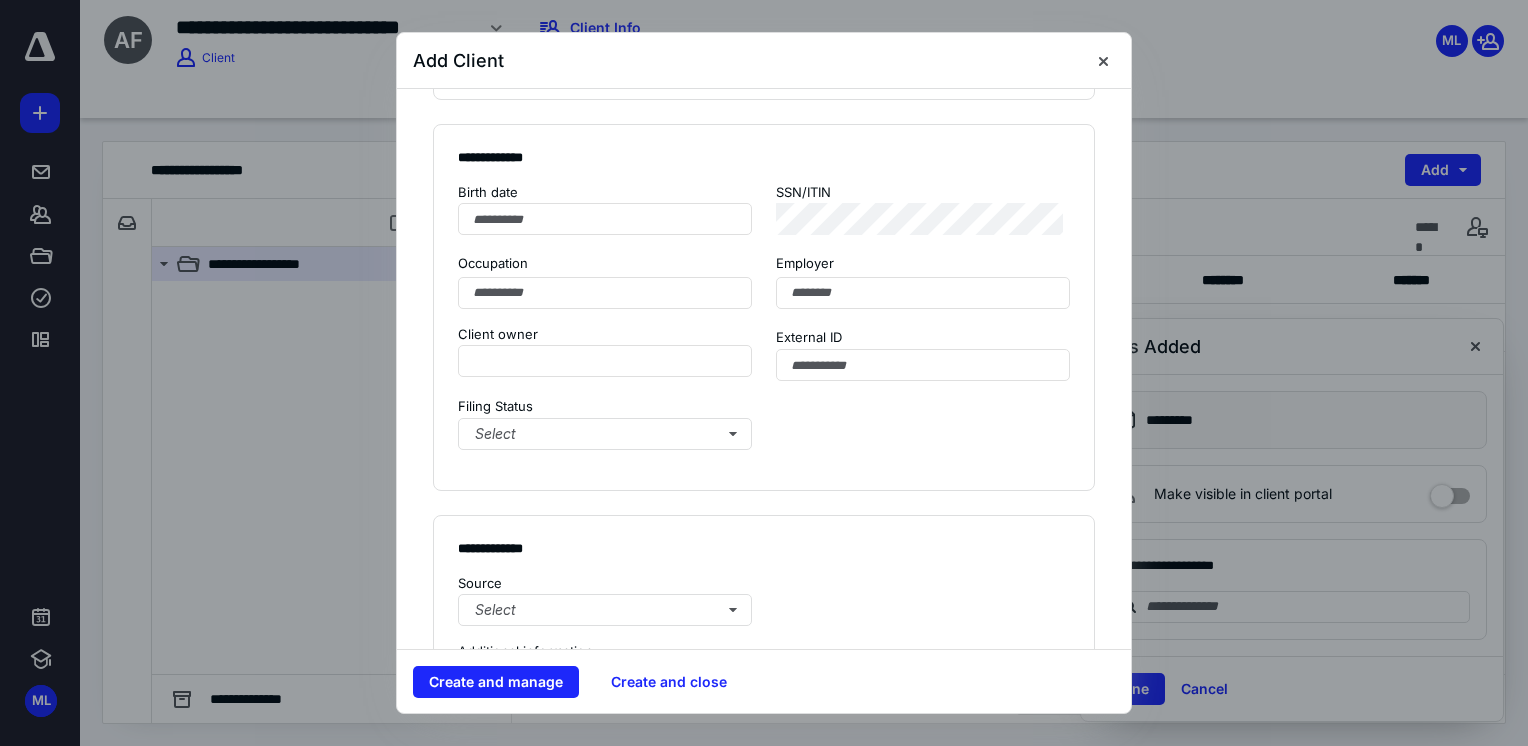 type on "*****" 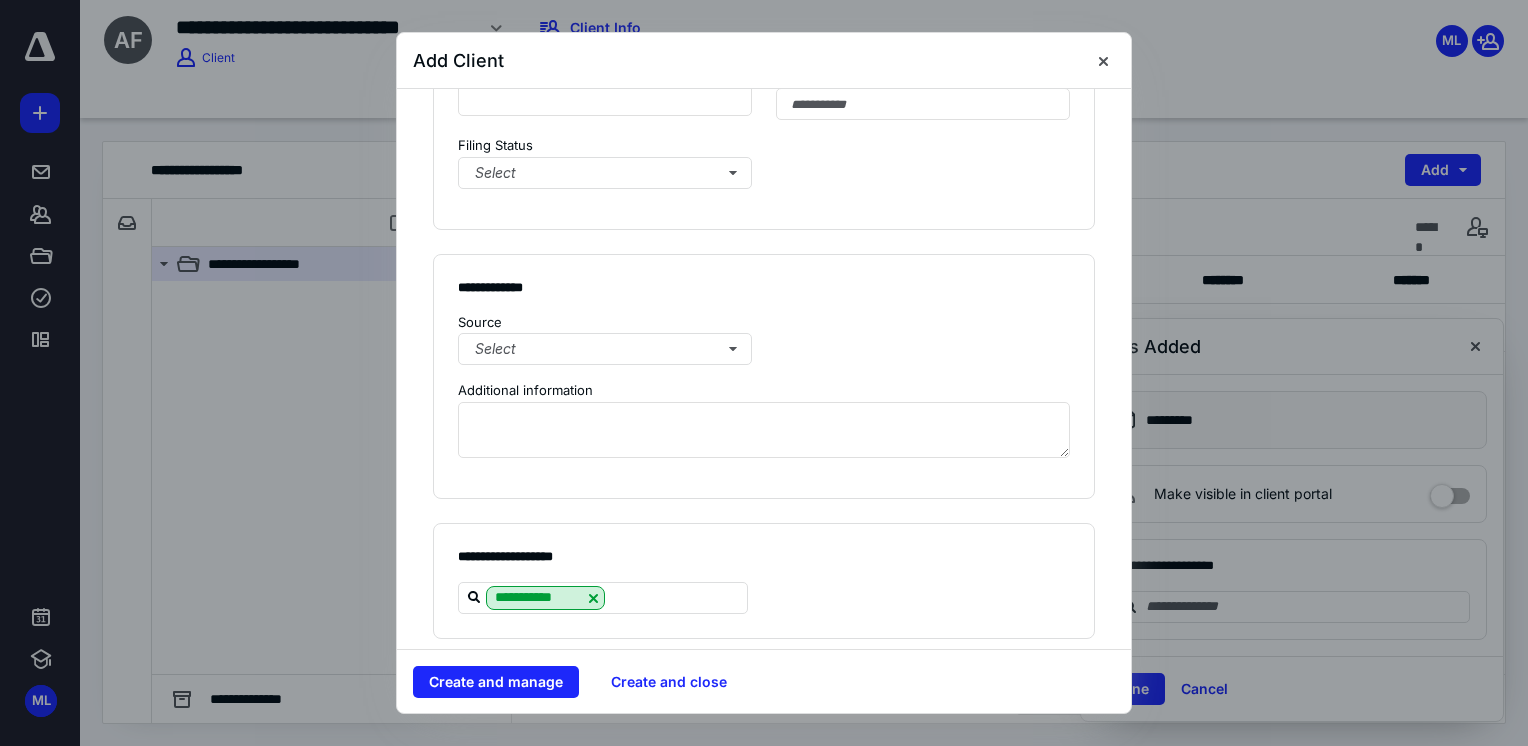 scroll, scrollTop: 1400, scrollLeft: 0, axis: vertical 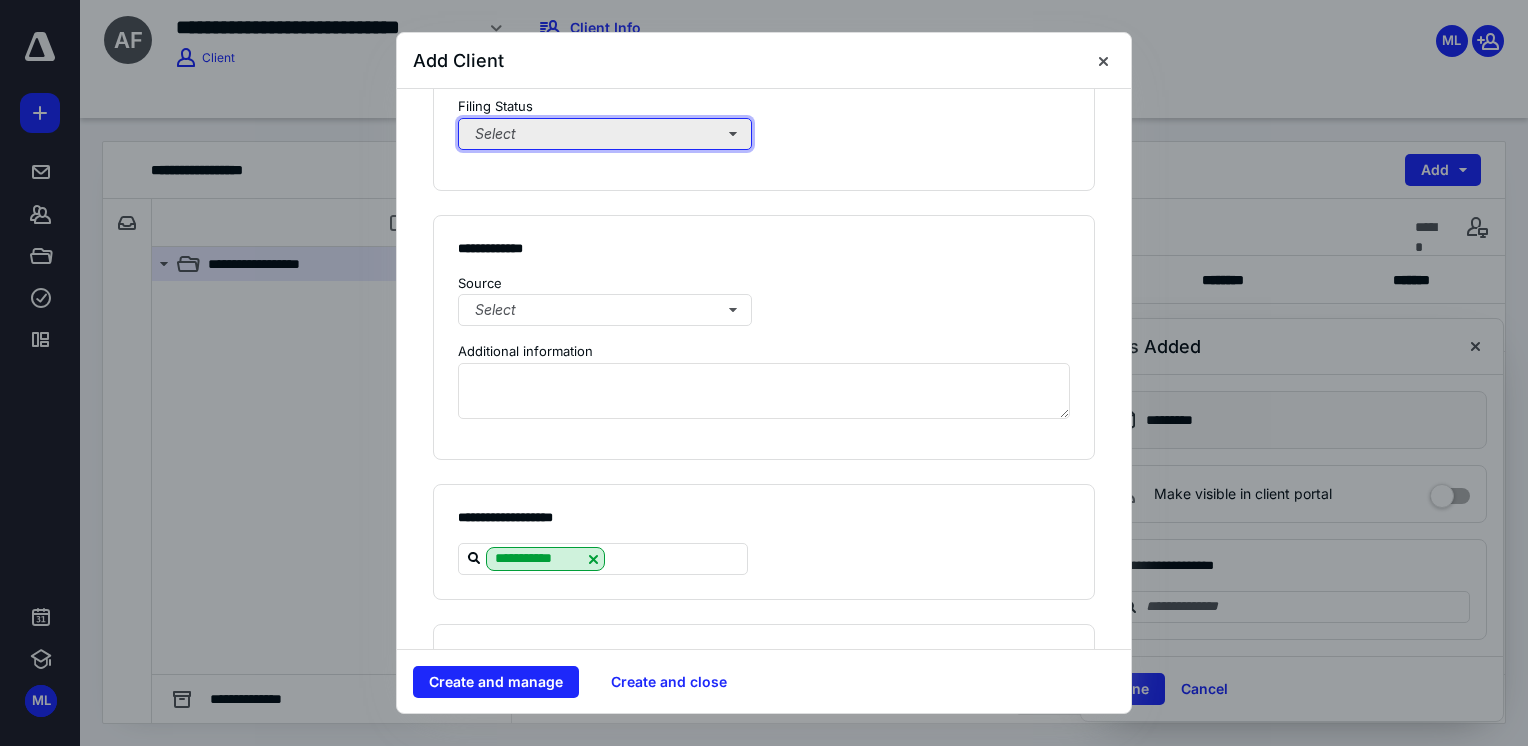 click on "Select" at bounding box center (605, 134) 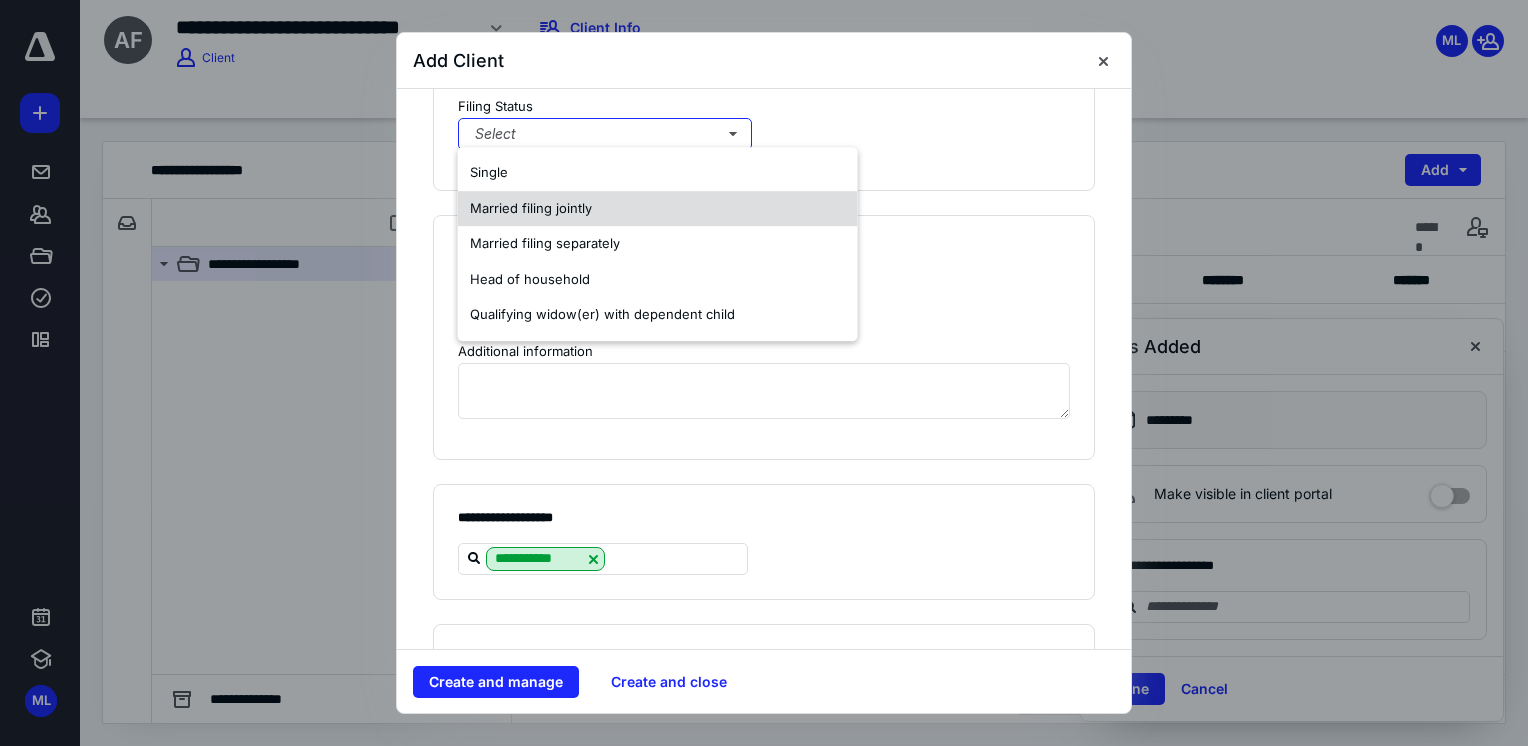 click on "Married filing jointly" at bounding box center [531, 208] 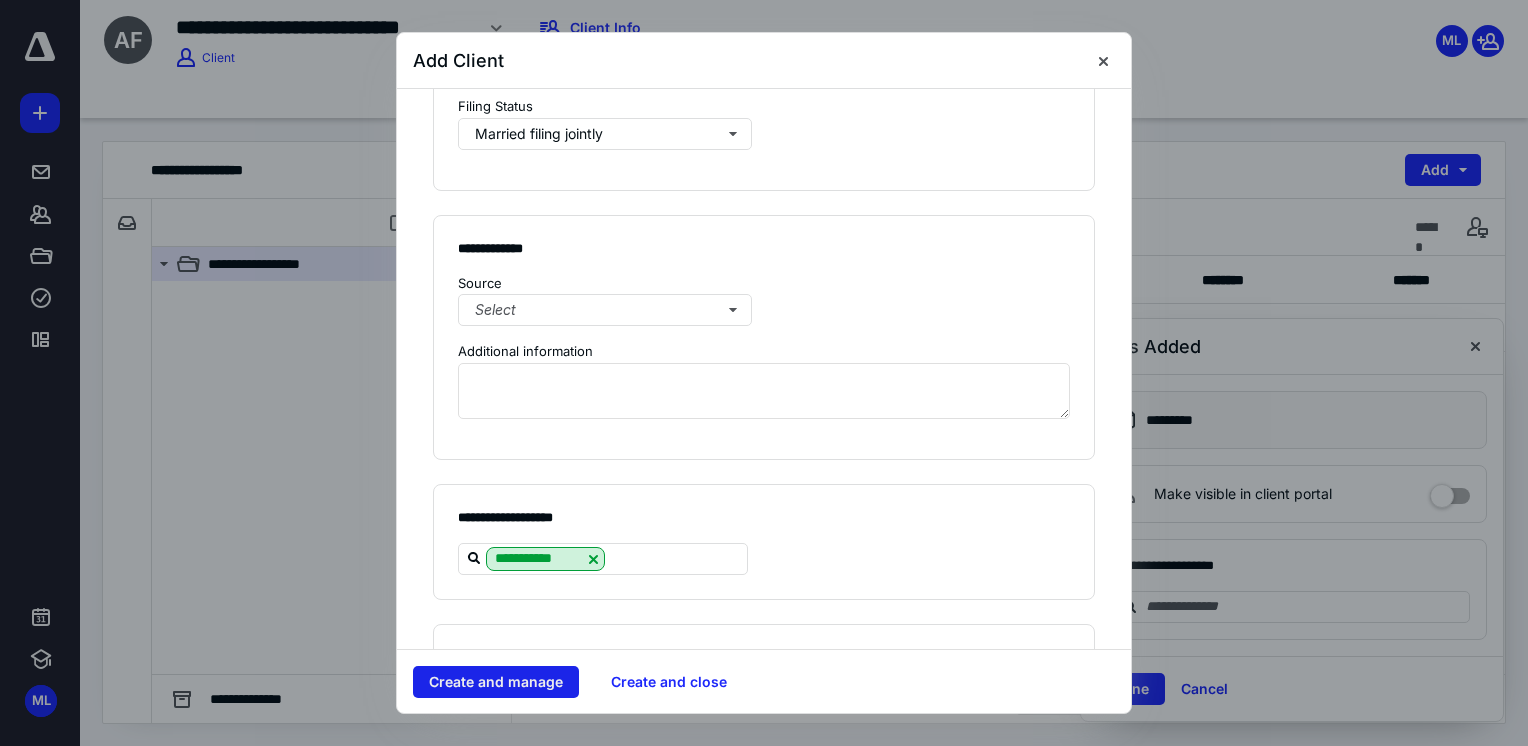 click on "Create and manage" at bounding box center [496, 682] 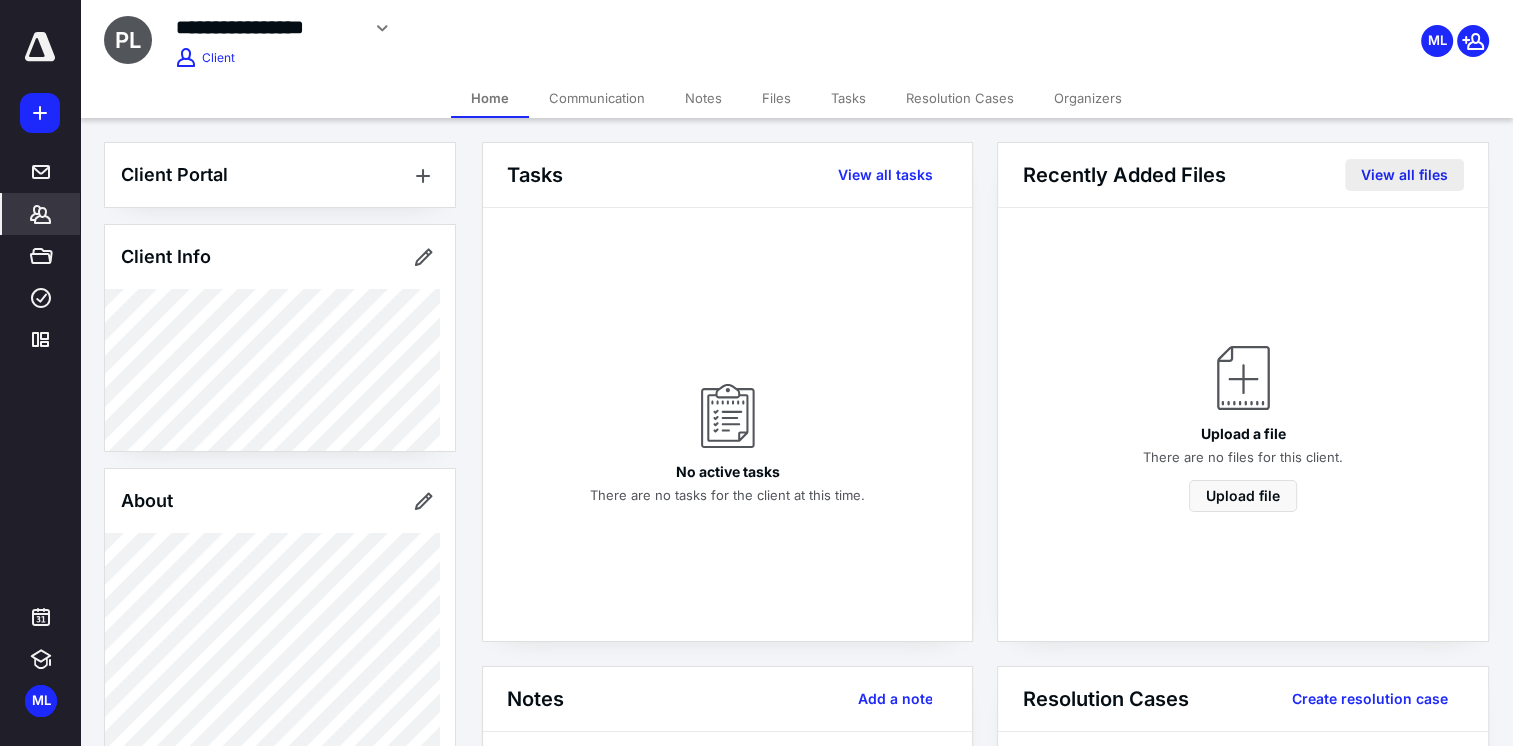 click on "View all files" at bounding box center (1404, 175) 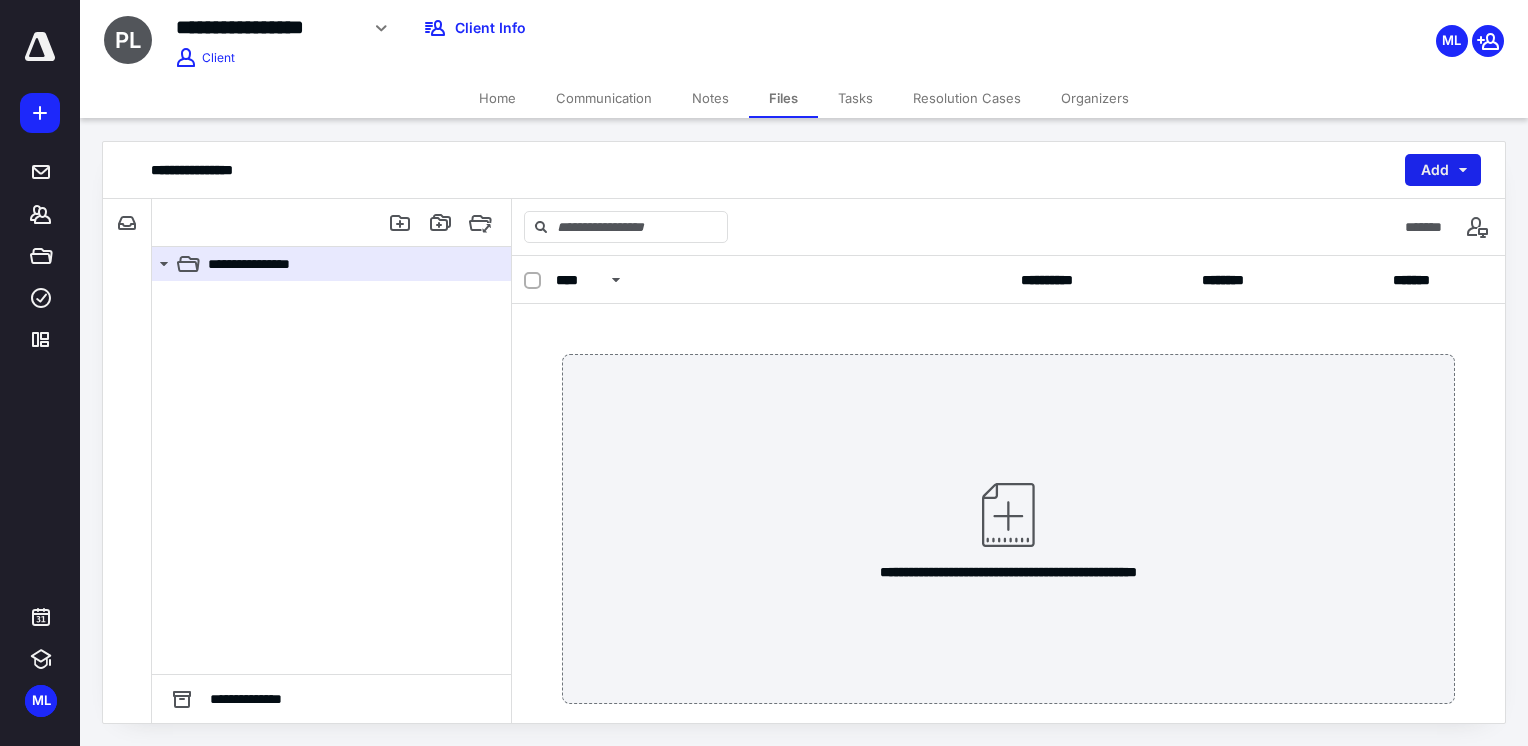 click on "Add" at bounding box center [1443, 170] 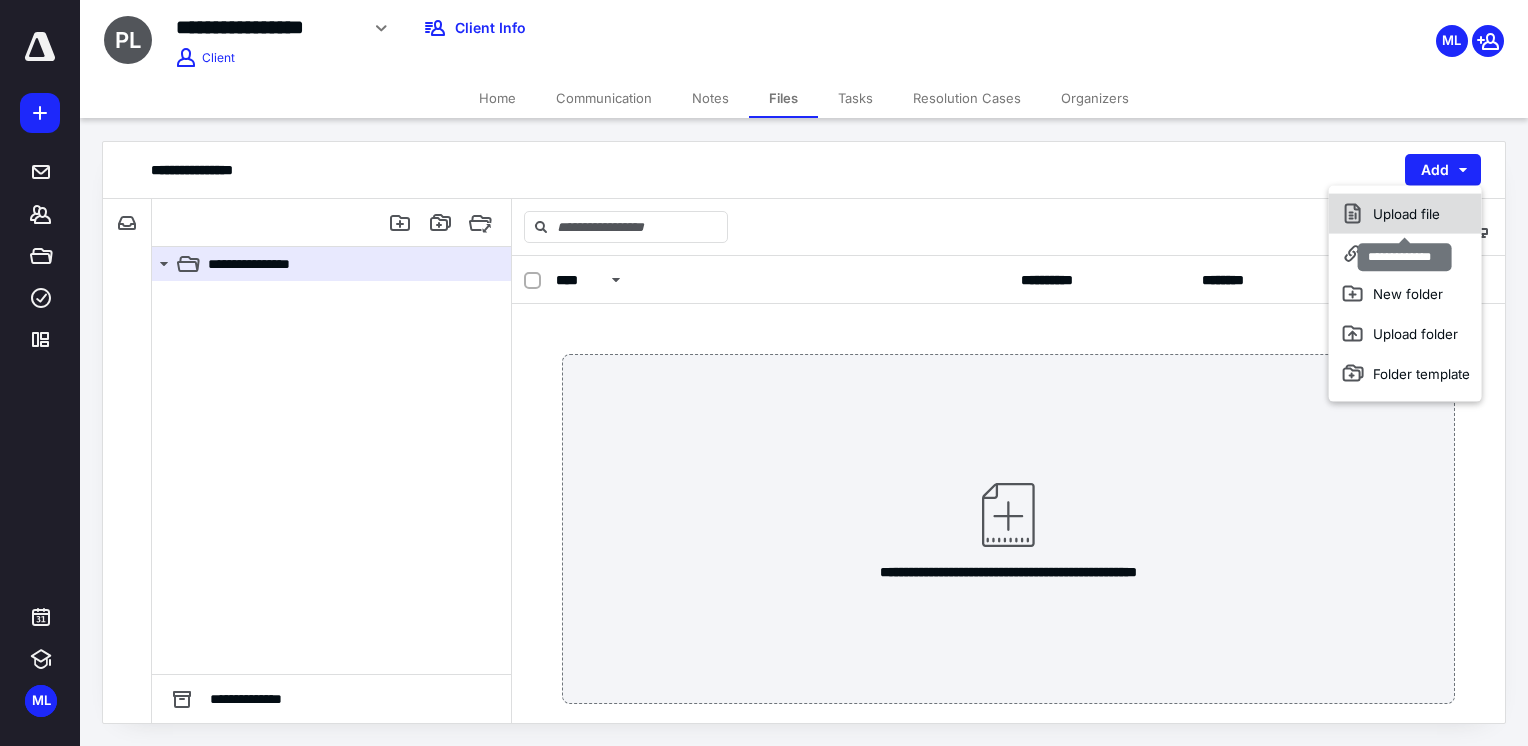 click on "Upload file" at bounding box center (1405, 214) 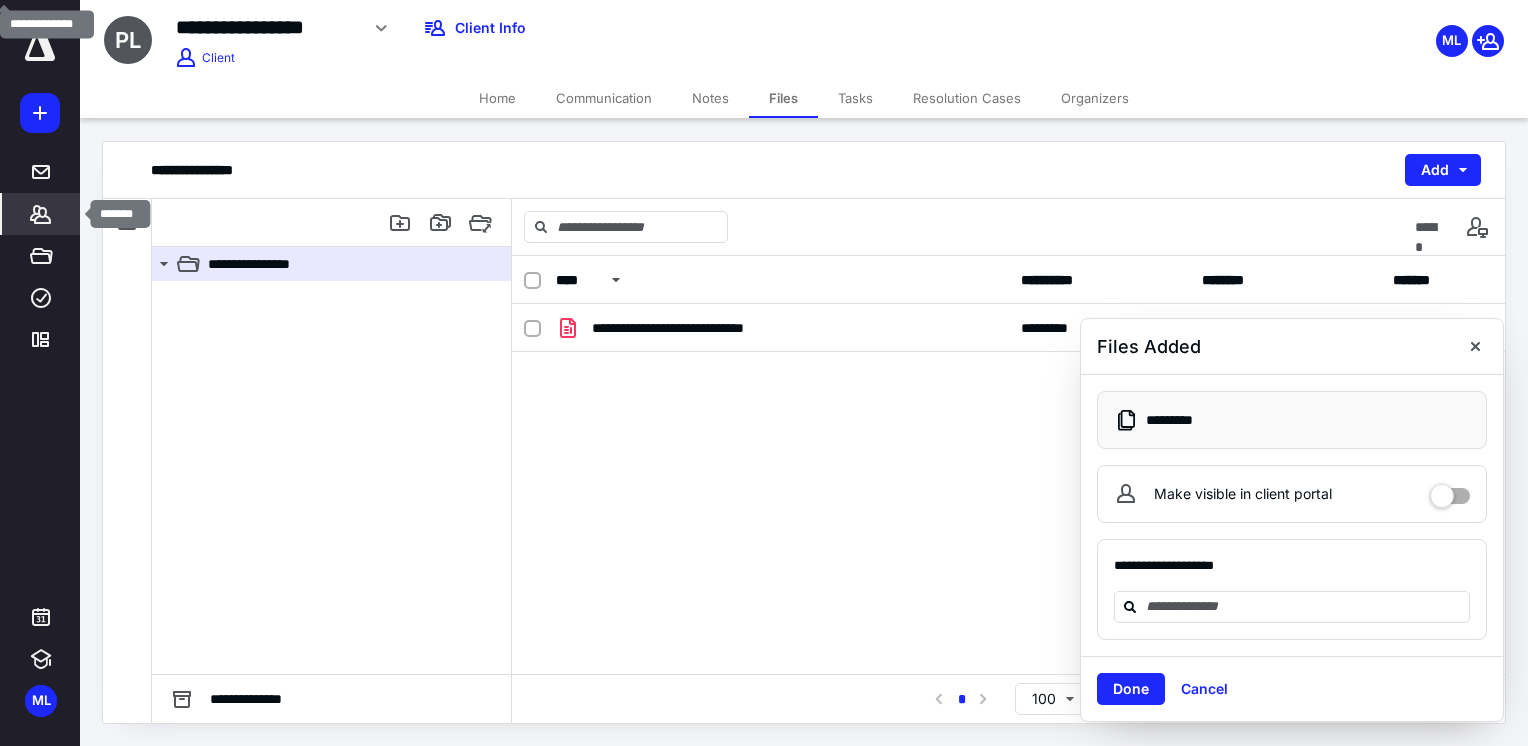 click 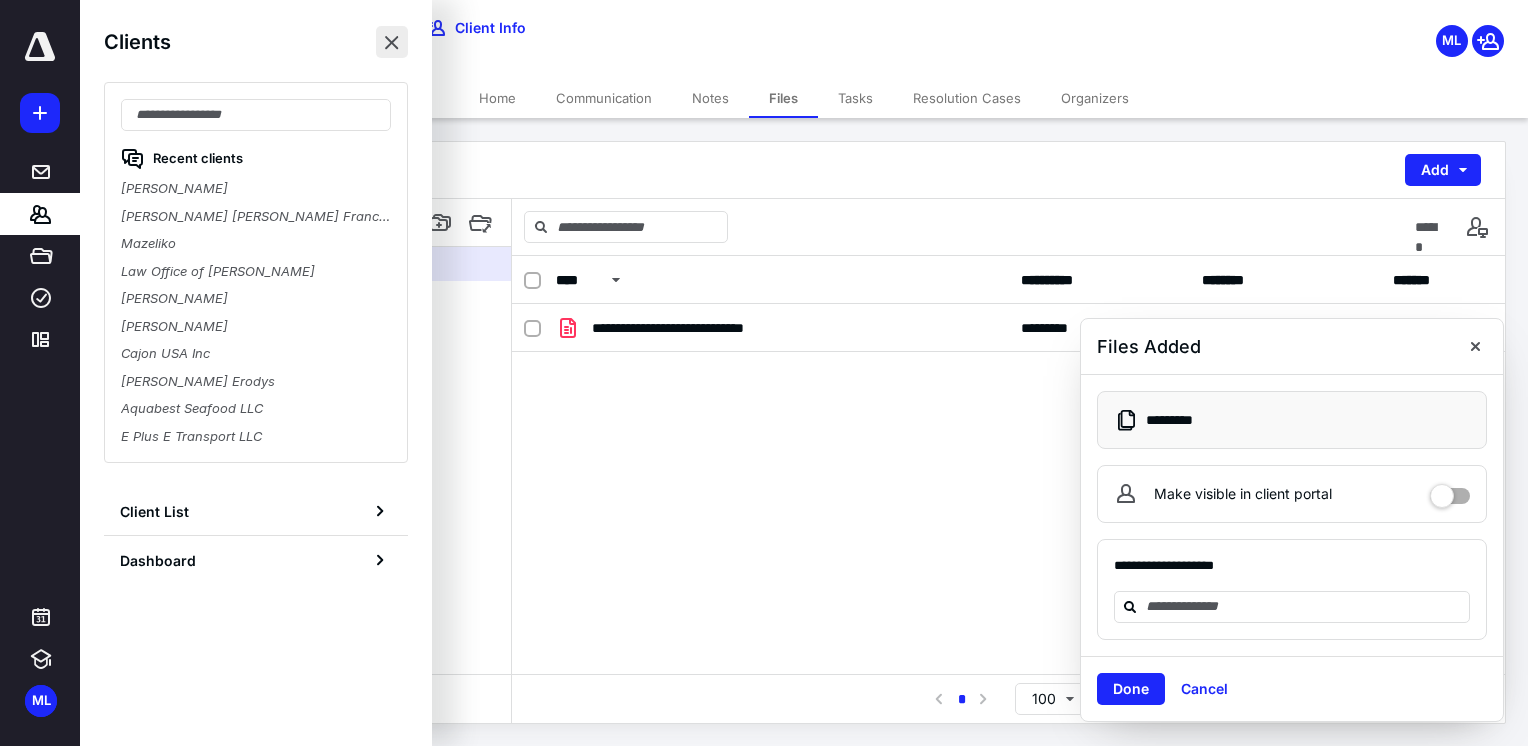 click at bounding box center (392, 42) 